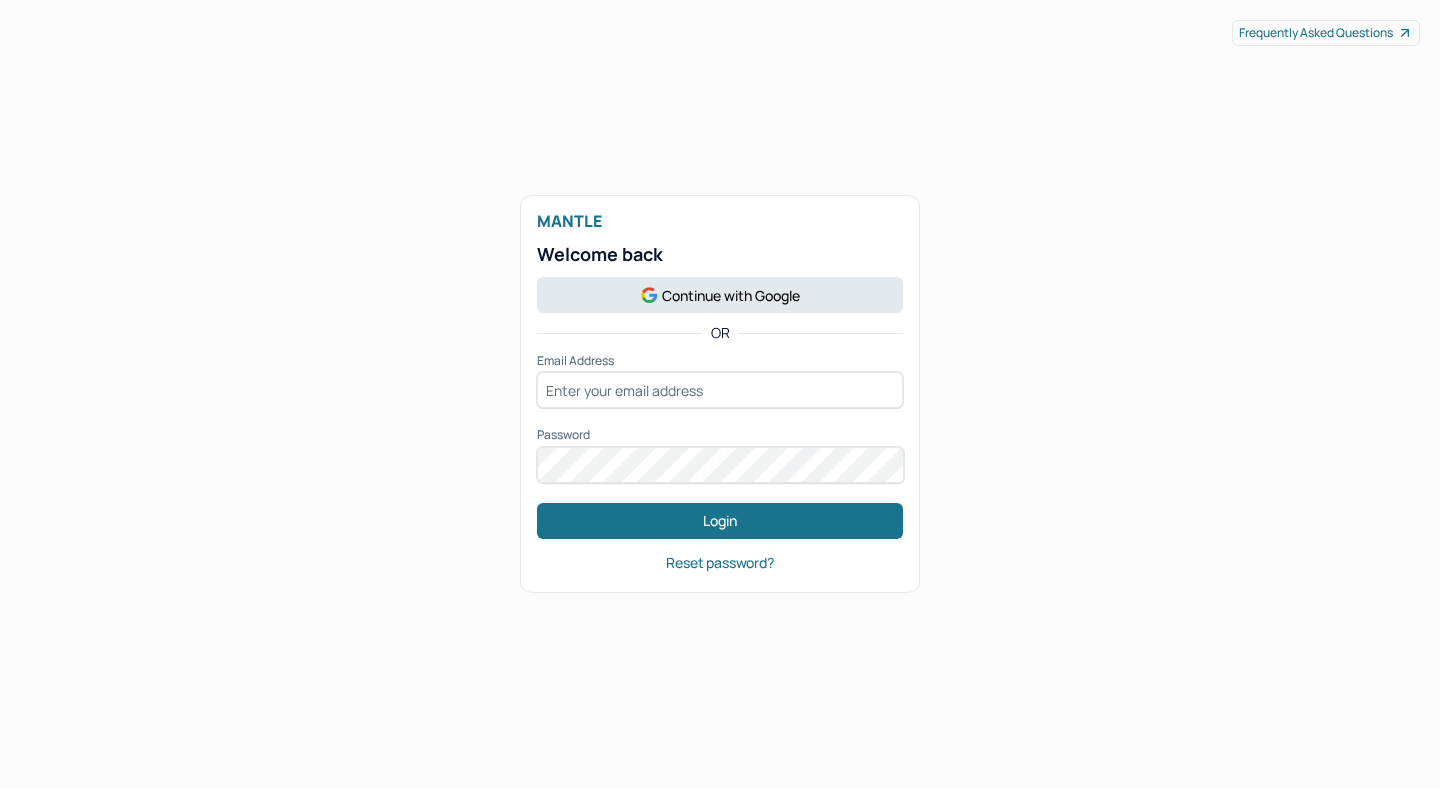 scroll, scrollTop: 0, scrollLeft: 0, axis: both 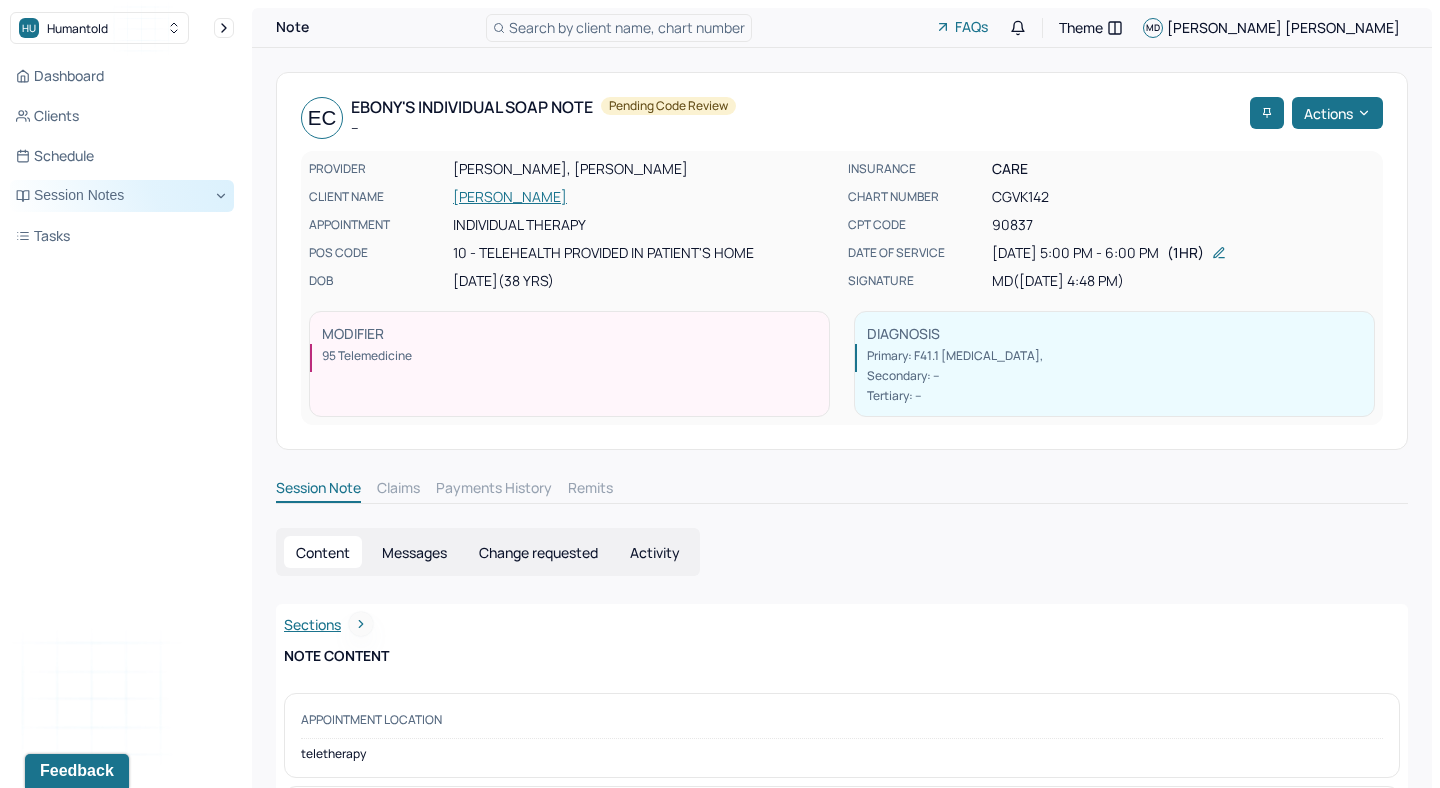 click on "Session Notes" at bounding box center (122, 196) 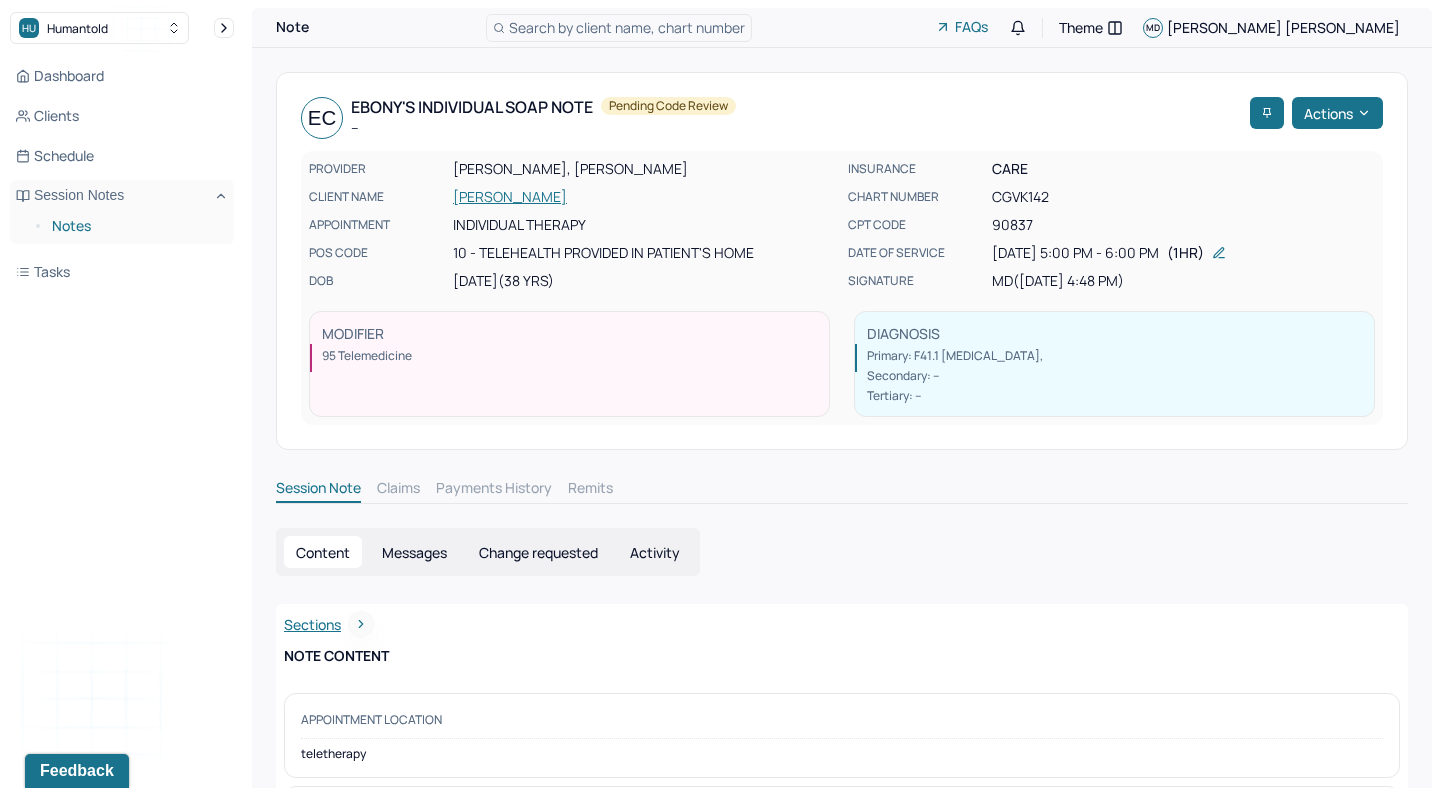 click on "Notes" at bounding box center (135, 226) 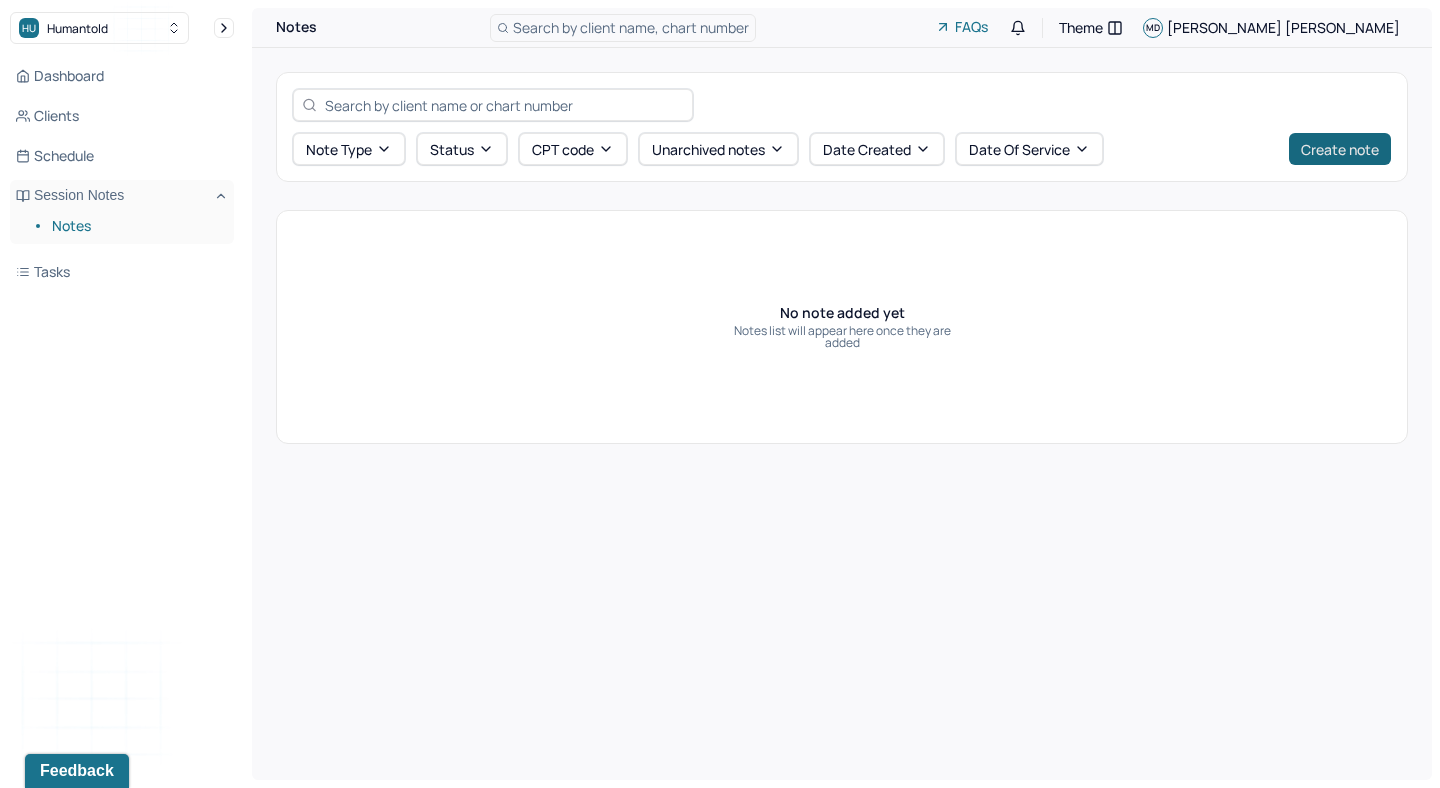 click on "Create note" at bounding box center (1340, 149) 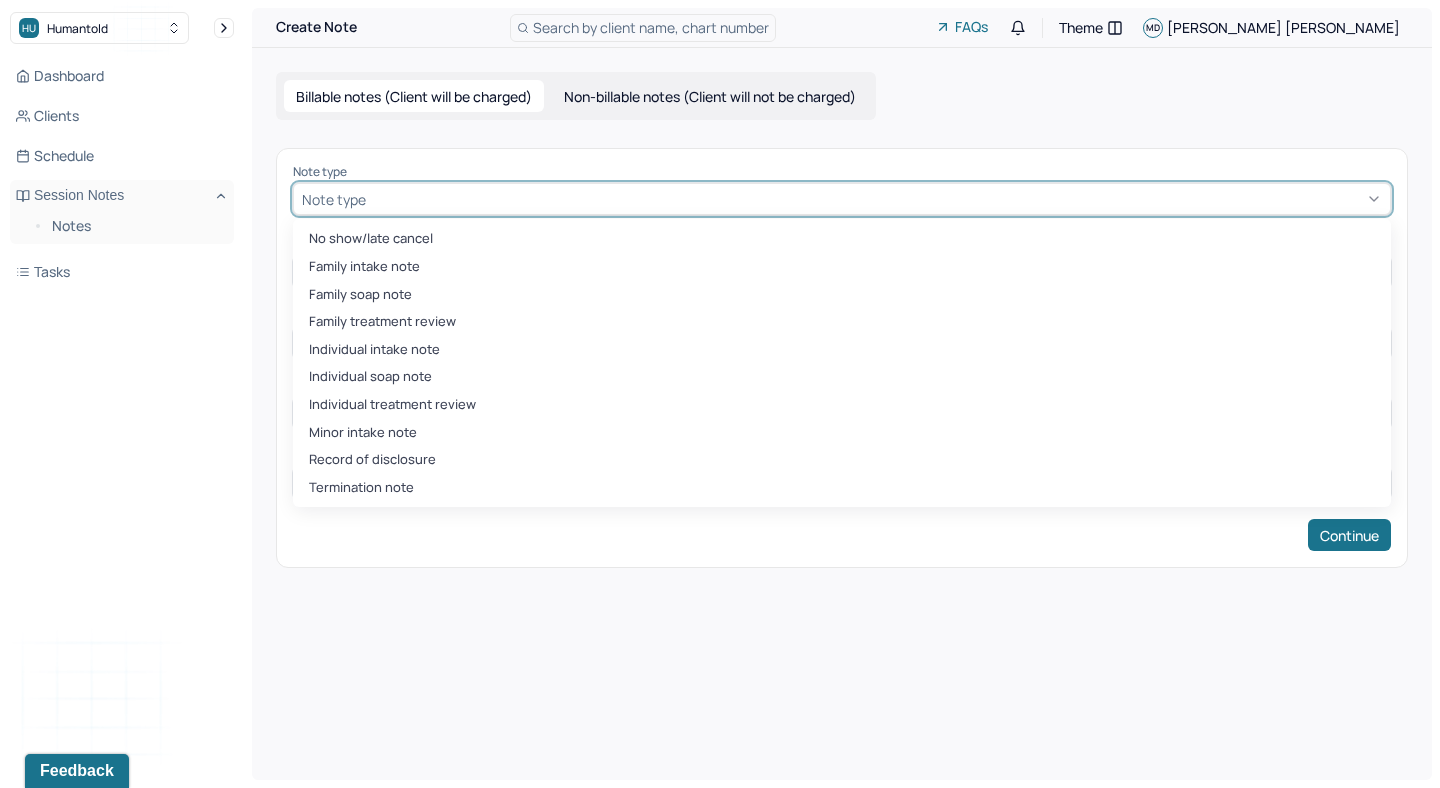 click at bounding box center [876, 199] 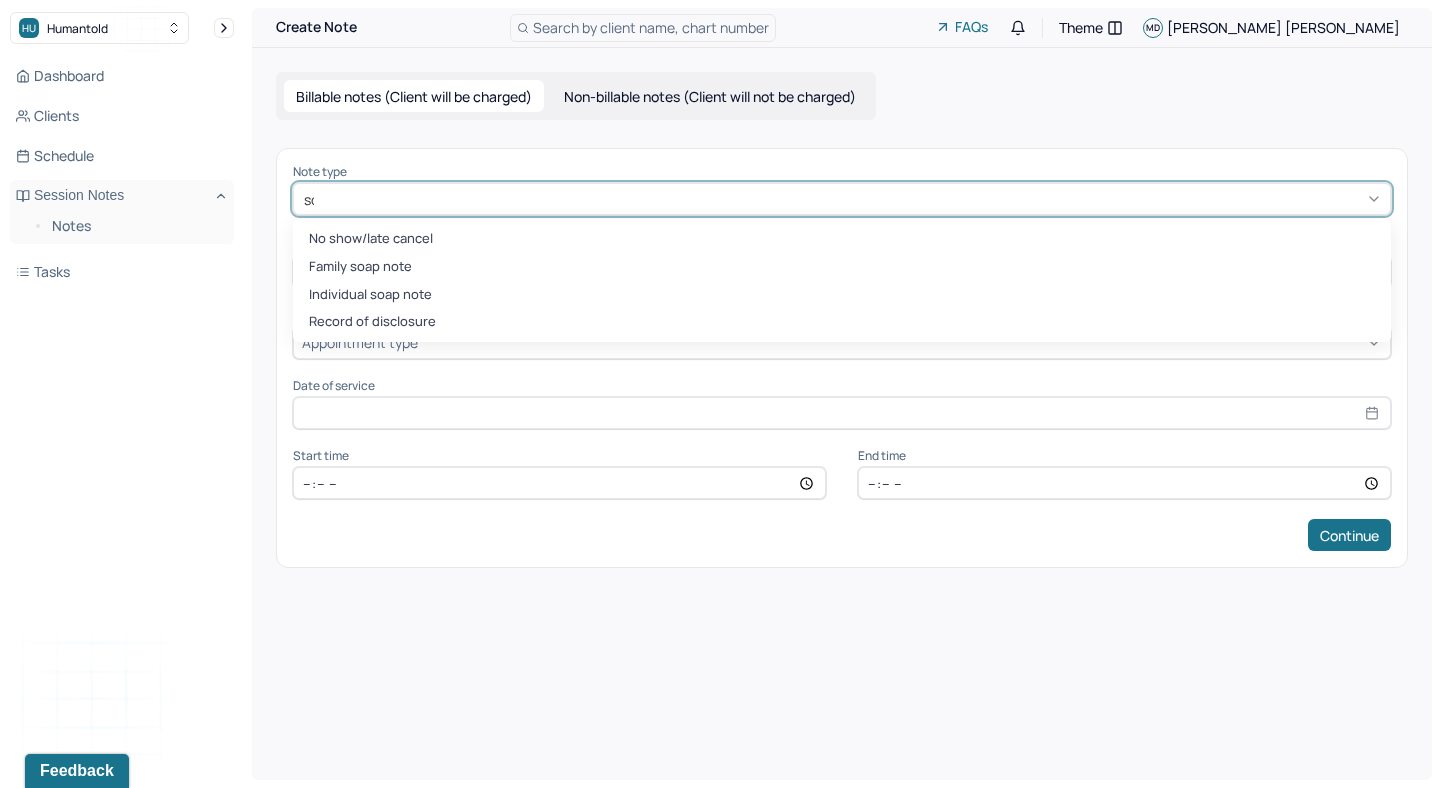 type on "soap" 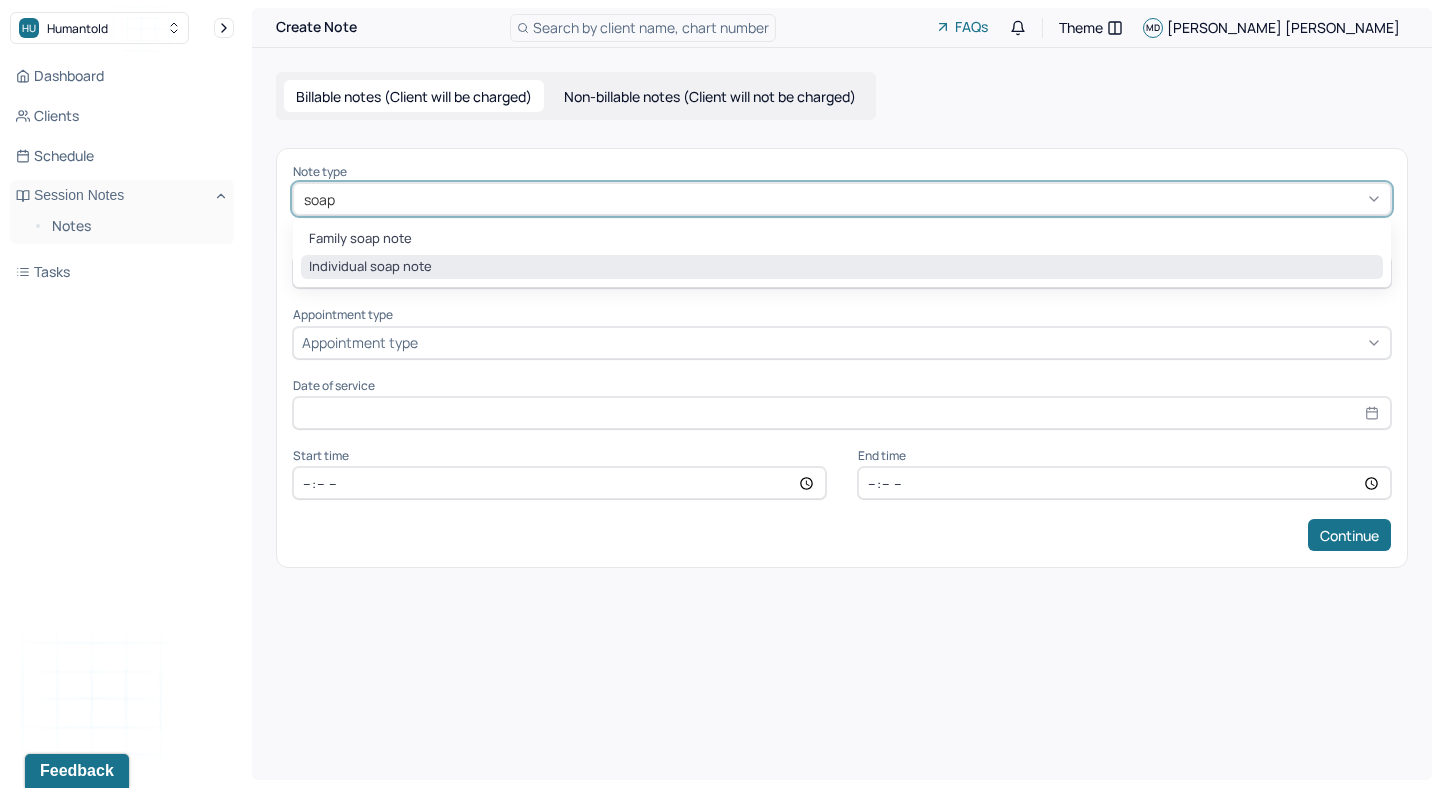 click on "Individual soap note" at bounding box center (842, 267) 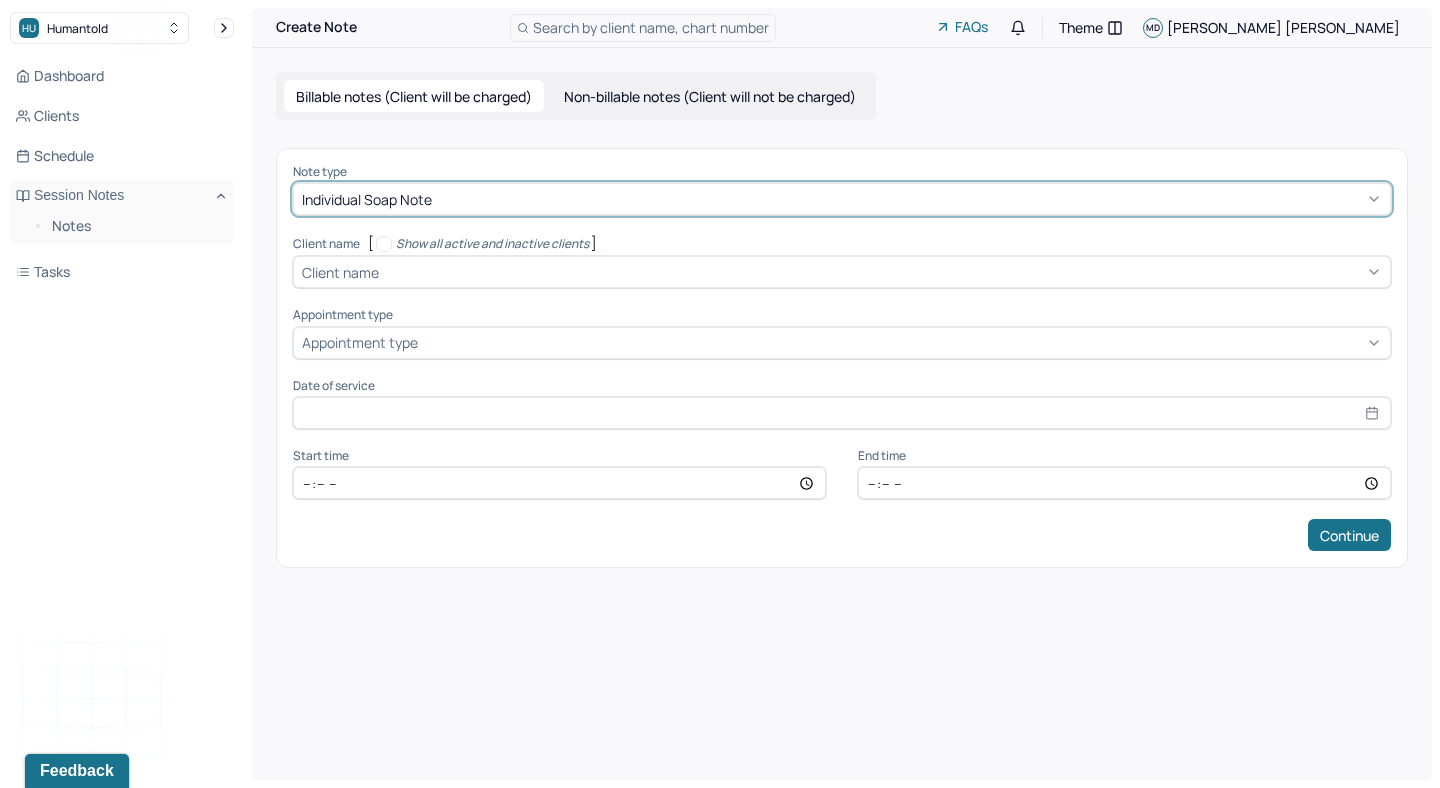 click at bounding box center (902, 342) 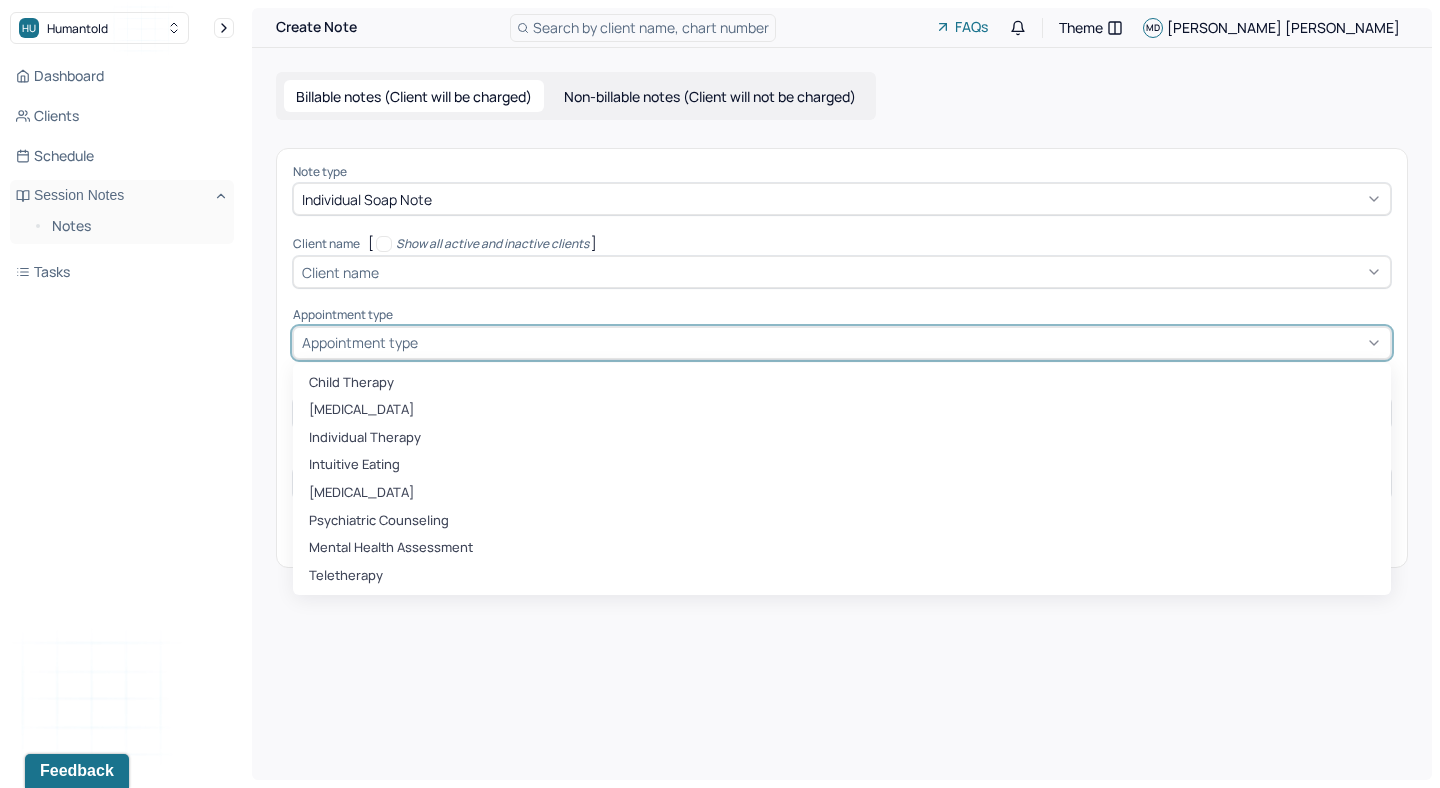 click at bounding box center (882, 272) 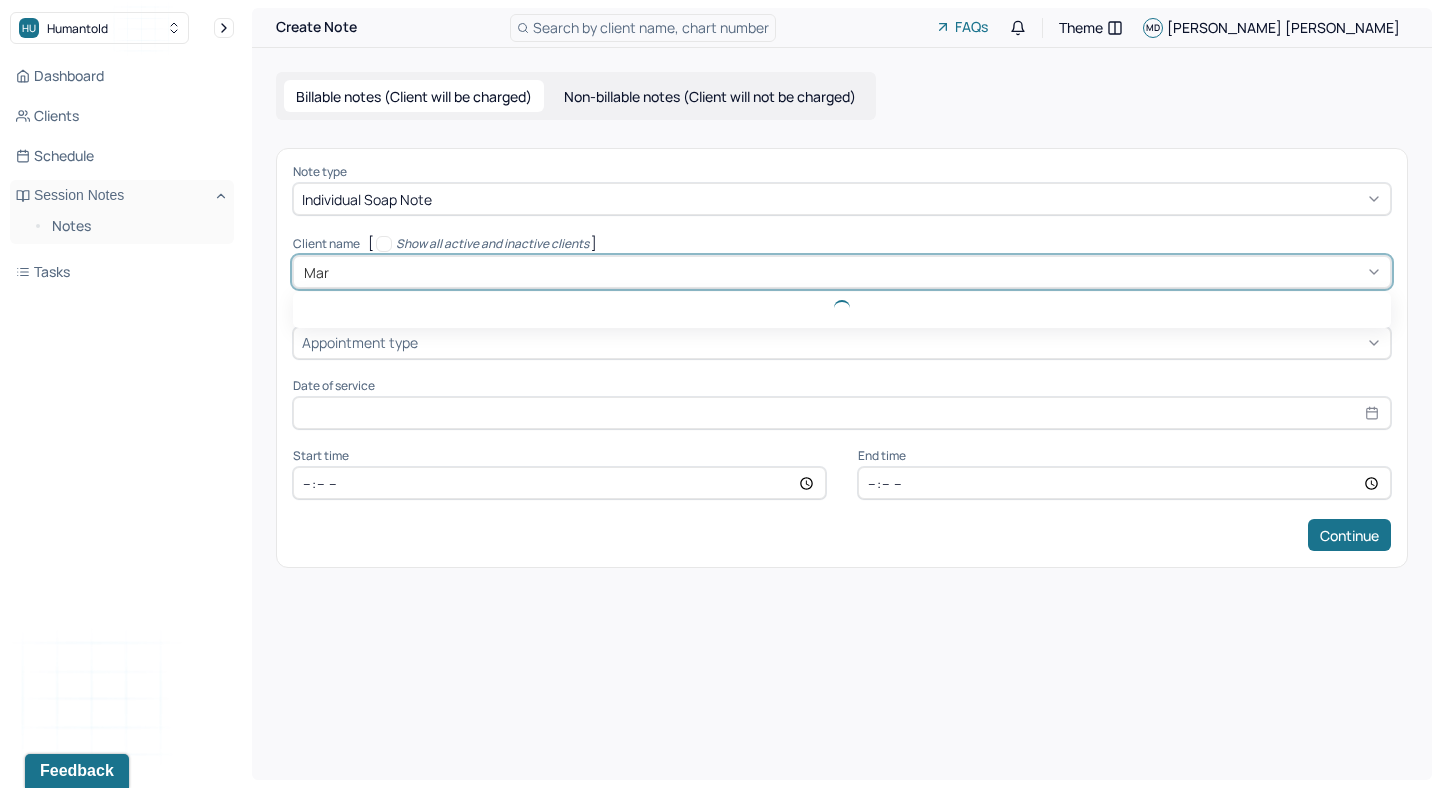 type on "Marl" 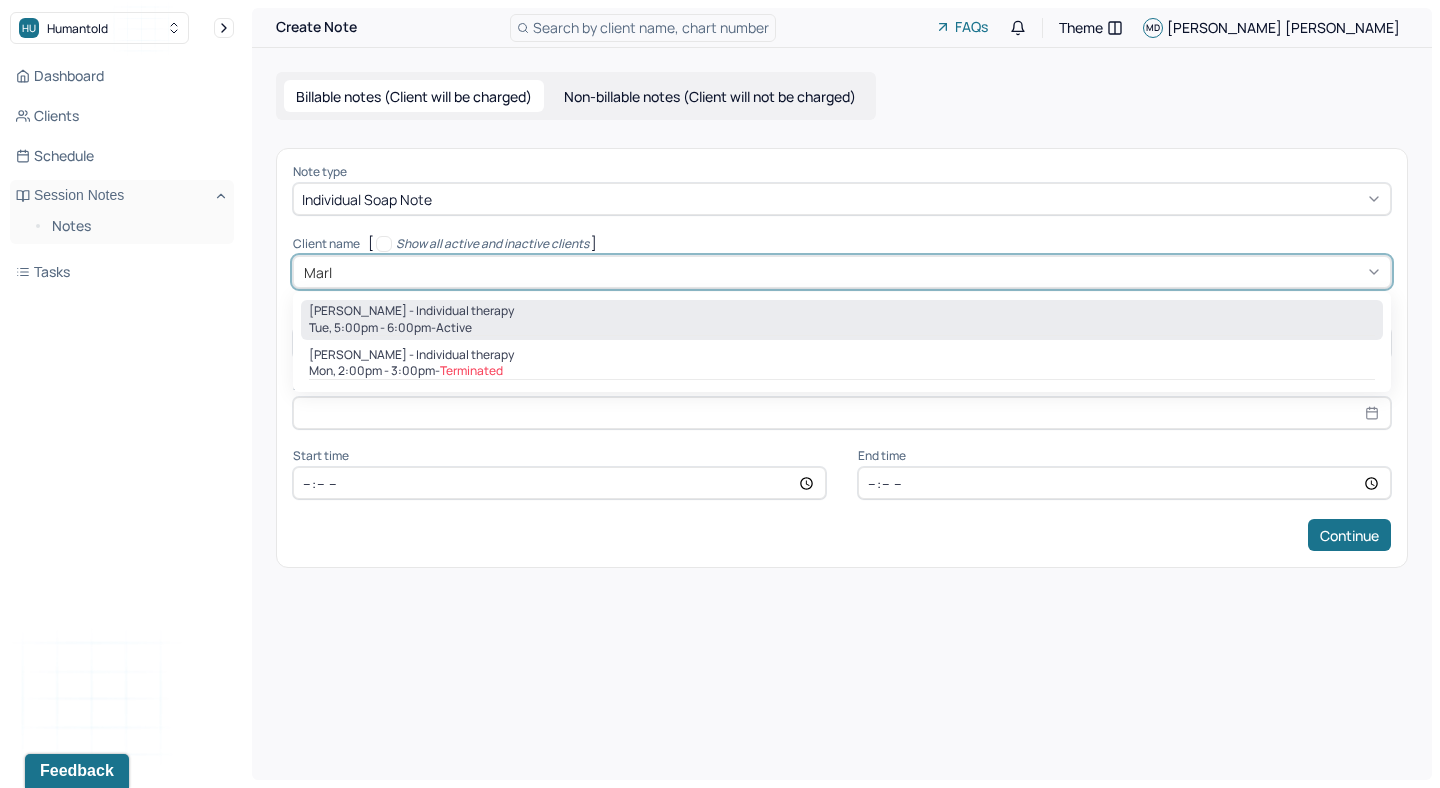 click on "[PERSON_NAME] - Individual therapy" at bounding box center (411, 311) 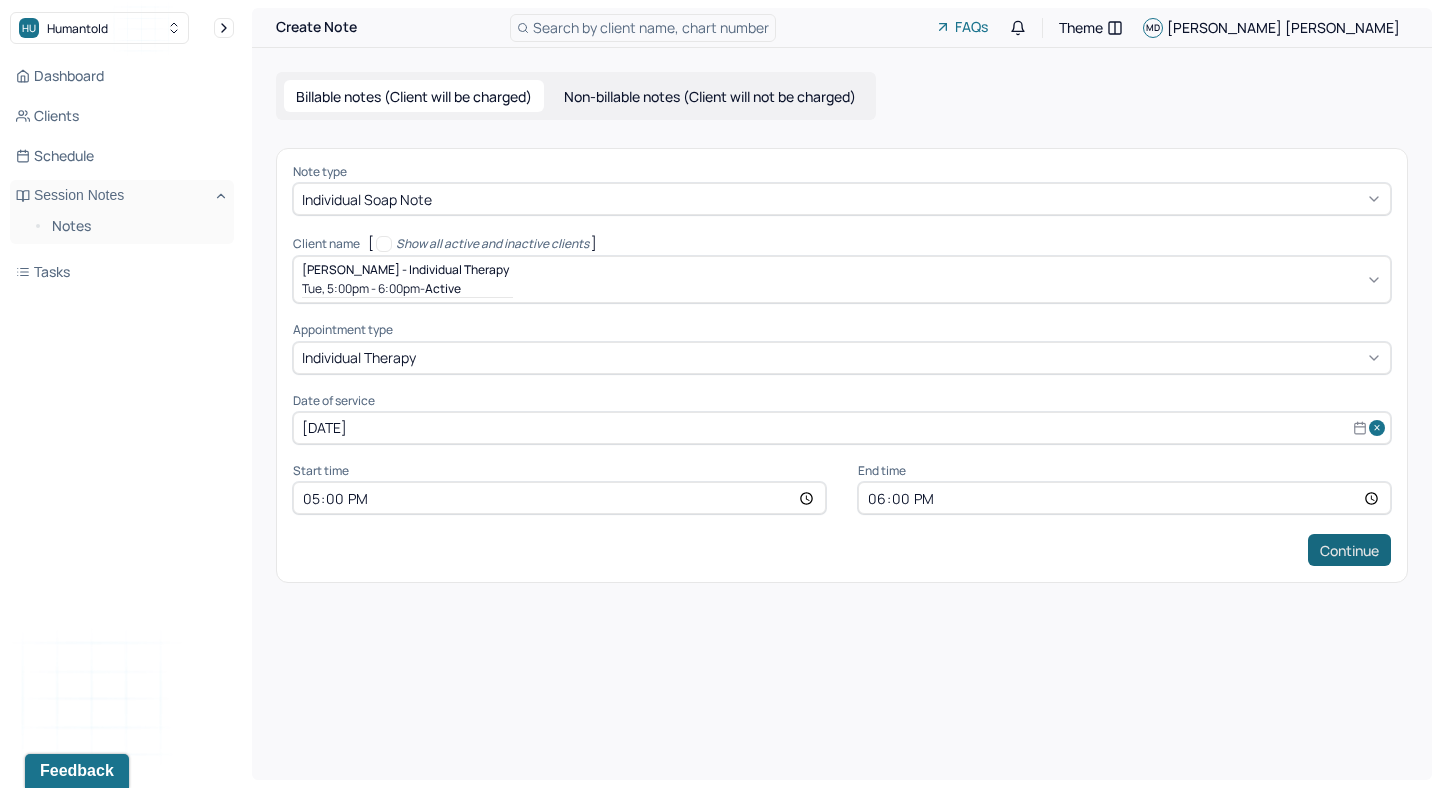 click on "Continue" at bounding box center [1349, 550] 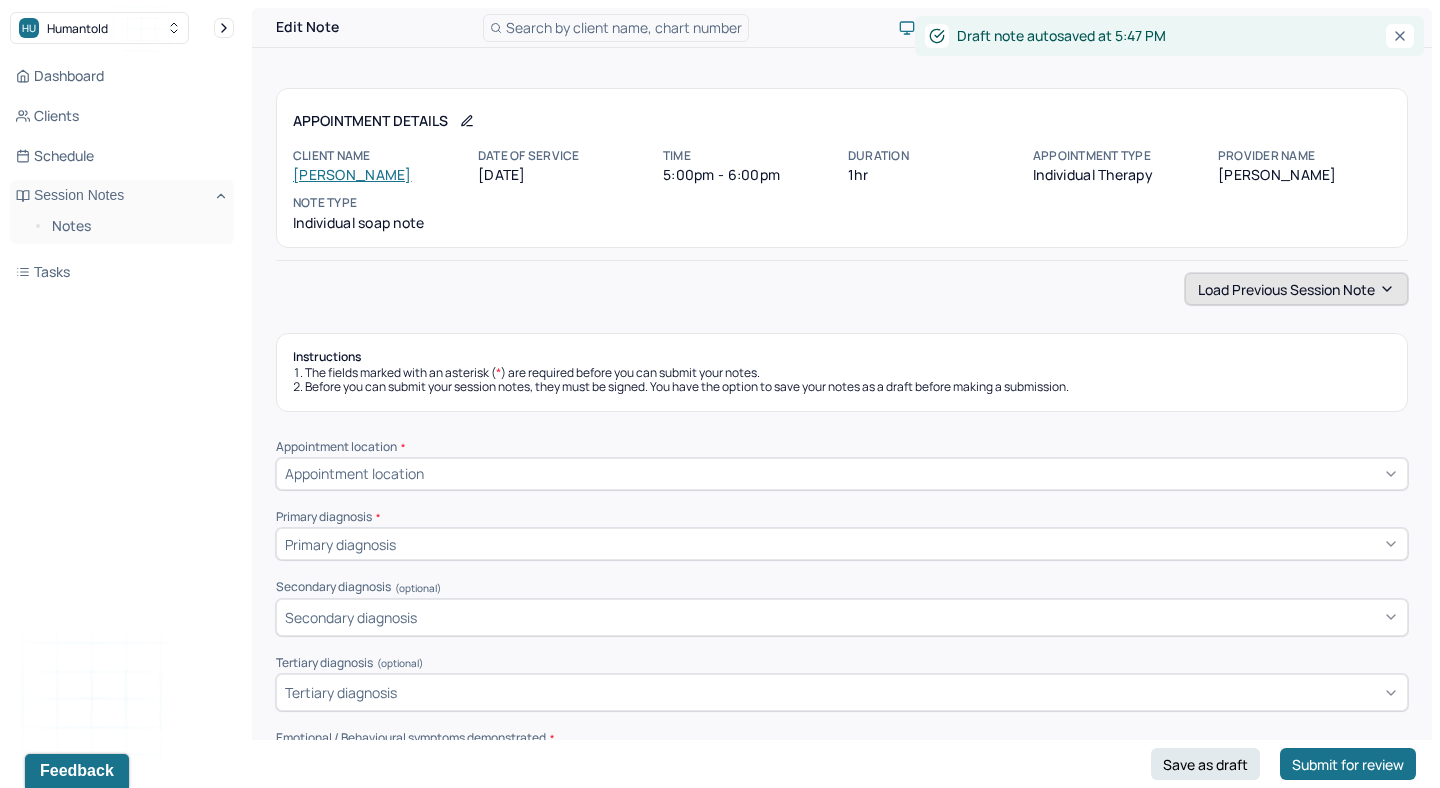 click on "Load previous session note" at bounding box center (1296, 289) 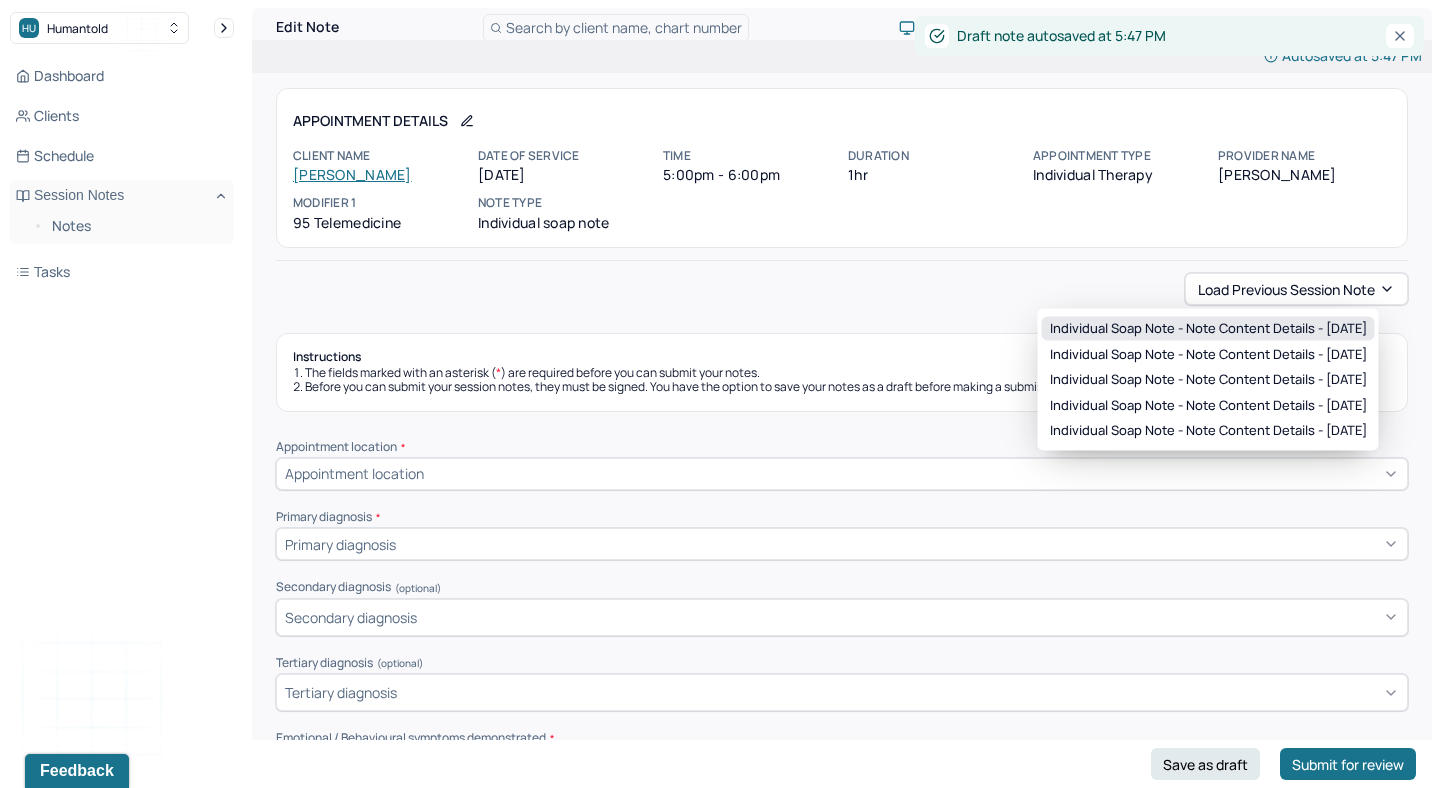 click on "Individual soap note   - Note content Details -   [DATE]" at bounding box center (1208, 329) 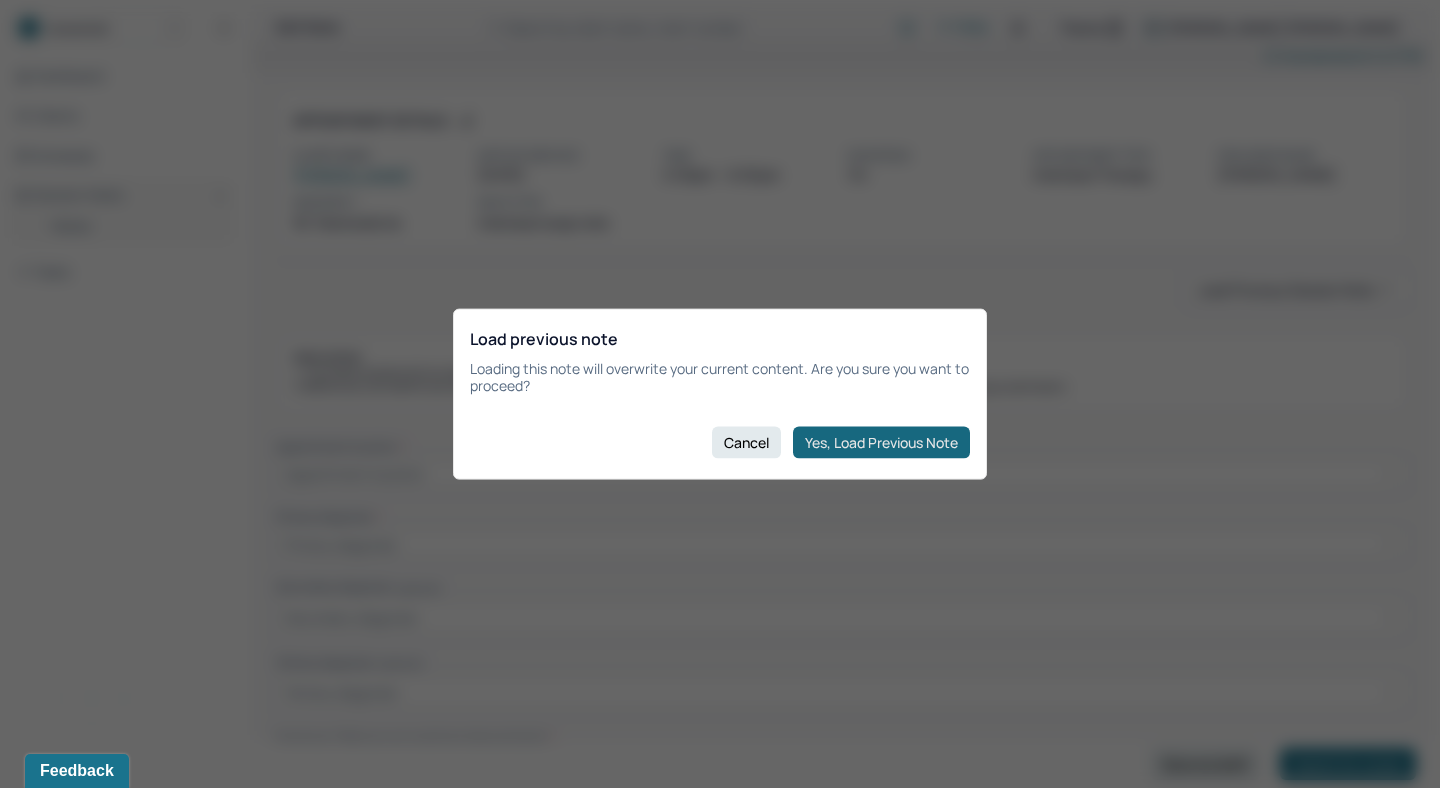 click on "Yes, Load Previous Note" at bounding box center [881, 442] 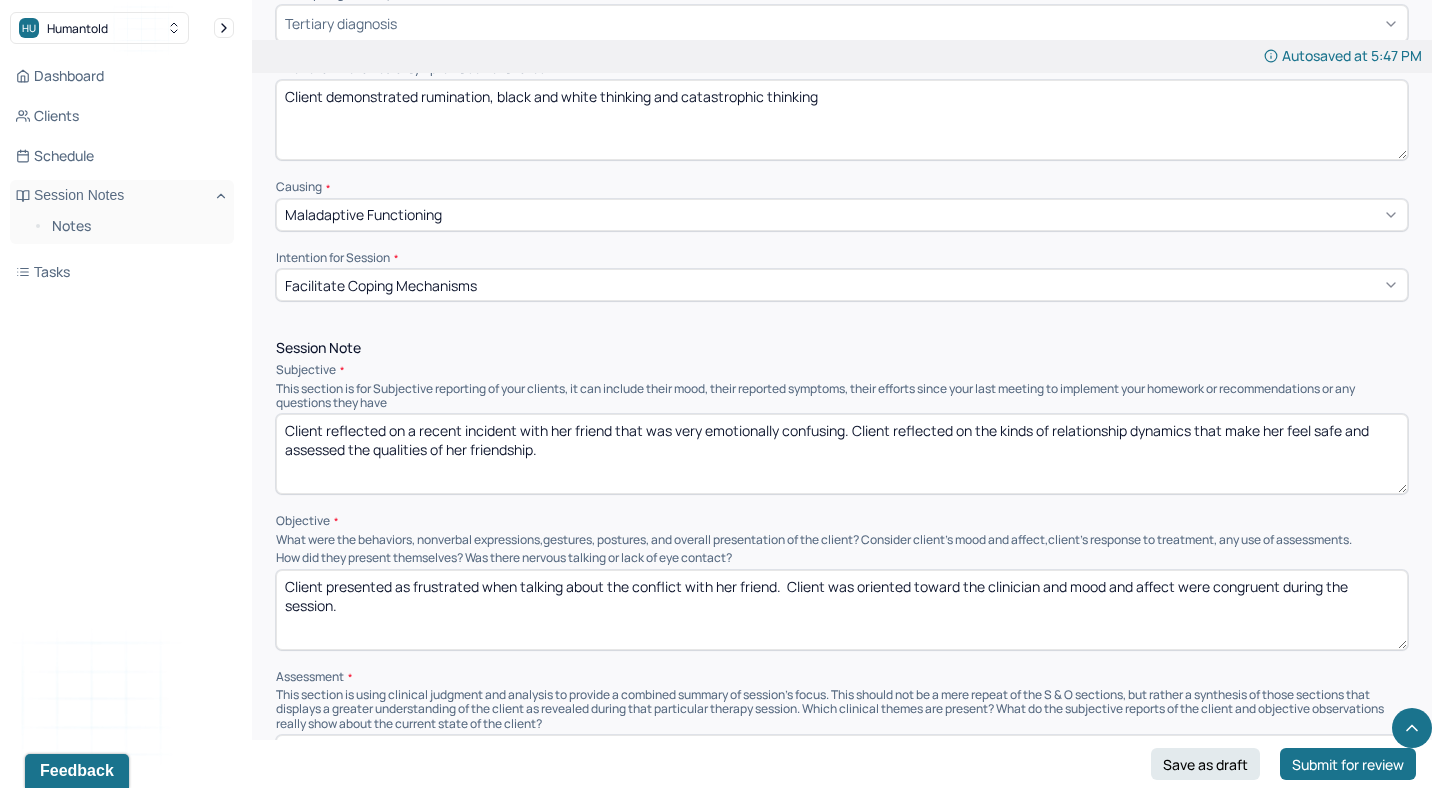 scroll, scrollTop: 908, scrollLeft: 0, axis: vertical 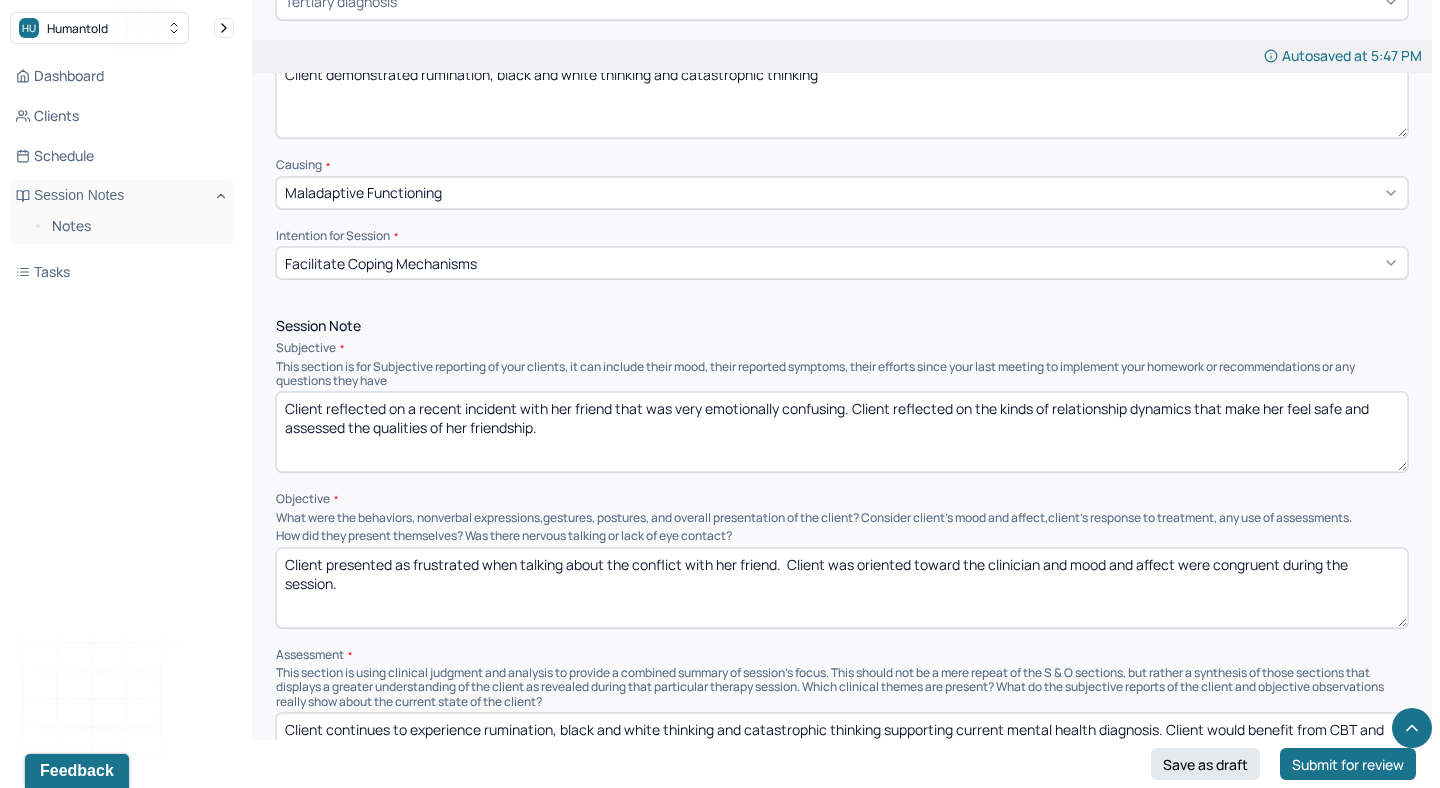 click on "Client reflected on a recent incident with her friend that was very emotionally confusing. Client reflected on the kinds of relationship dynamics that make her feel safe and assessed the qualities of her friendship." at bounding box center [842, 432] 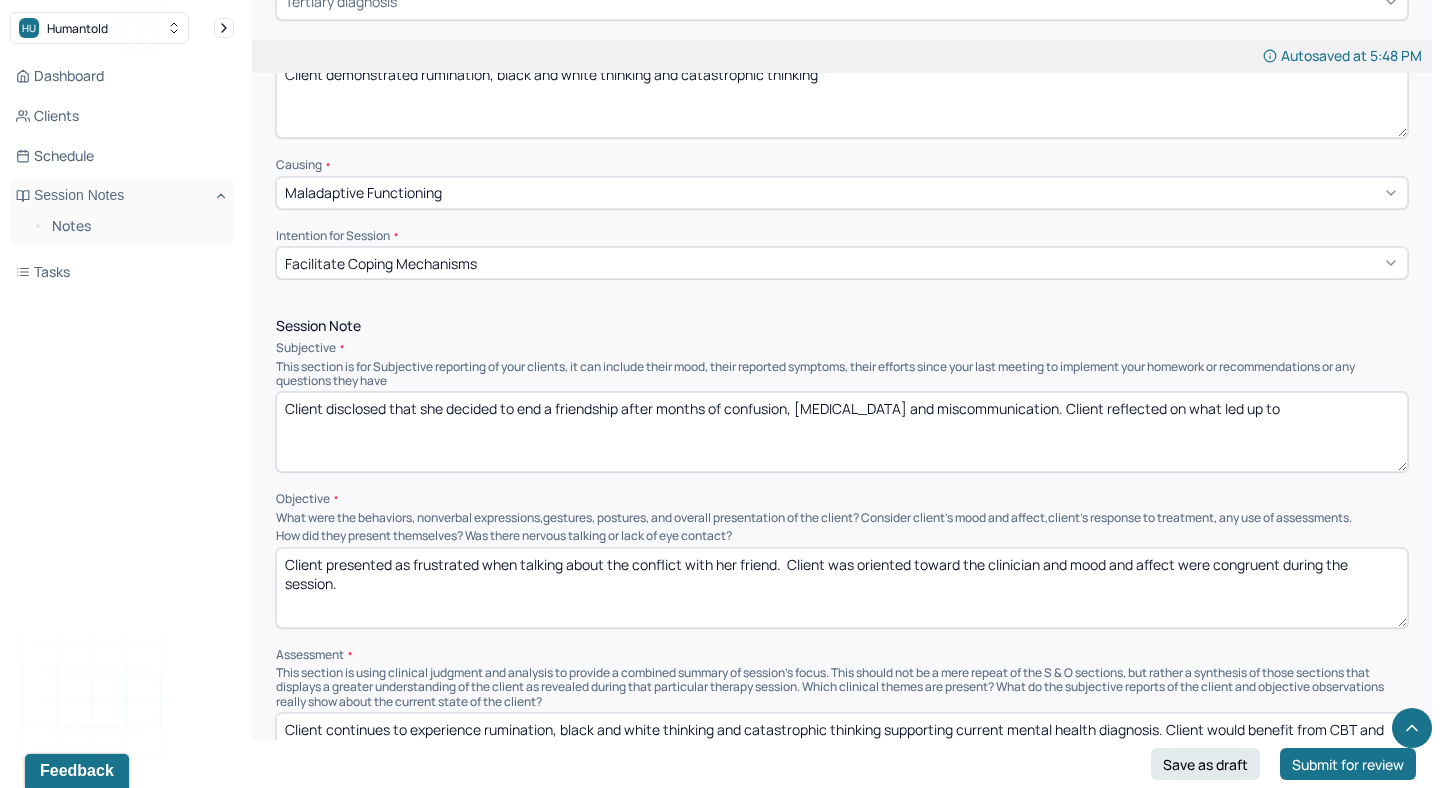 click on "Client disclosed that she decided to end a friendship after months of confusion, [MEDICAL_DATA] and miscommuincation. Client reflected on what led up to" at bounding box center (842, 432) 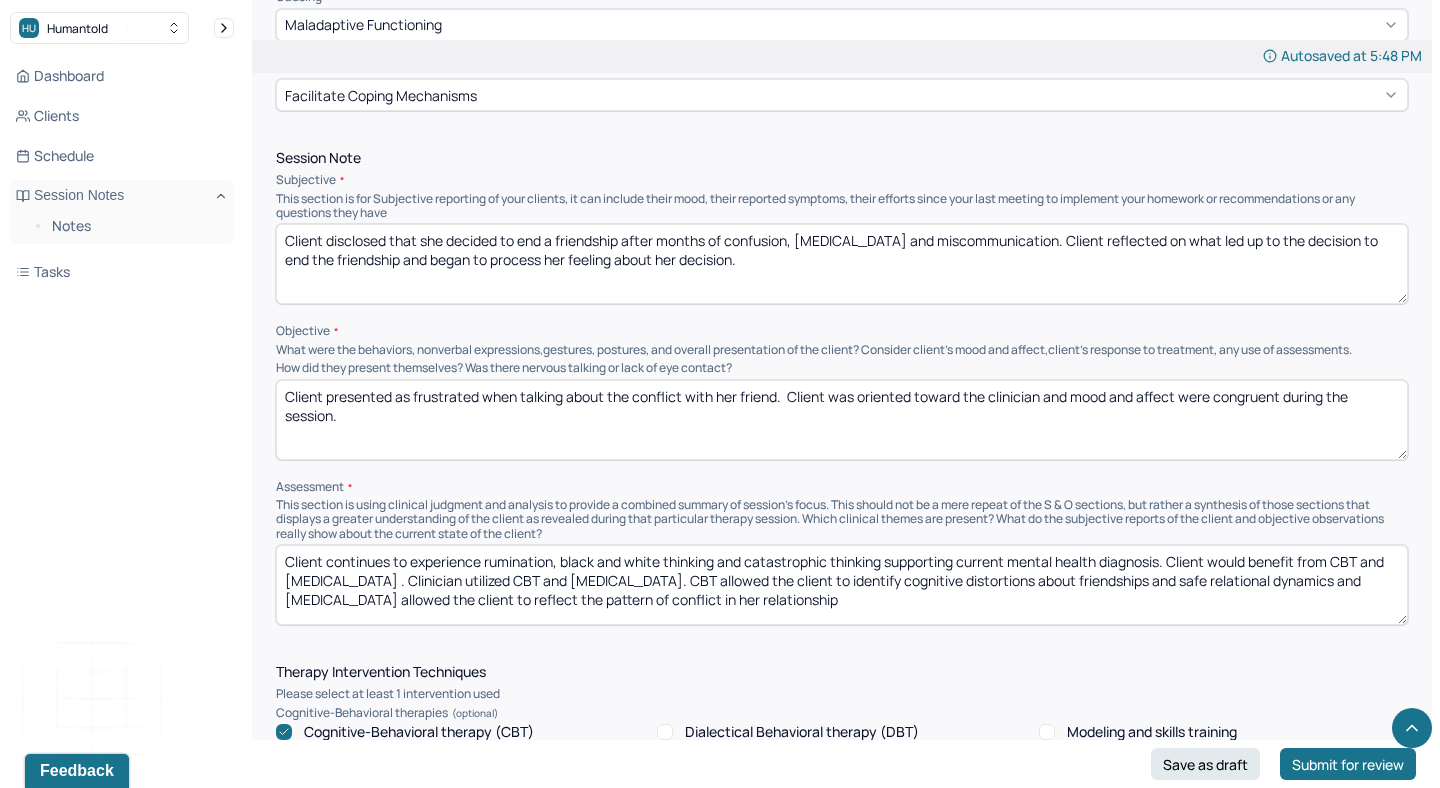 scroll, scrollTop: 1078, scrollLeft: 0, axis: vertical 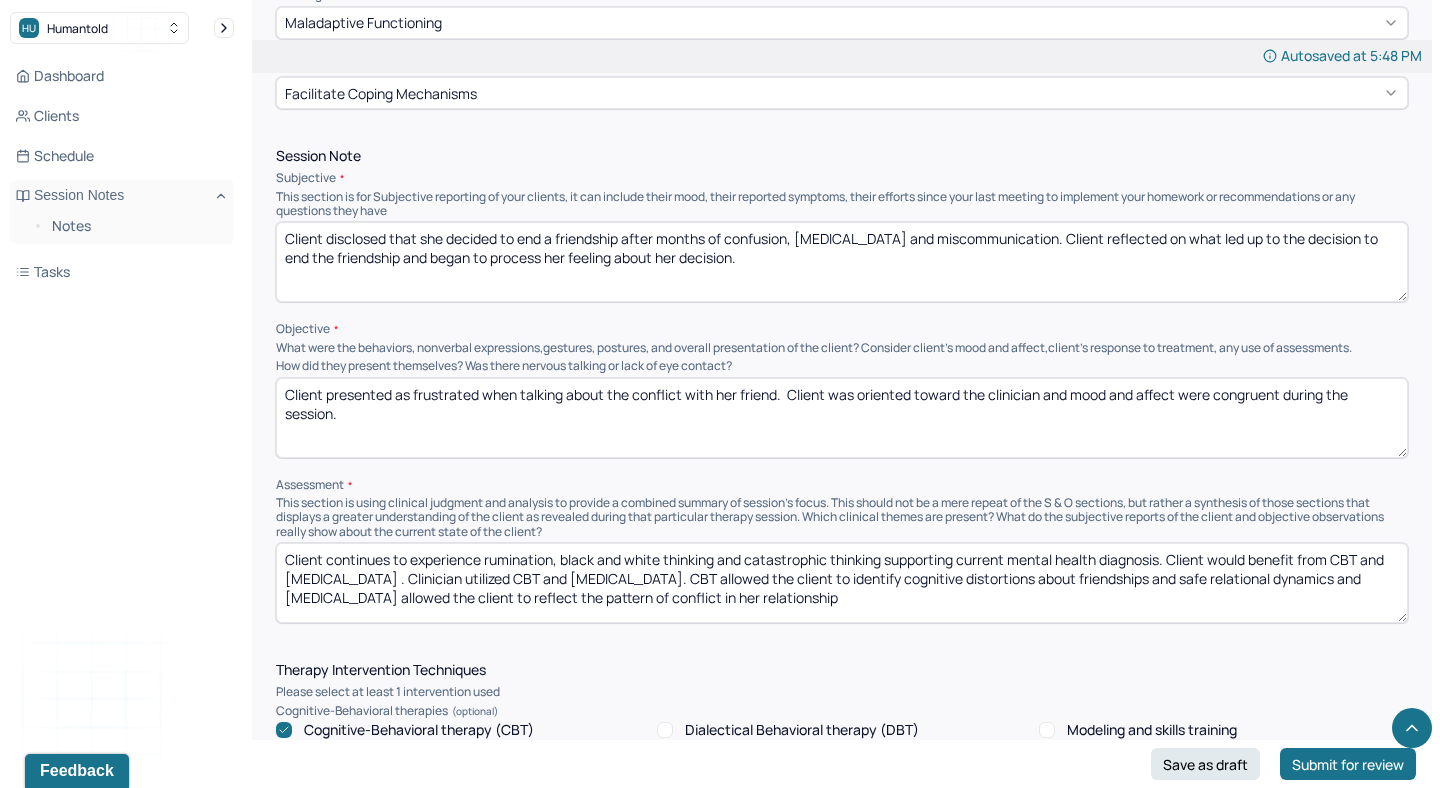 type on "Client disclosed that she decided to end a friendship after months of confusion, [MEDICAL_DATA] and miscommunication. Client reflected on what led up to the decision to end the friendship and began to process her feeling about her decision." 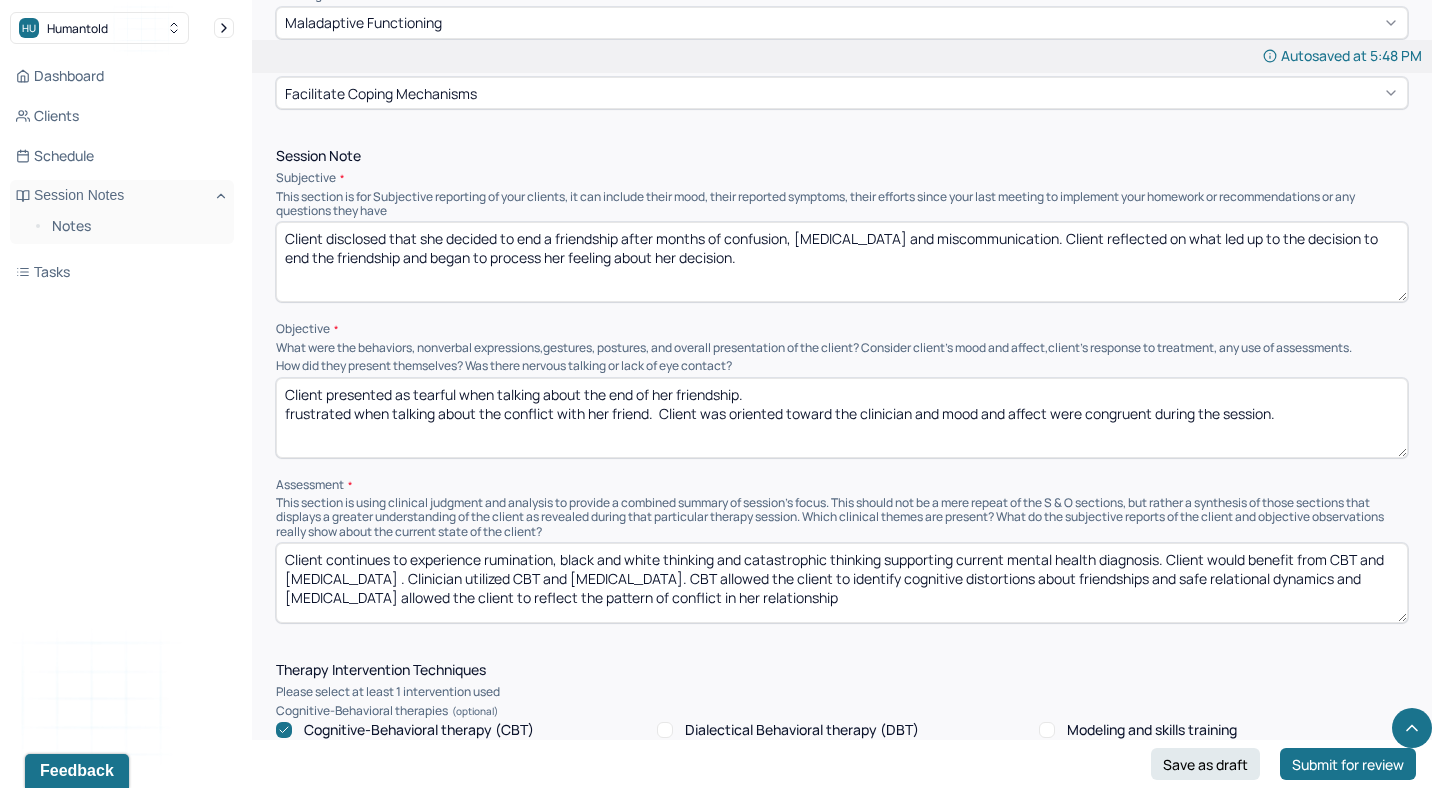 drag, startPoint x: 659, startPoint y: 407, endPoint x: 262, endPoint y: 401, distance: 397.04535 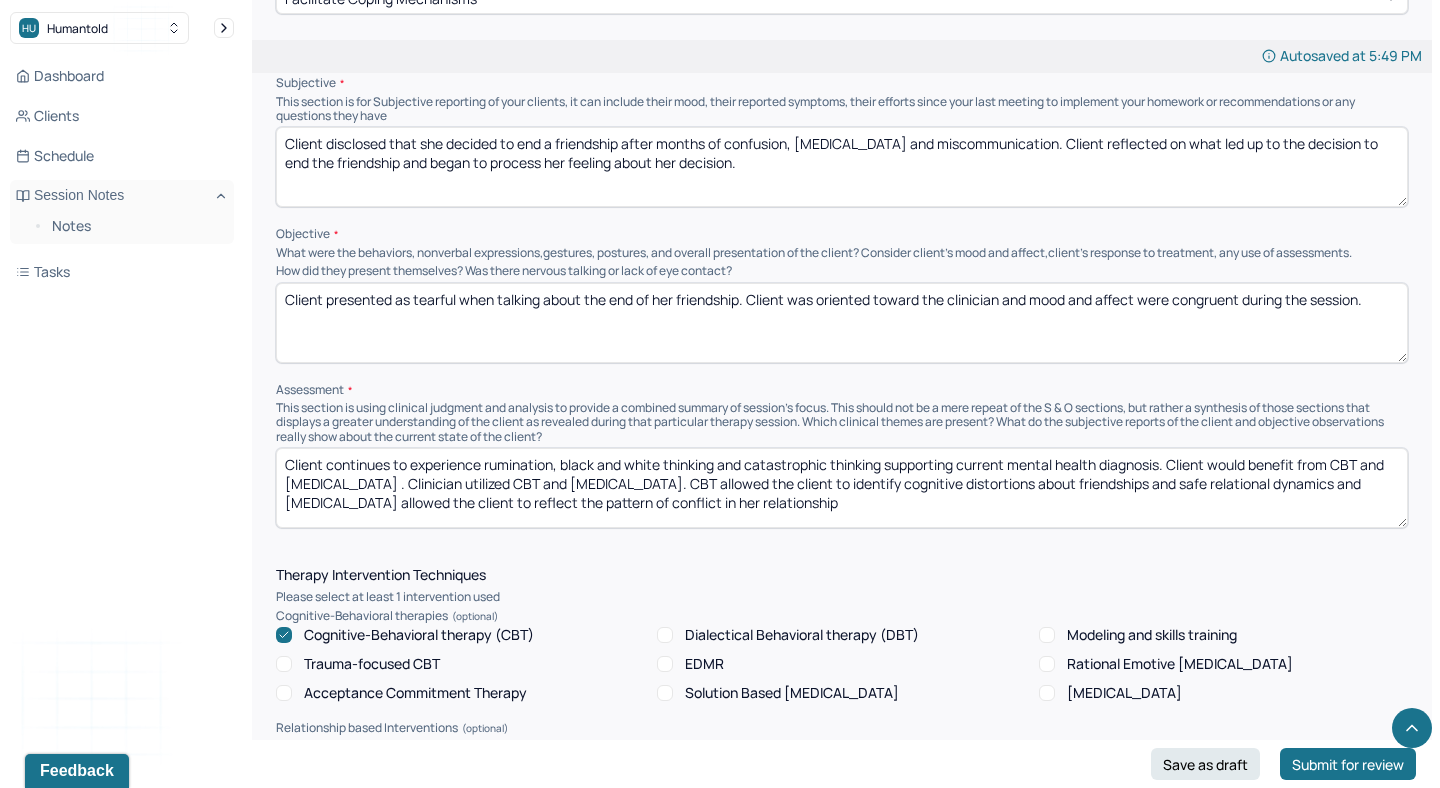 scroll, scrollTop: 1180, scrollLeft: 0, axis: vertical 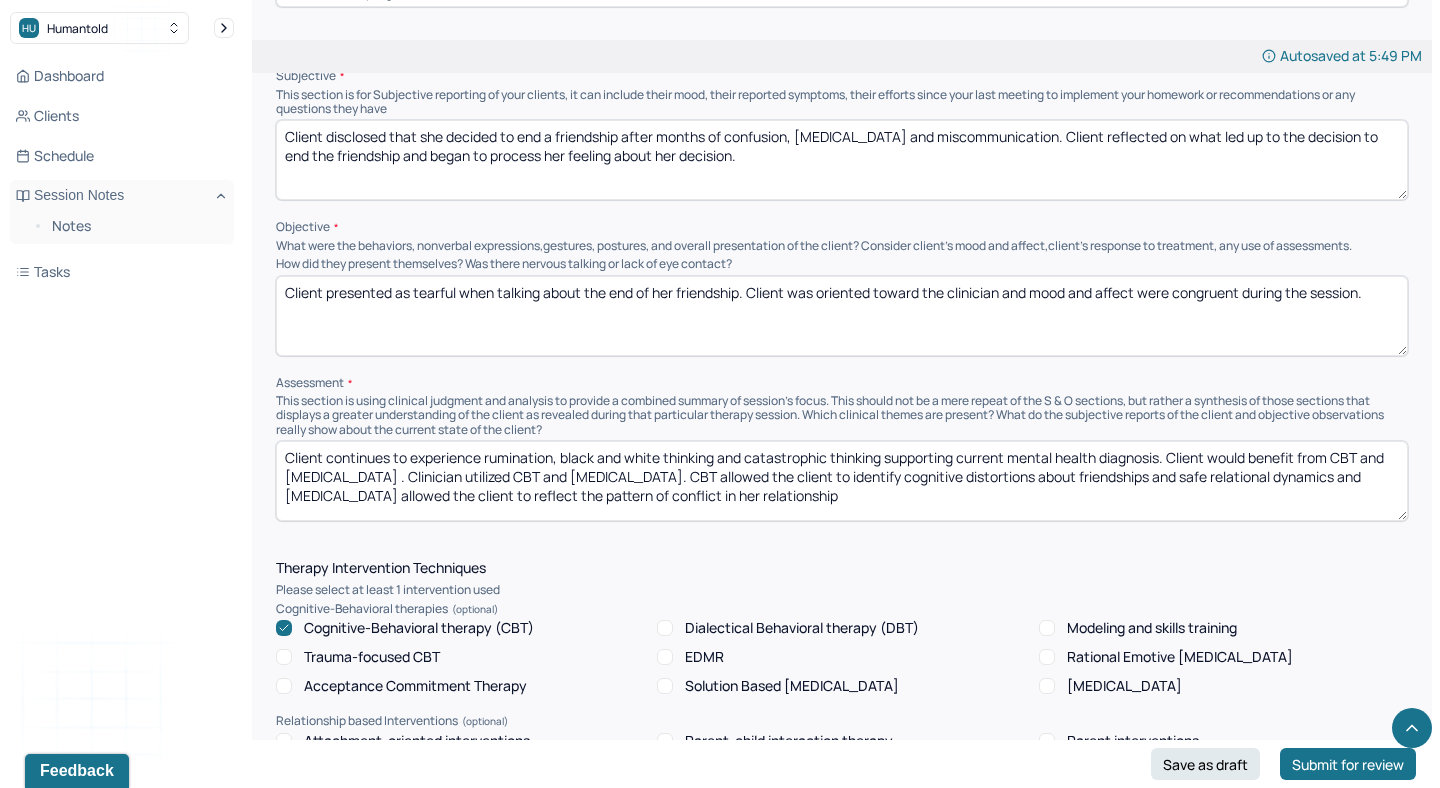 type on "Client presented as tearful when talking about the end of her friendship. Client was oriented toward the clinician and mood and affect were congruent during the session." 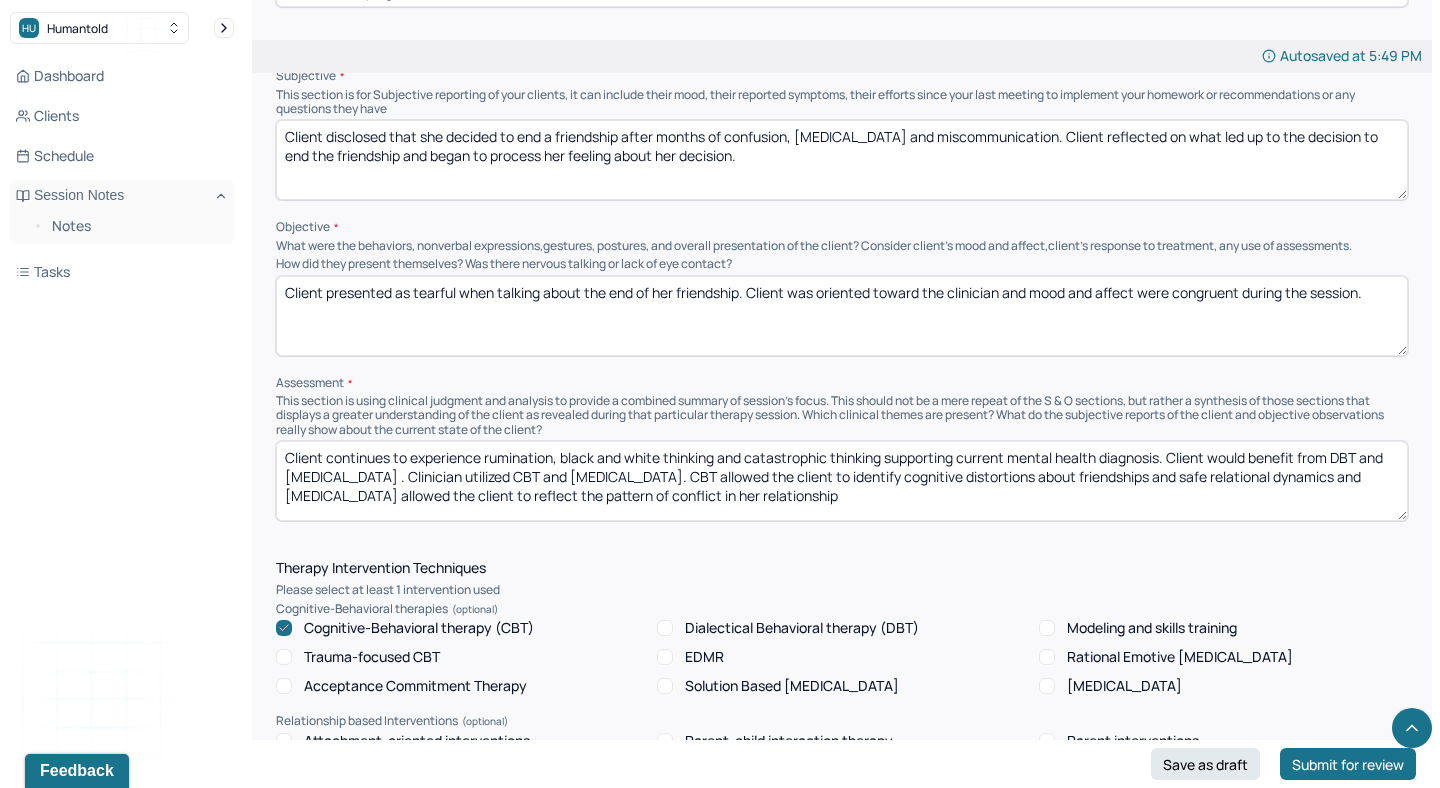 click on "Client continues to experience rumination, black and white thinking and catastrophic thinking supporting current mental health diagnosis. Client would benefit from BT and [MEDICAL_DATA] . Clinician utilized CBT and [MEDICAL_DATA]. CBT allowed the client to identify cognitive distortions about friendships and safe relational dynamics and [MEDICAL_DATA] allowed the client to reflect the pattern of conflict in her relationship" at bounding box center [842, 481] 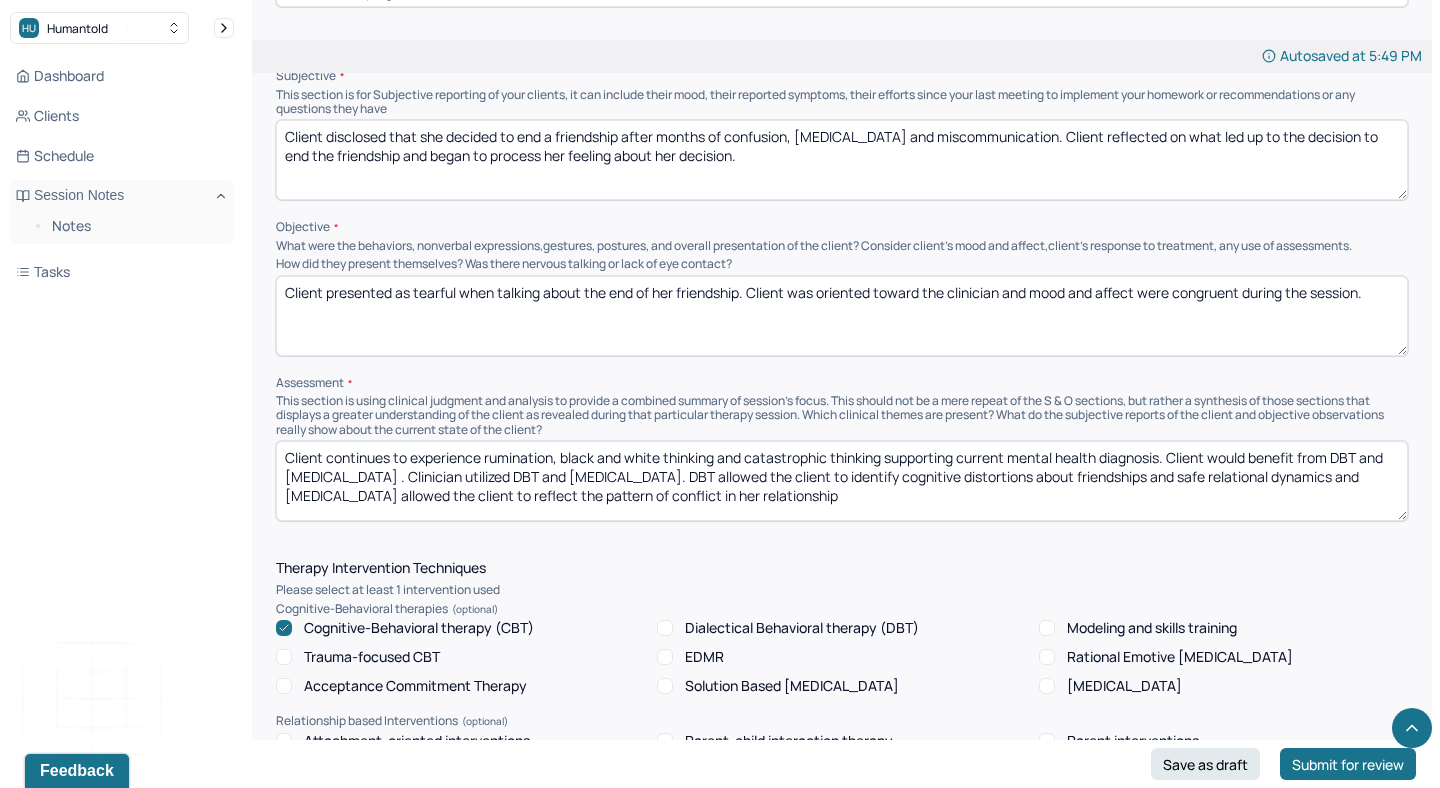 click on "Client continues to experience rumination, black and white thinking and catastrophic thinking supporting current mental health diagnosis. Client would benefit from DBT and [MEDICAL_DATA] . Clinician utilized DBT and [MEDICAL_DATA]. DBT allowed the client to identify cognitive distortions about friendships and safe relational dynamics and [MEDICAL_DATA] allowed the client to reflect the pattern of conflict in her relationship" at bounding box center (842, 481) 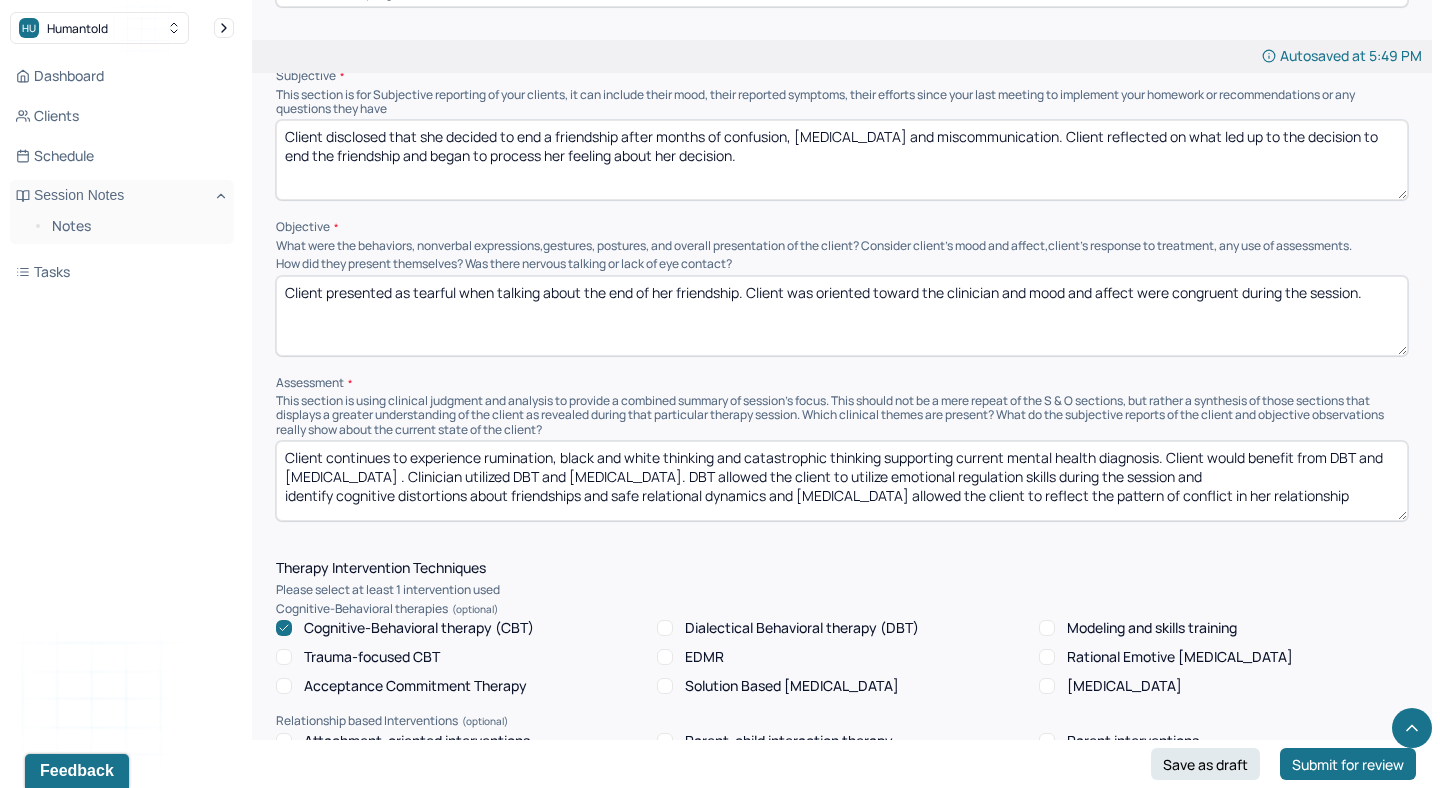 drag, startPoint x: 798, startPoint y: 493, endPoint x: 288, endPoint y: 488, distance: 510.0245 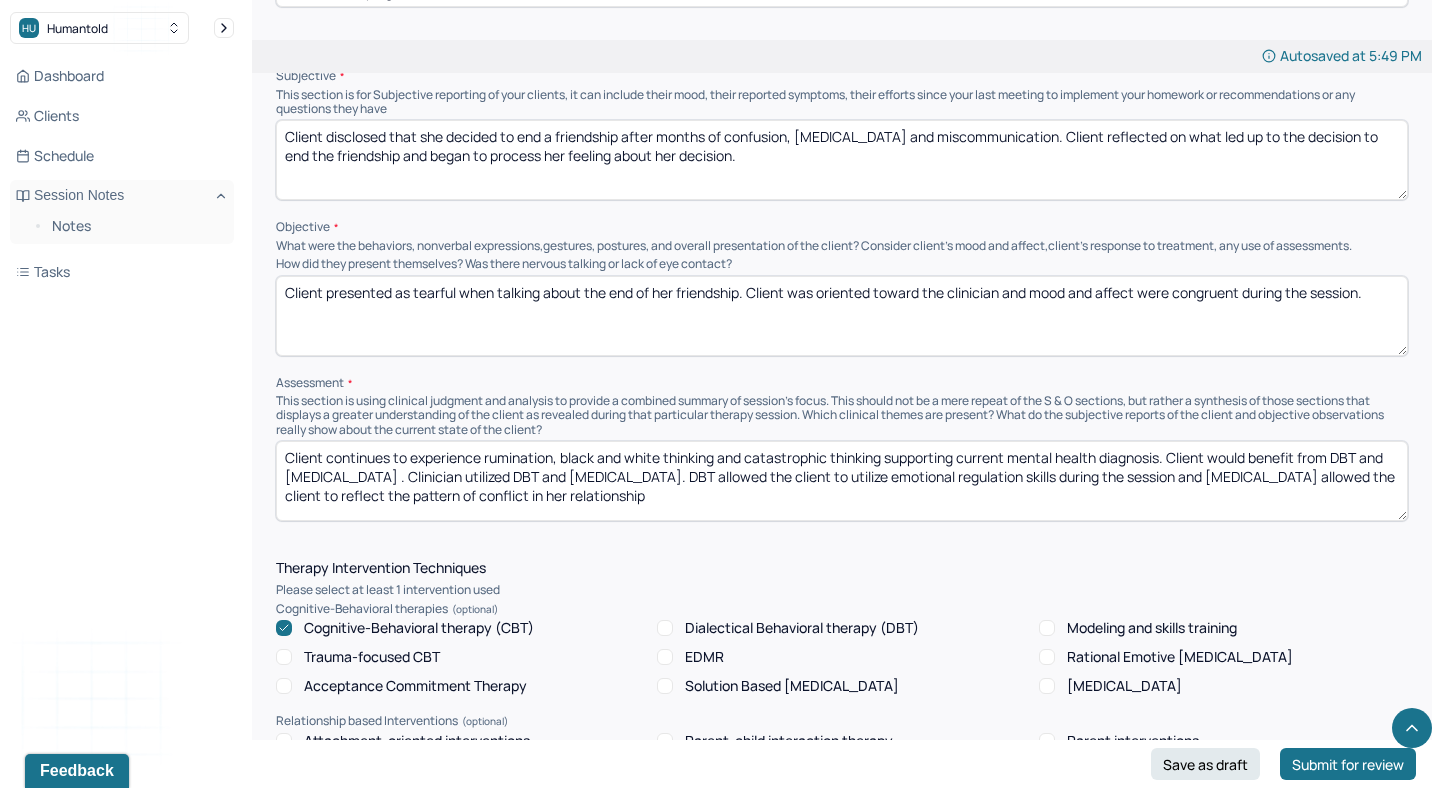 drag, startPoint x: 340, startPoint y: 489, endPoint x: 1069, endPoint y: 528, distance: 730.0425 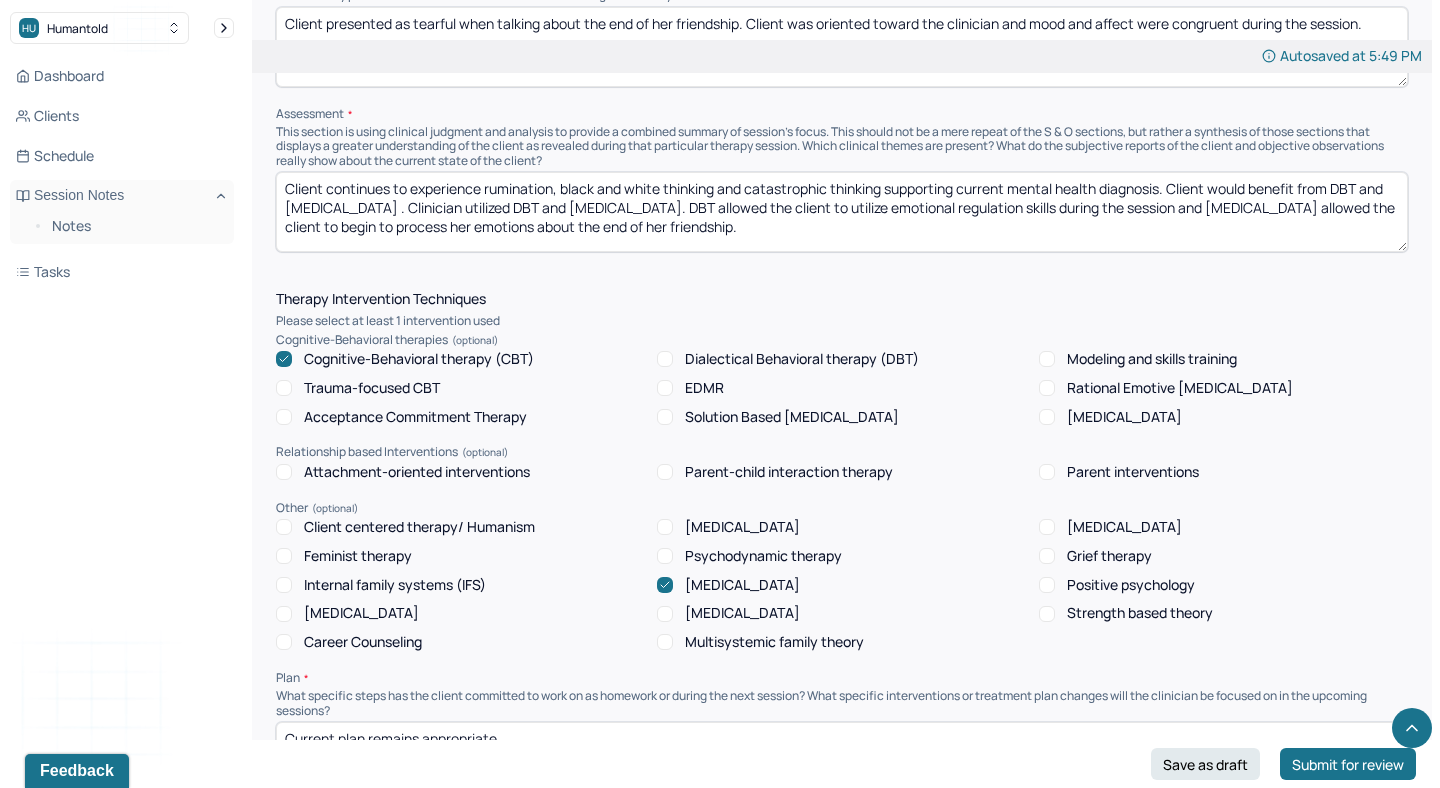 scroll, scrollTop: 1476, scrollLeft: 0, axis: vertical 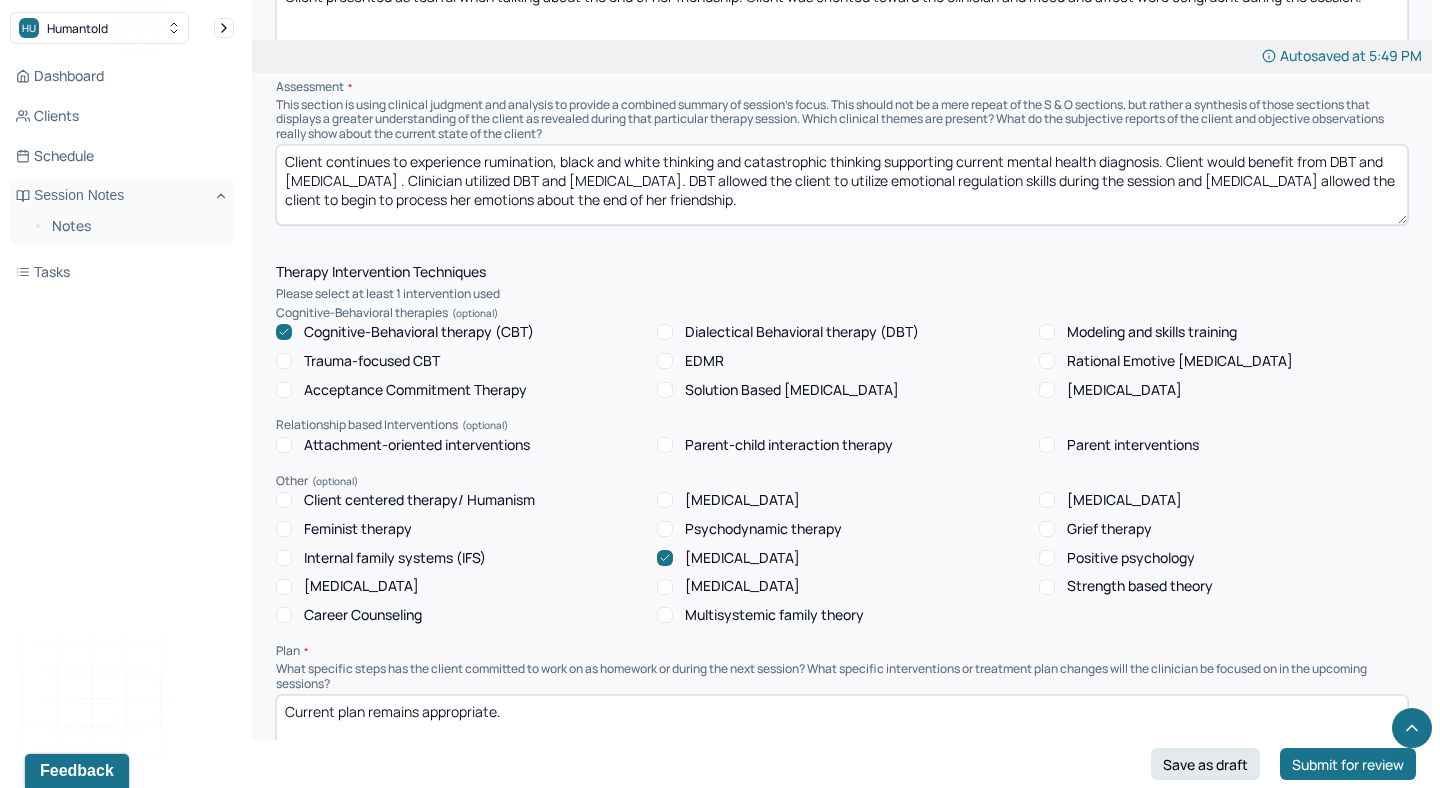 type on "Client continues to experience rumination, black and white thinking and catastrophic thinking supporting current mental health diagnosis. Client would benefit from DBT and [MEDICAL_DATA] . Clinician utilized DBT and [MEDICAL_DATA]. DBT allowed the client to utilize emotional regulation skills during the session and [MEDICAL_DATA] allowed the client to begin to process her emotions about the end of her friendship." 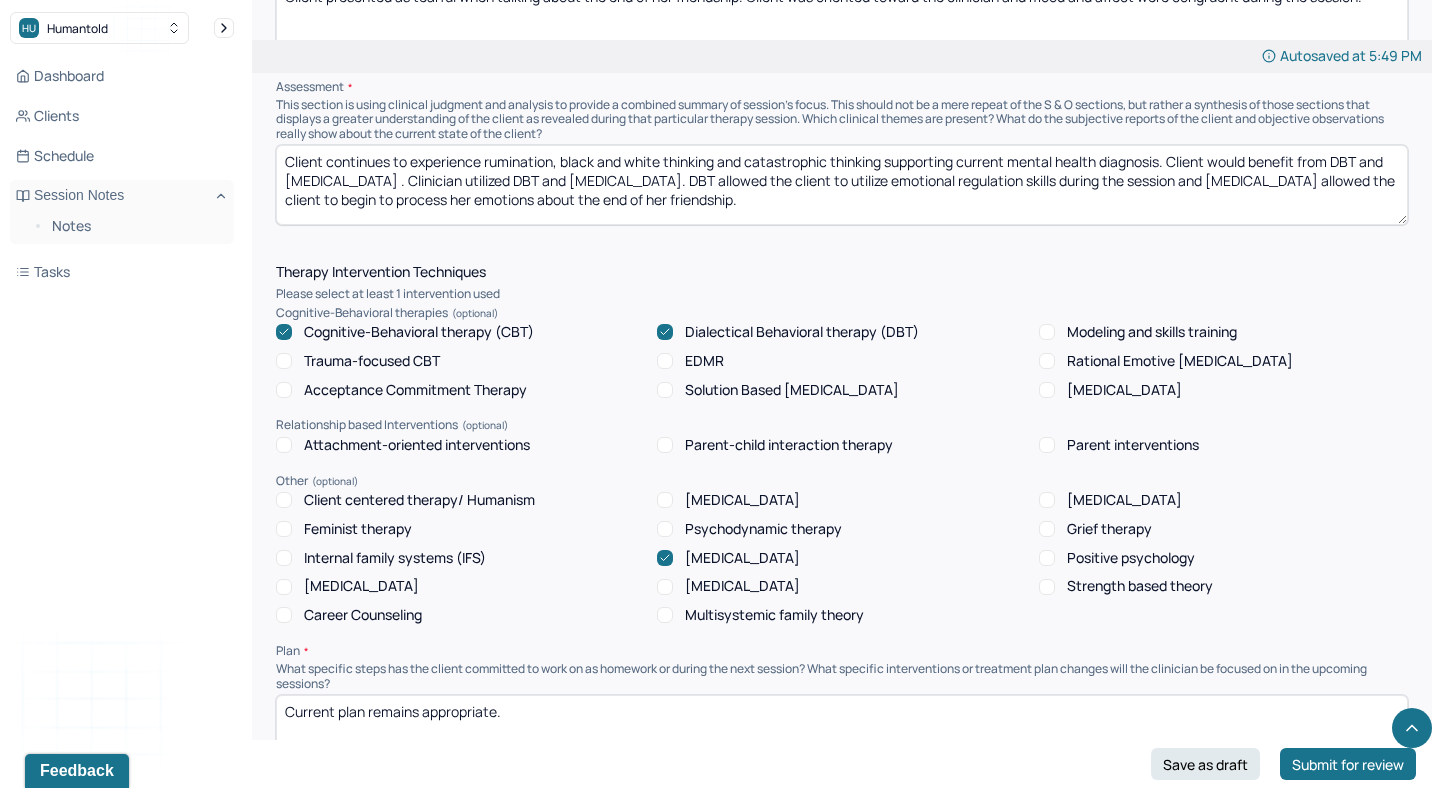 click 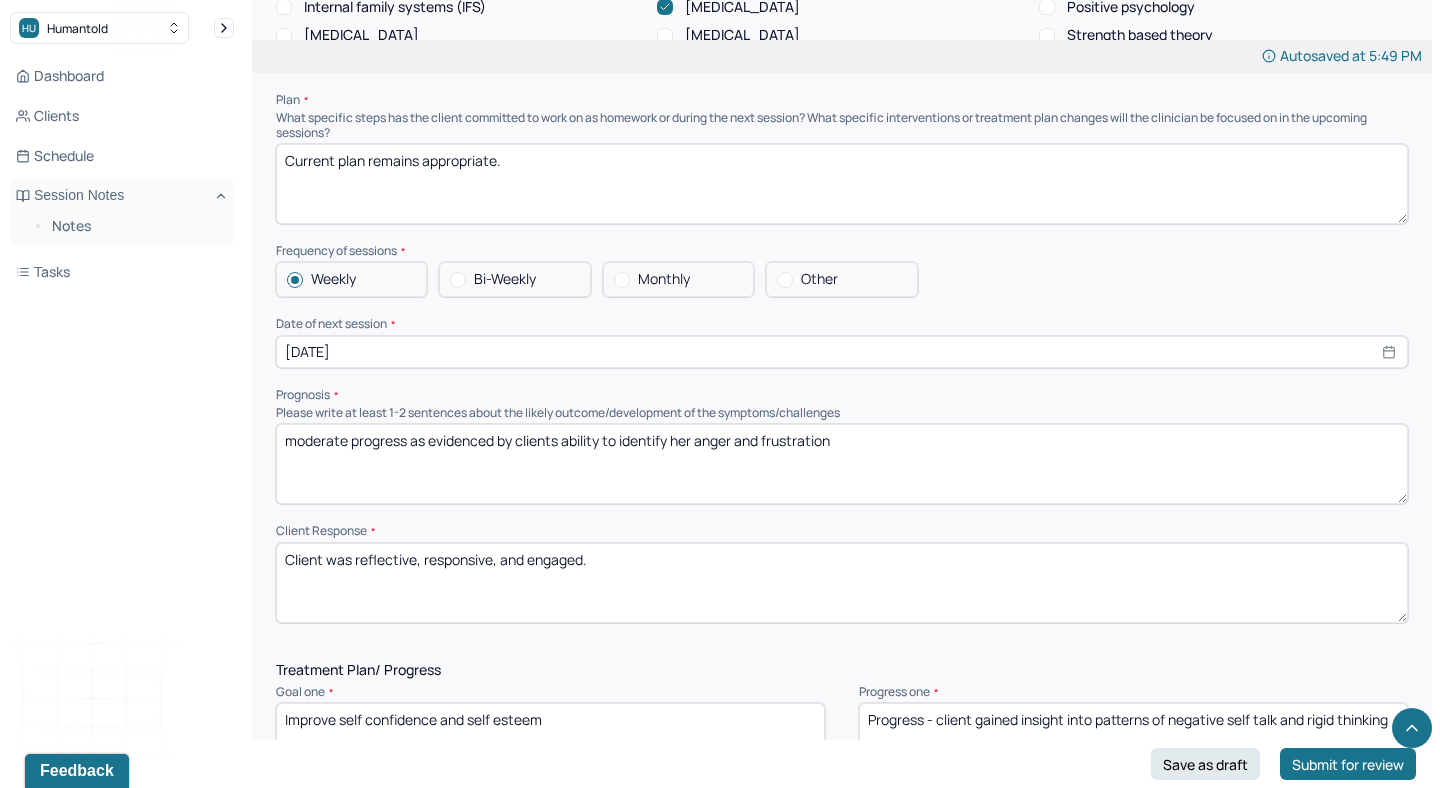 scroll, scrollTop: 2037, scrollLeft: 0, axis: vertical 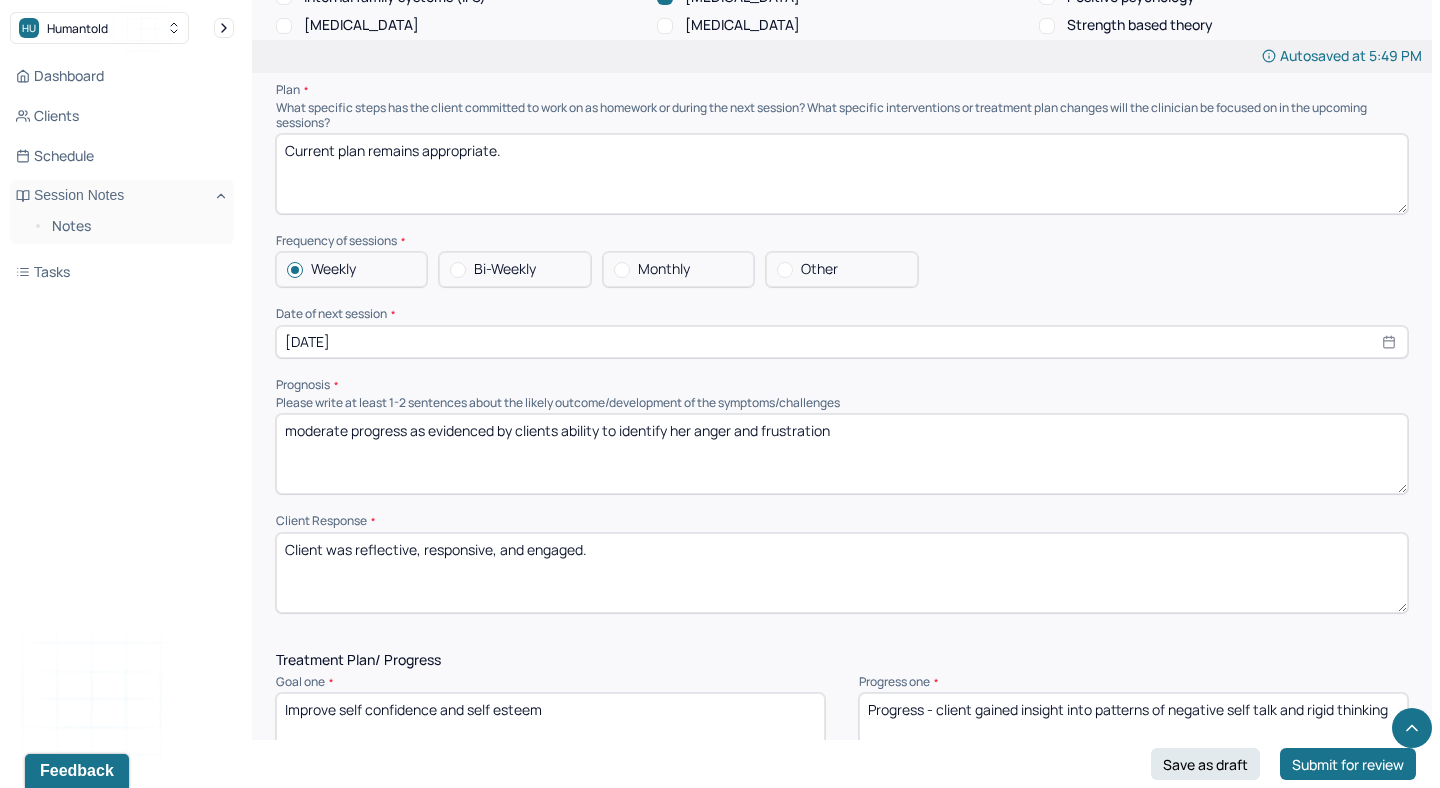 click on "[DATE]" at bounding box center [842, 342] 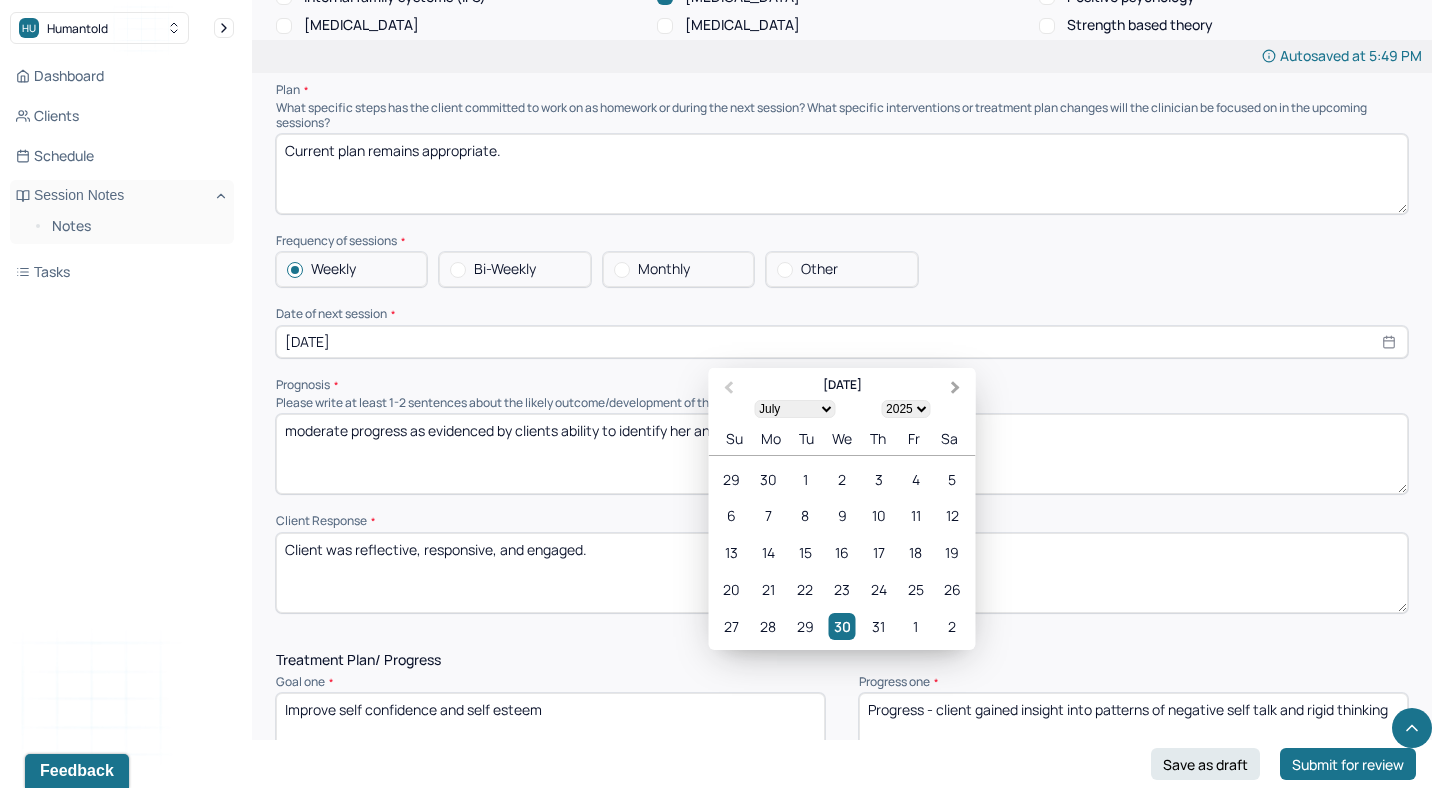 click on "Next Month" at bounding box center (958, 389) 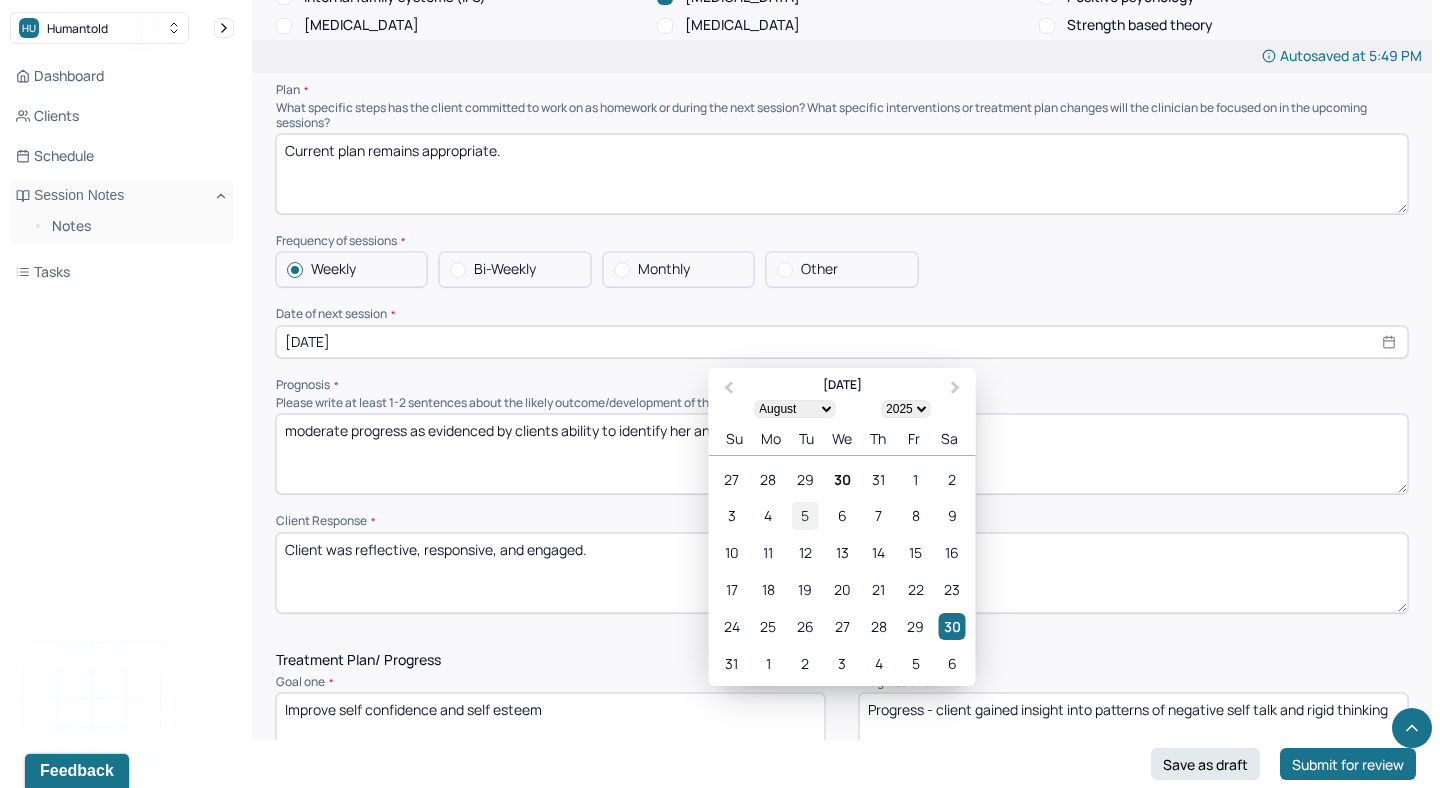 click on "5" at bounding box center (805, 515) 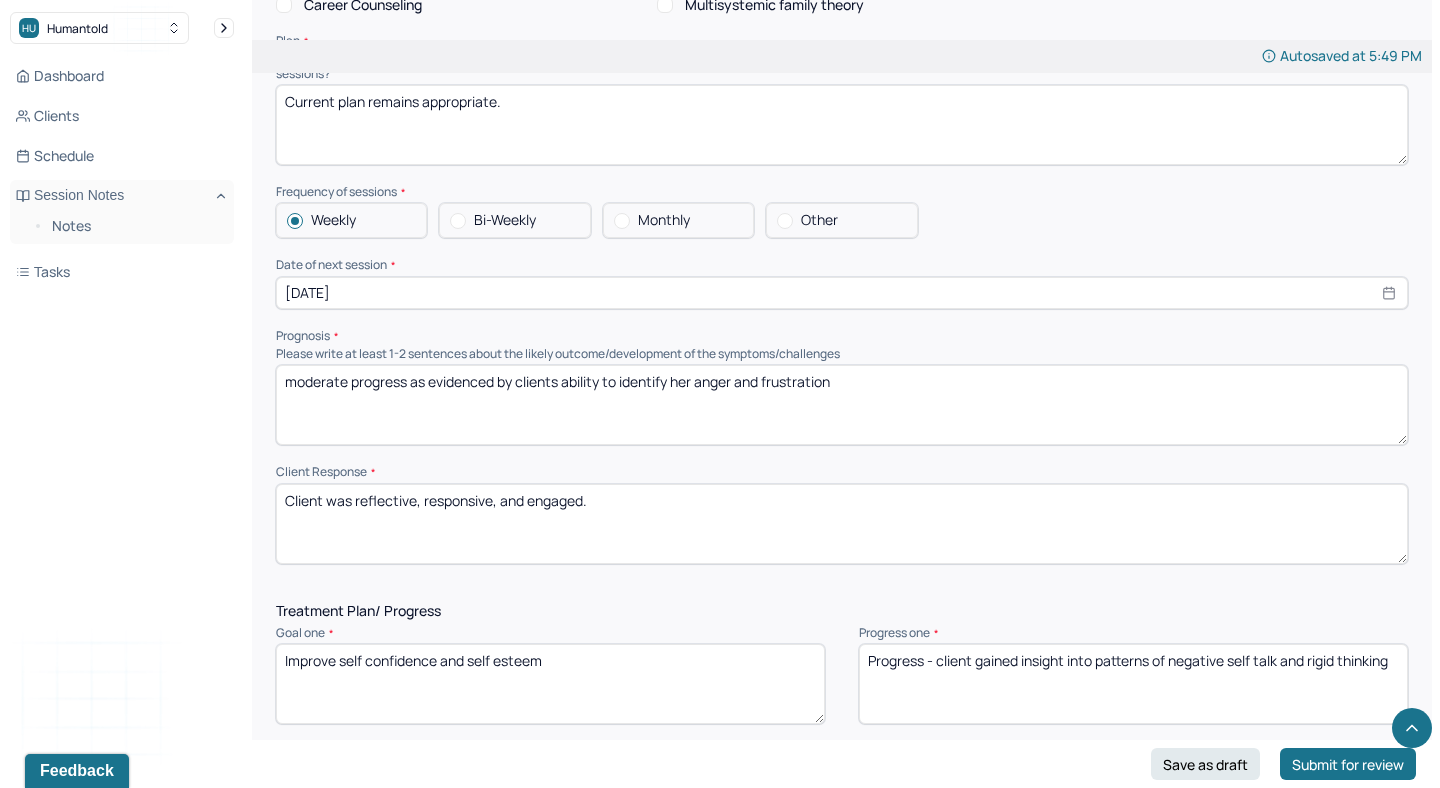 scroll, scrollTop: 2093, scrollLeft: 0, axis: vertical 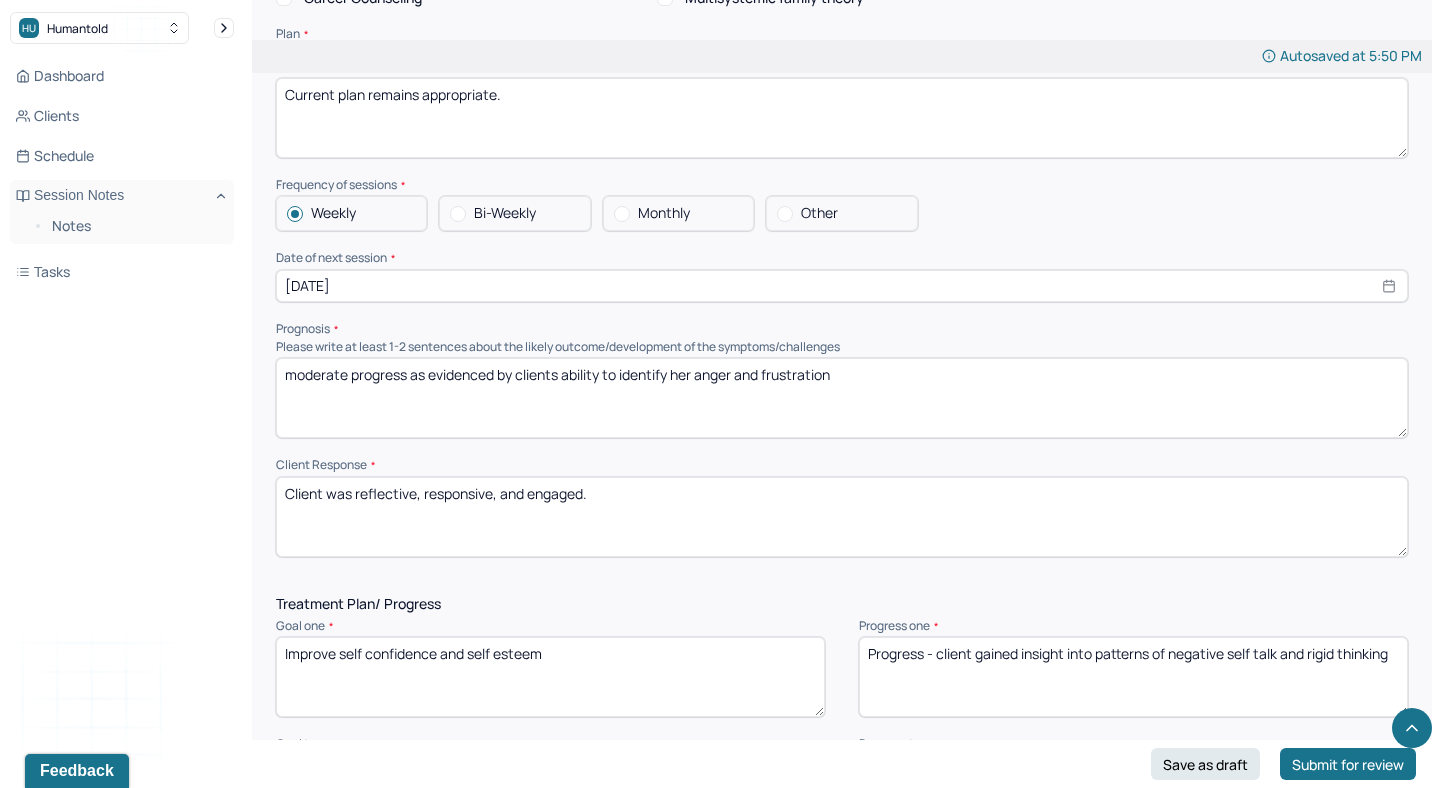 drag, startPoint x: 622, startPoint y: 367, endPoint x: 1143, endPoint y: 466, distance: 530.3226 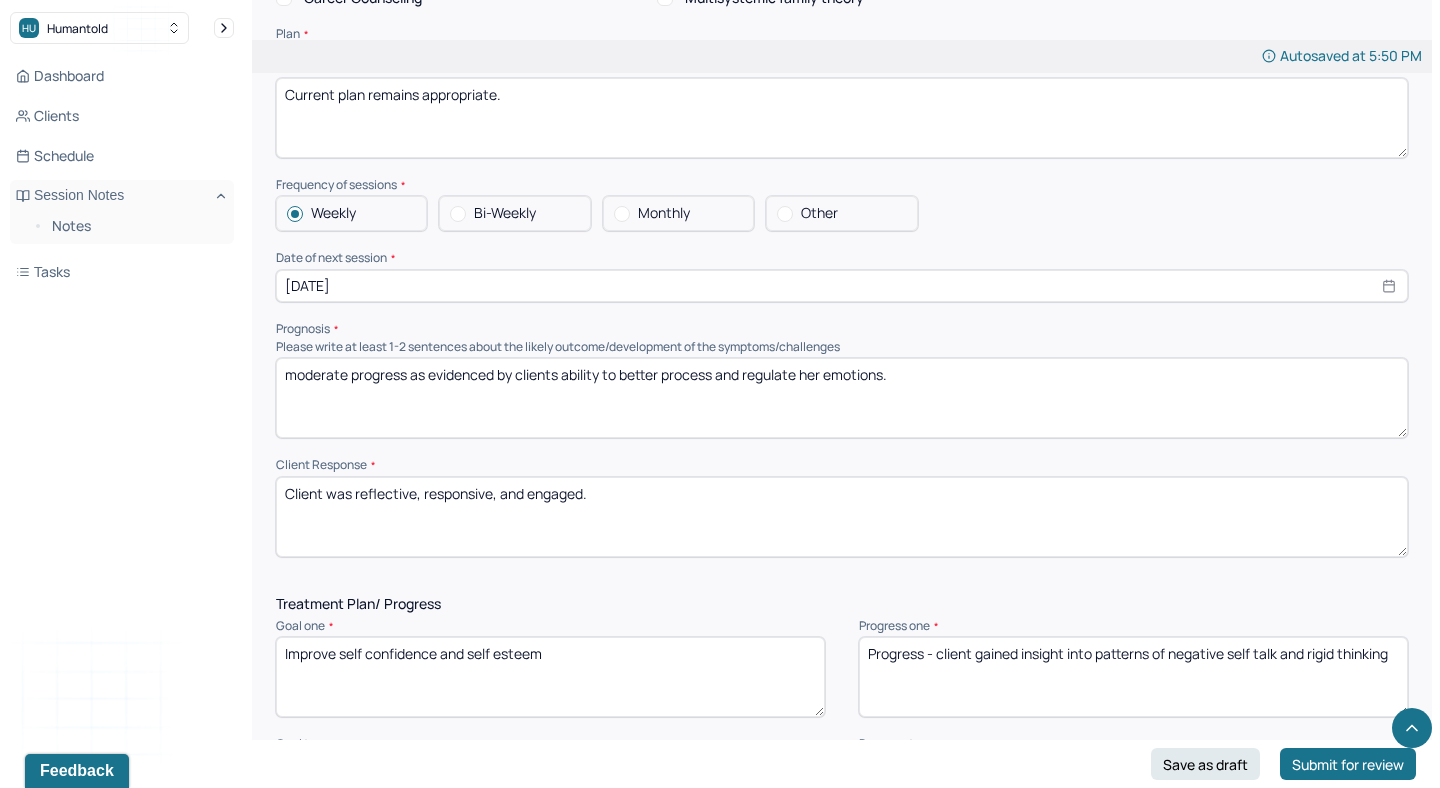 type on "moderate progress as evidenced by clients ability to better process and regulate her emotions." 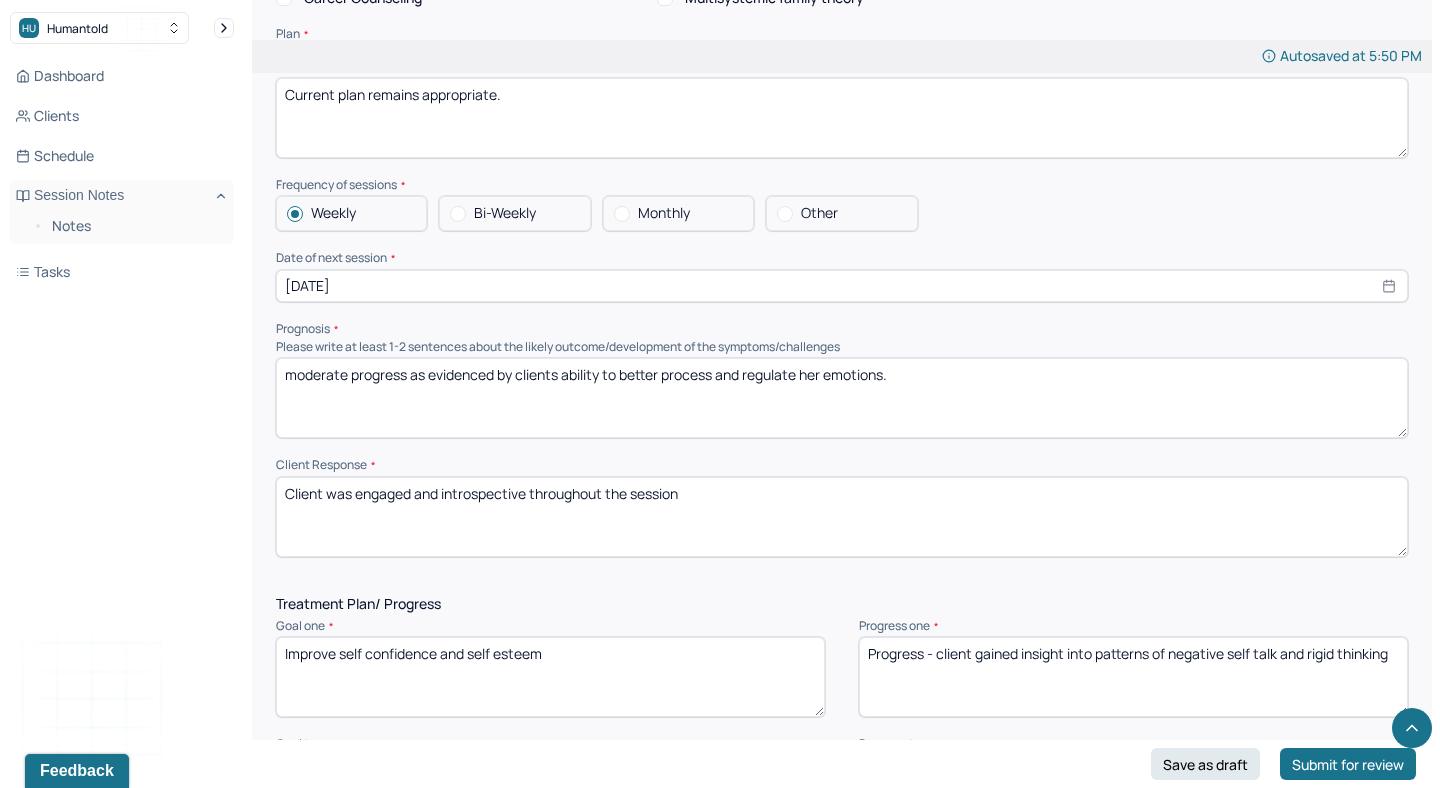 click on "Client was engaged and introspective throughout the session" at bounding box center (842, 517) 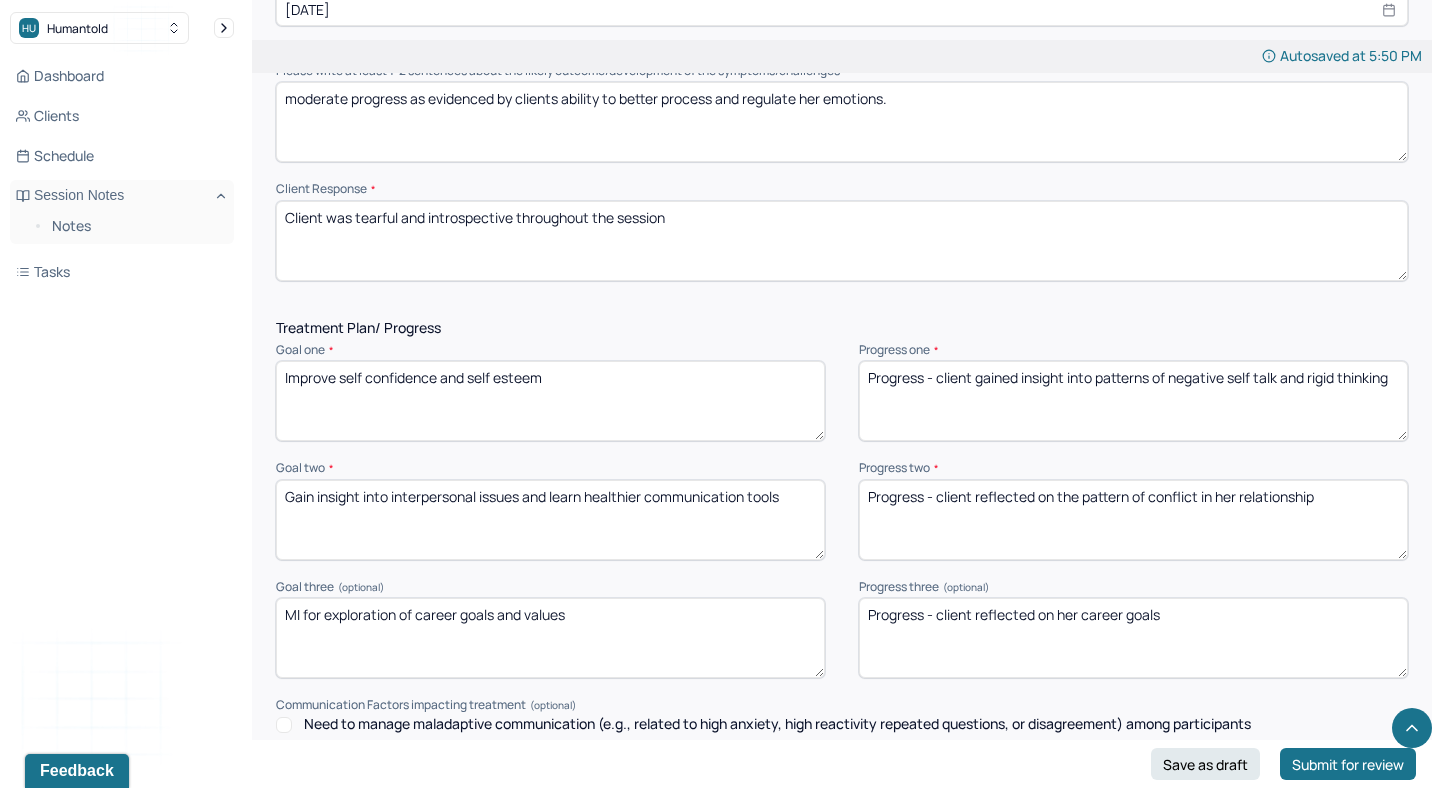 scroll, scrollTop: 2370, scrollLeft: 0, axis: vertical 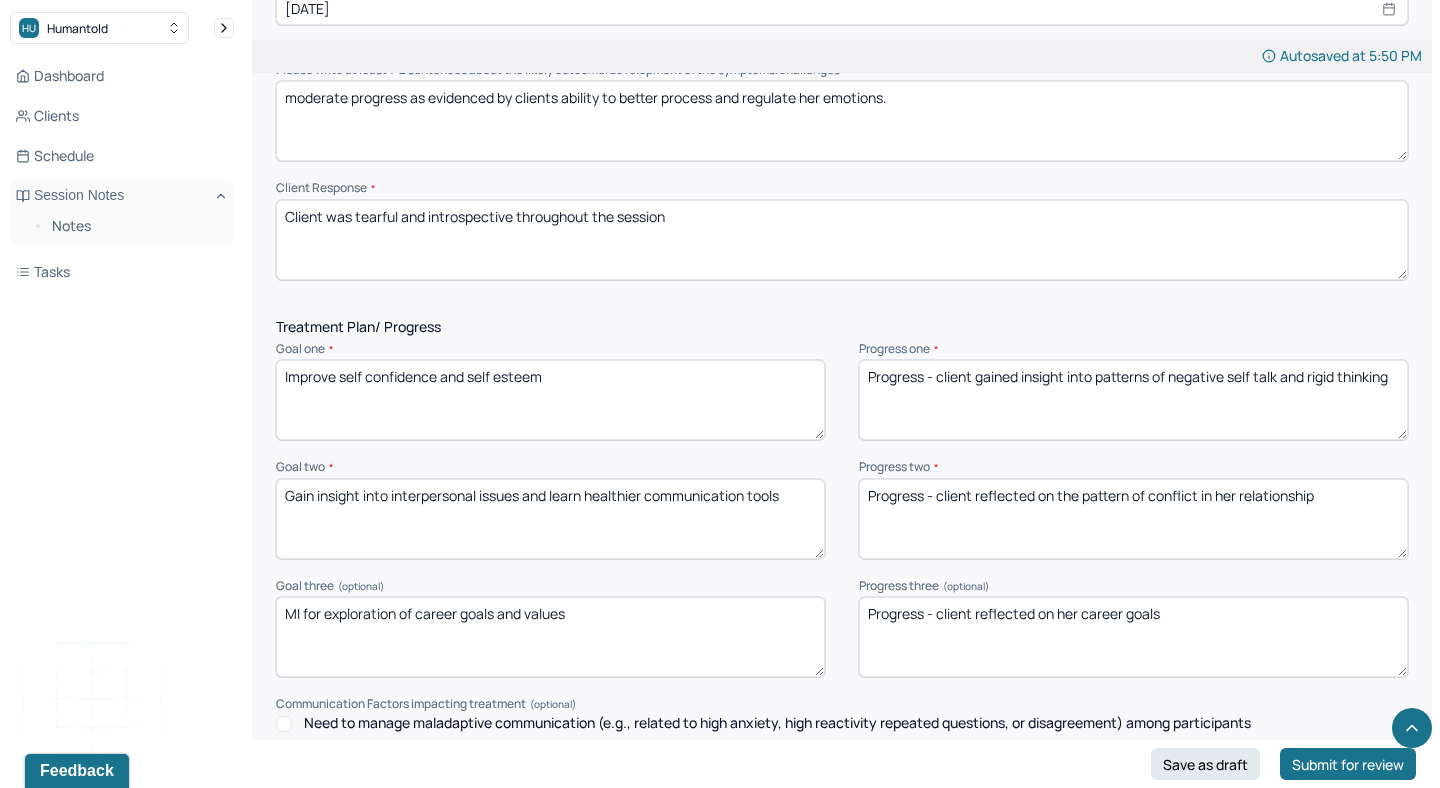 type on "Client was tearful and introspective throughout the session" 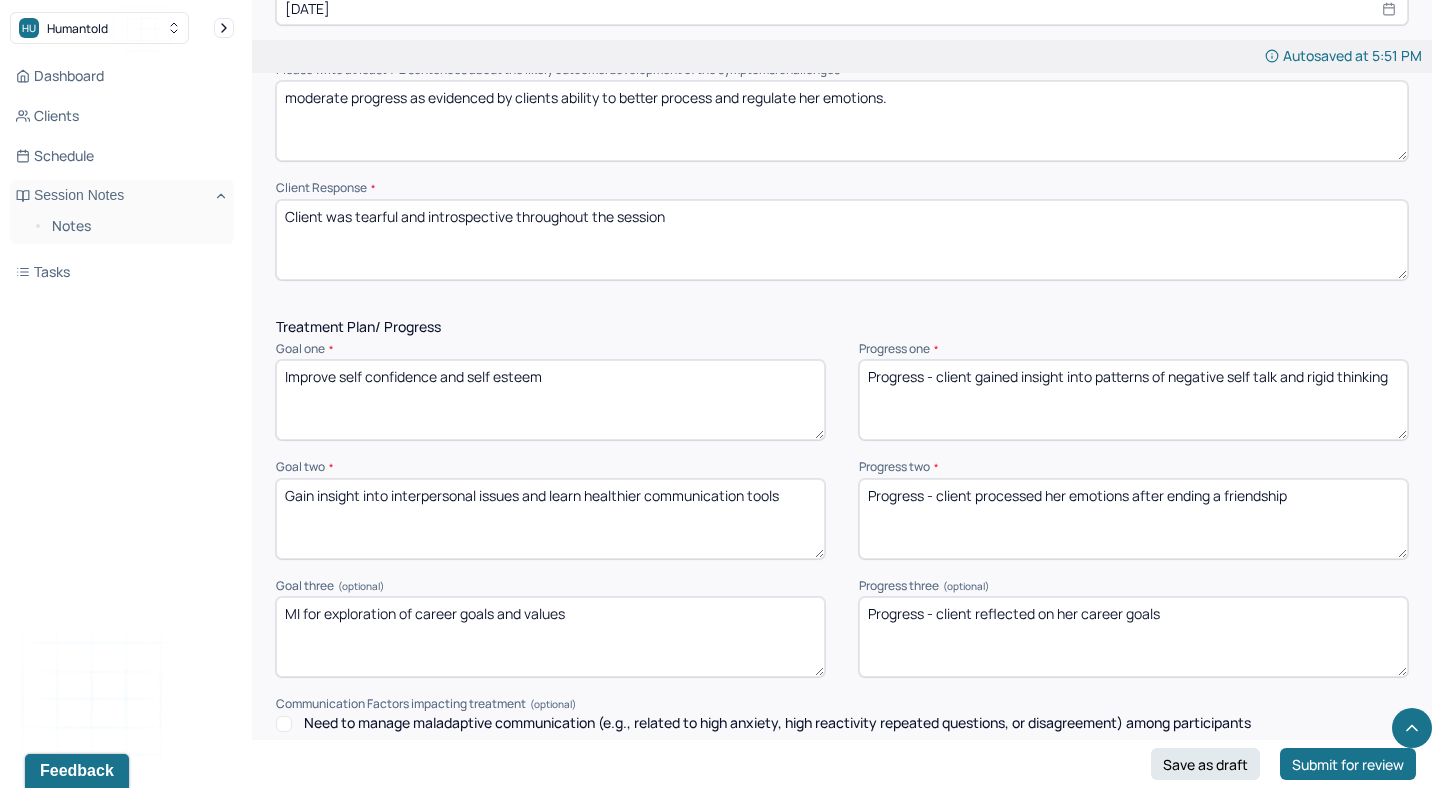 type on "Progress - client processed her emotions after ending a friendship" 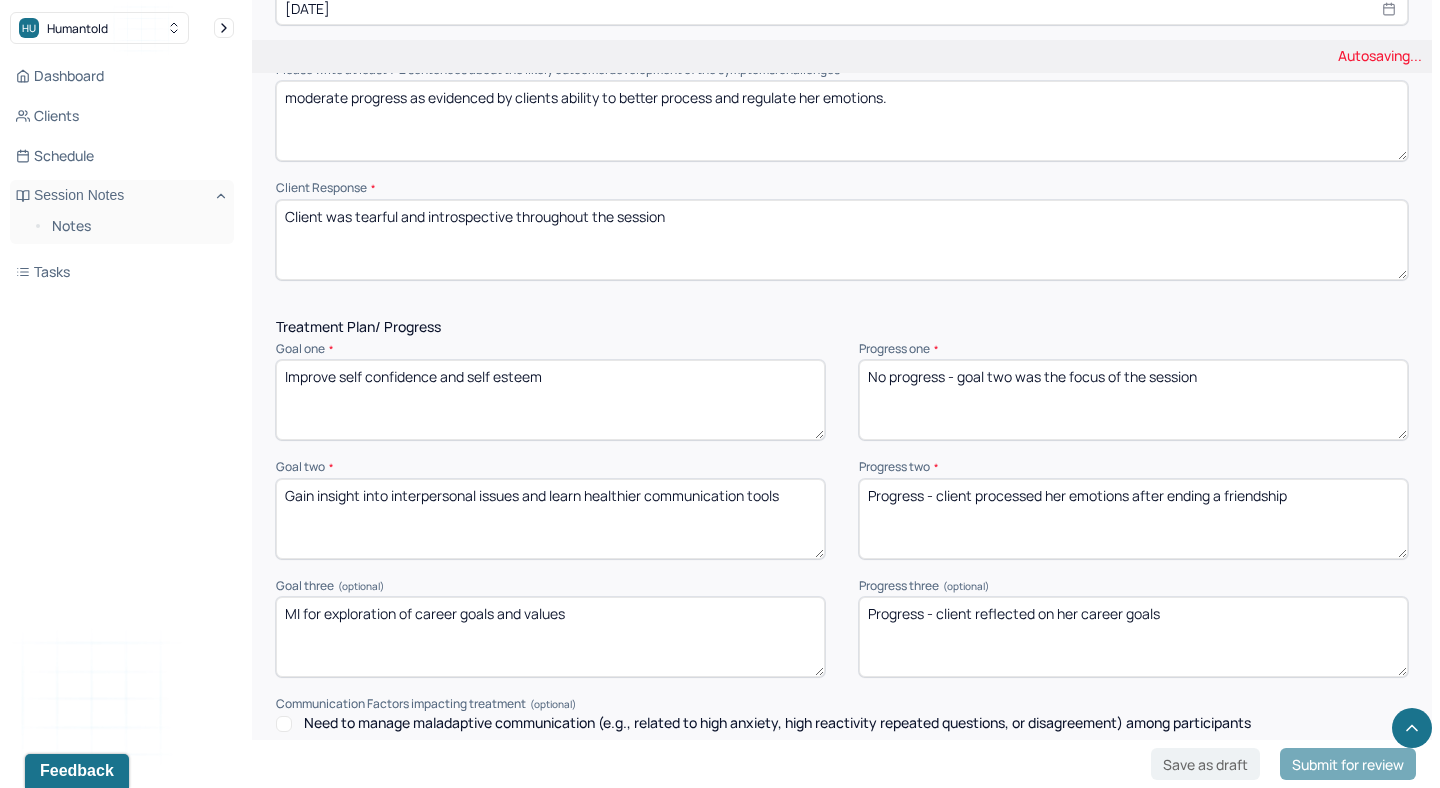 click on "No progress - goal two was the" at bounding box center [1133, 400] 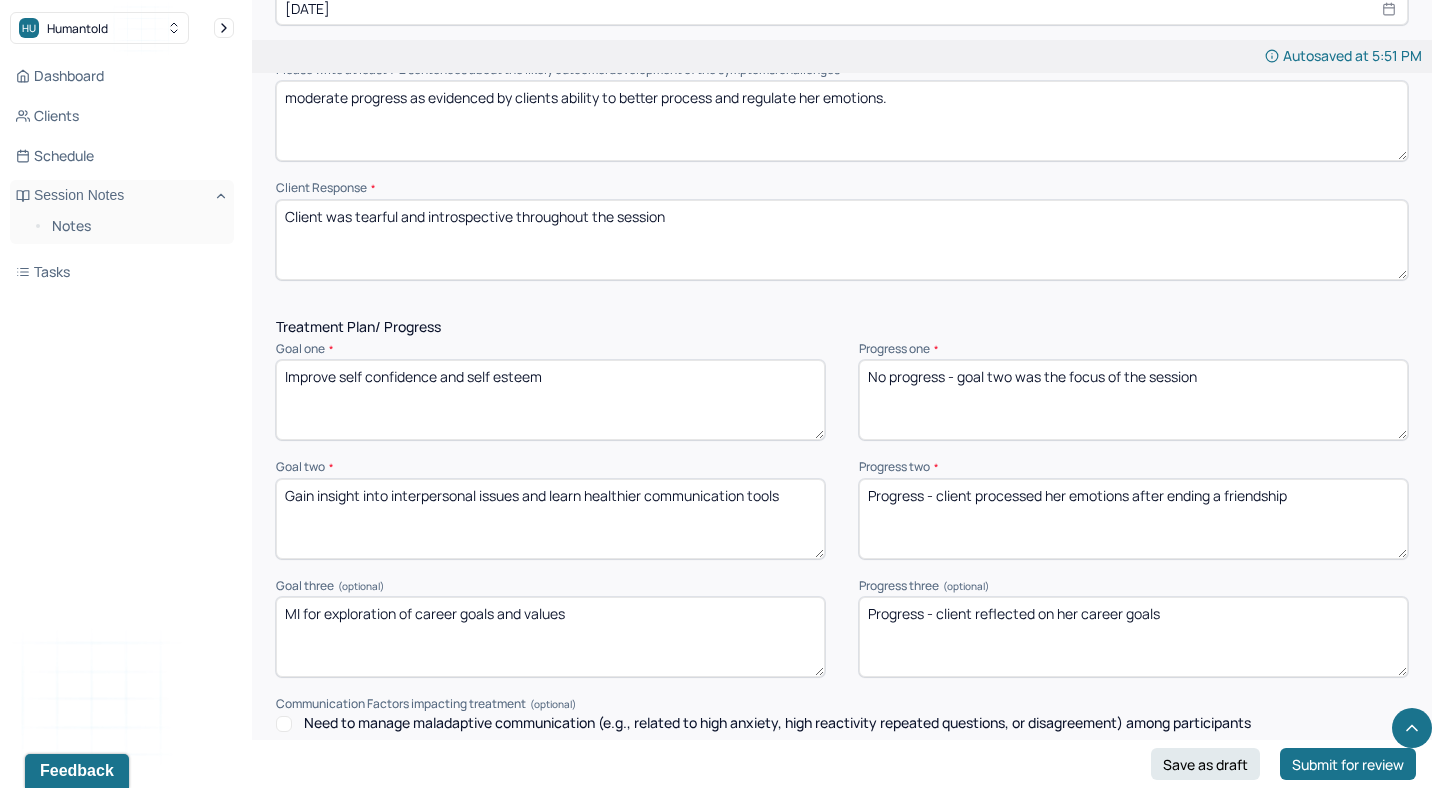 click on "No progress - goal two was the" at bounding box center (1133, 400) 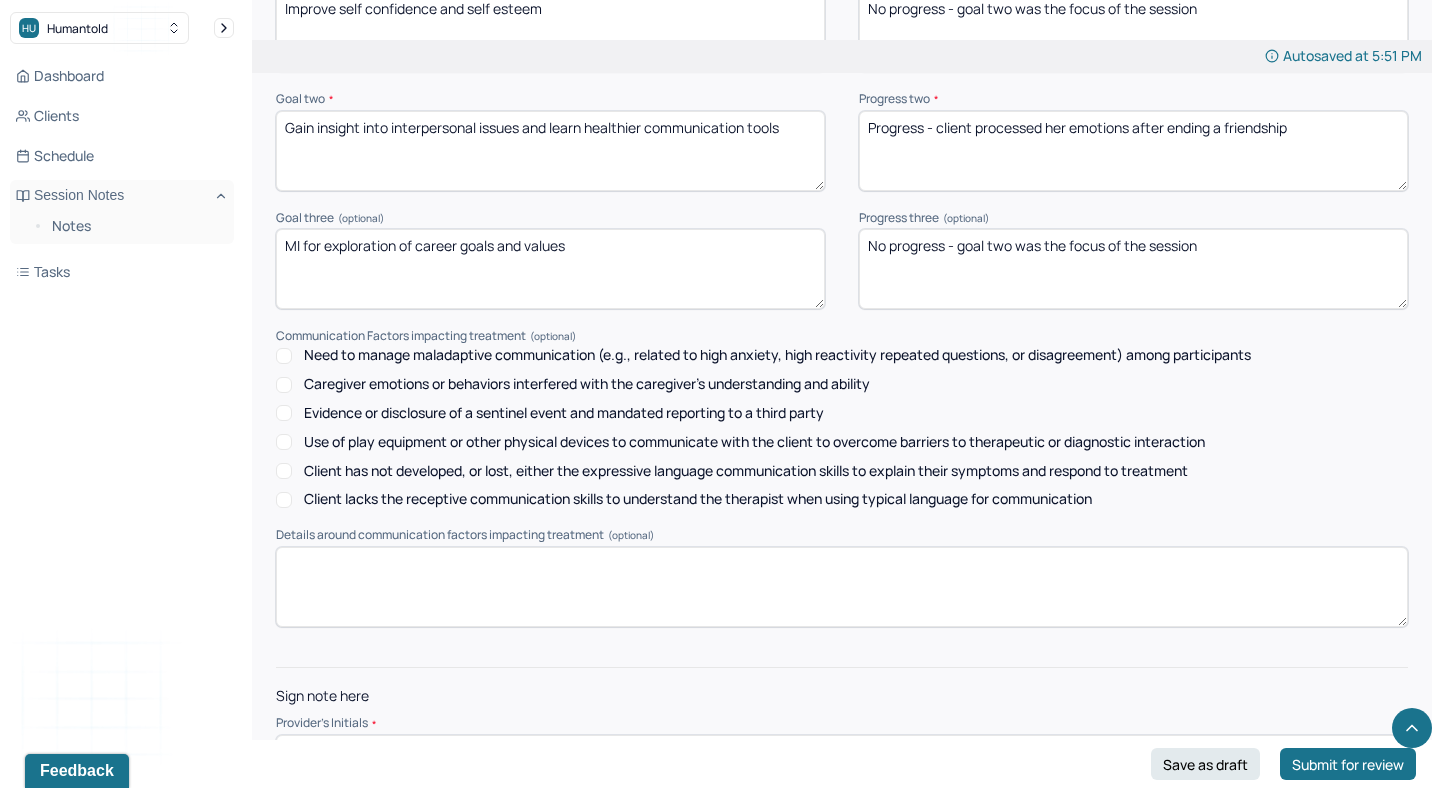 scroll, scrollTop: 2785, scrollLeft: 0, axis: vertical 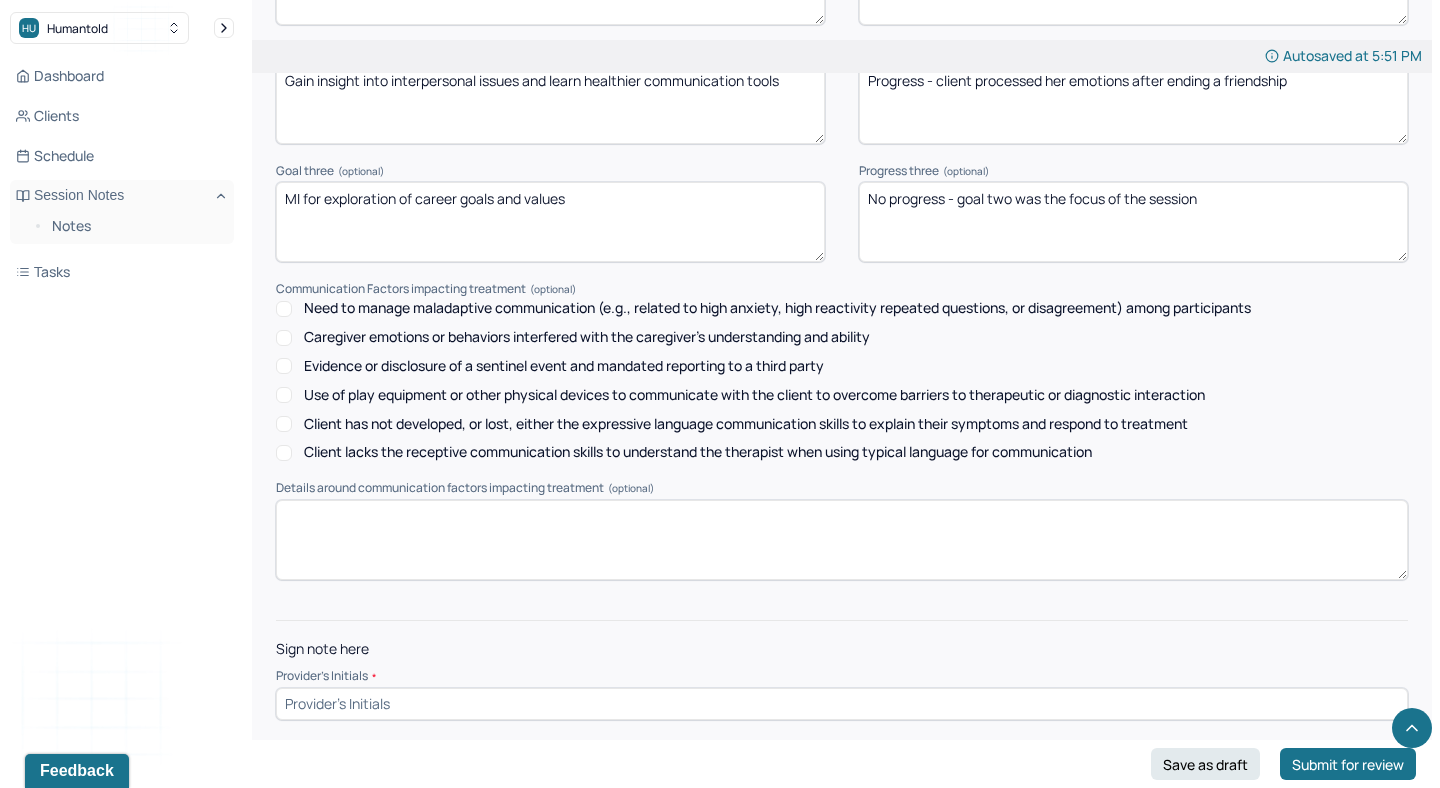 type on "No progress - goal two was the focus of the session" 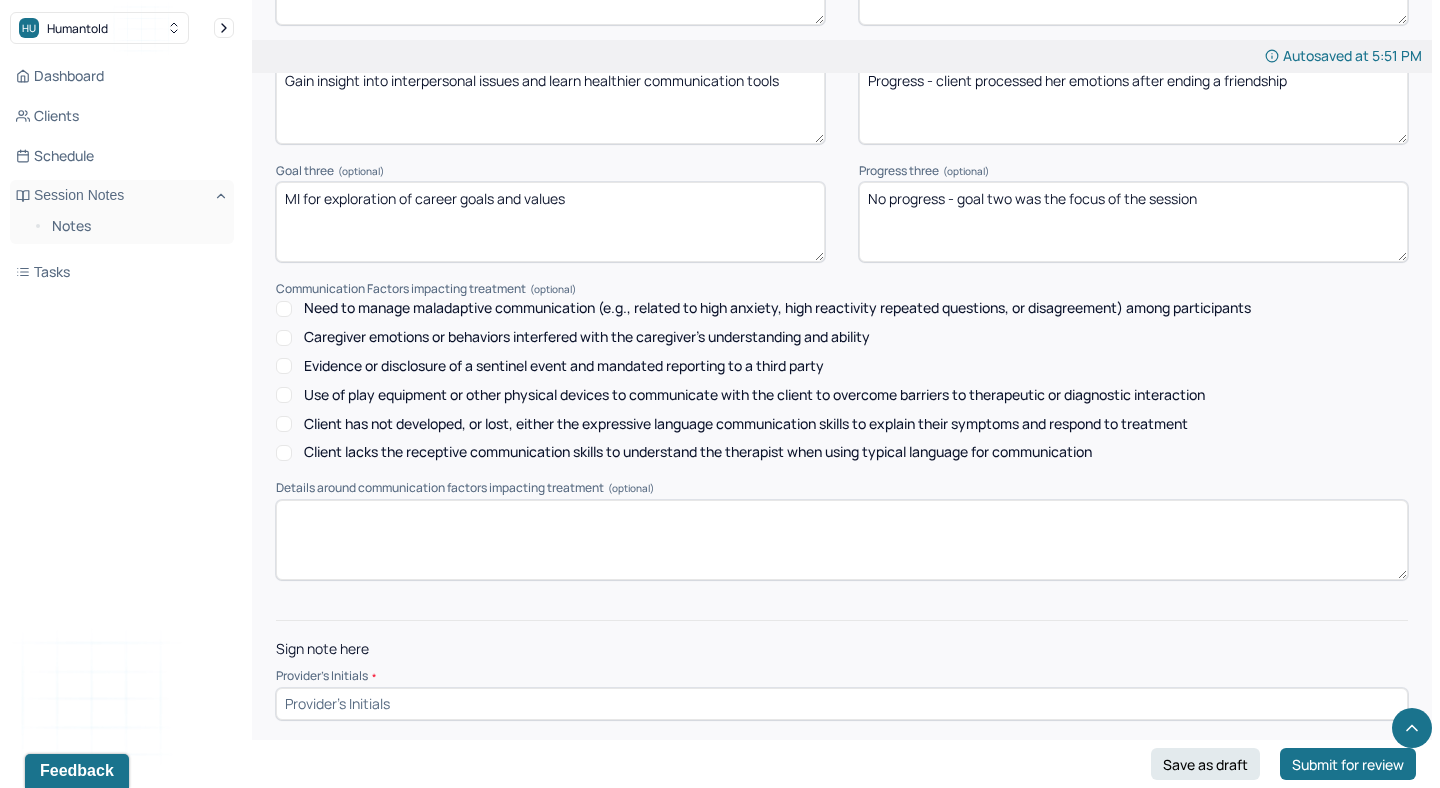 click at bounding box center (842, 704) 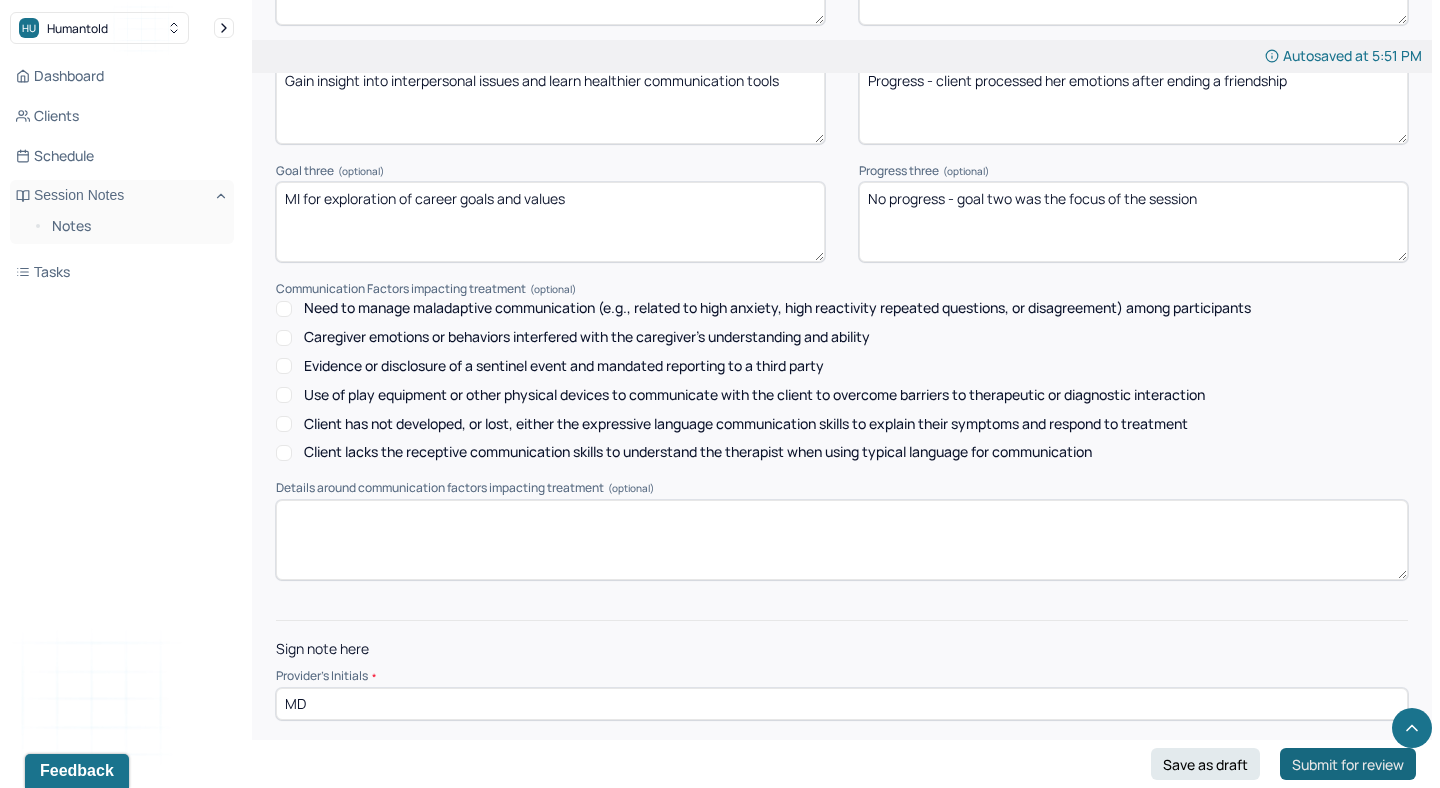 type on "MD" 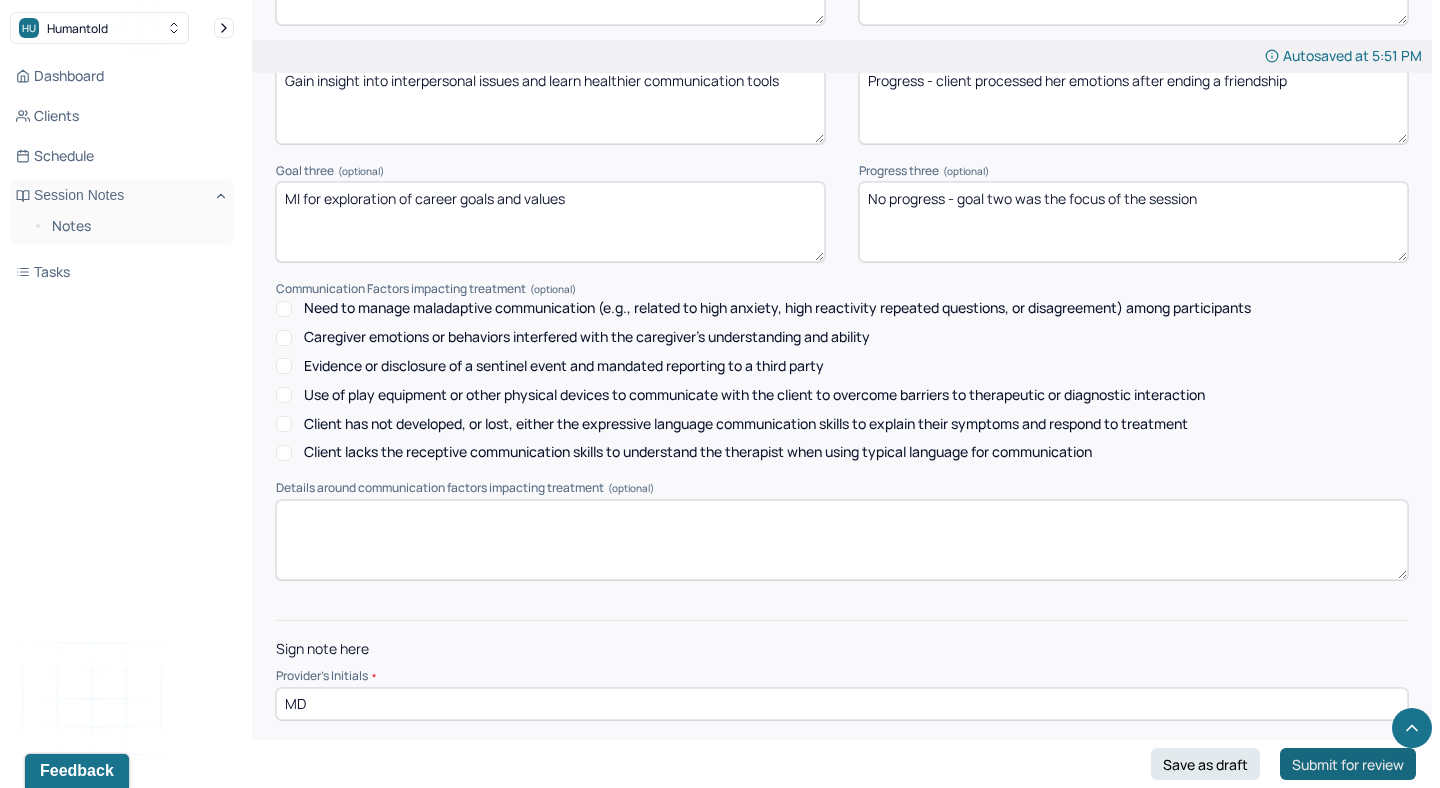 click on "Submit for review" at bounding box center (1348, 764) 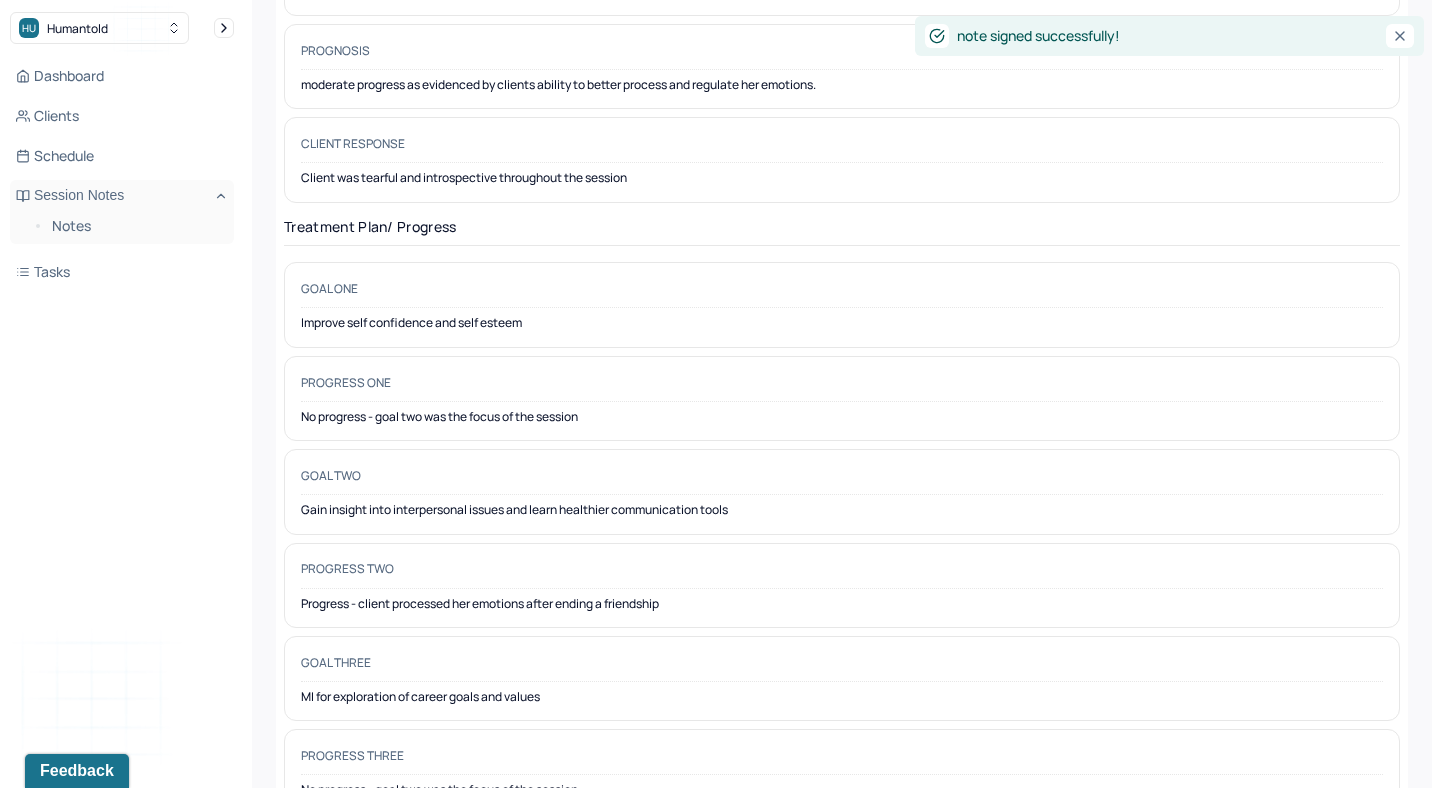 scroll, scrollTop: 0, scrollLeft: 0, axis: both 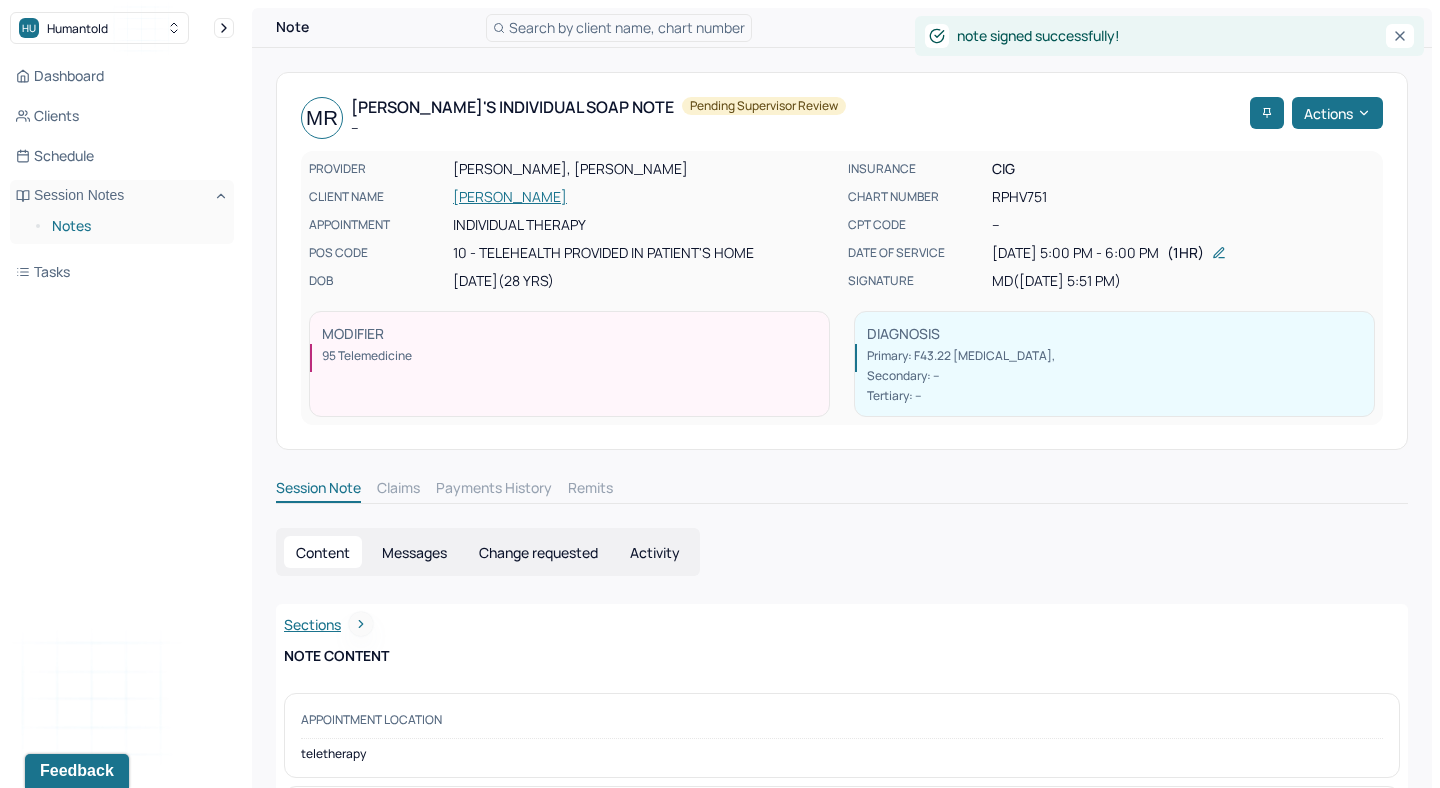 click on "Notes" at bounding box center (135, 226) 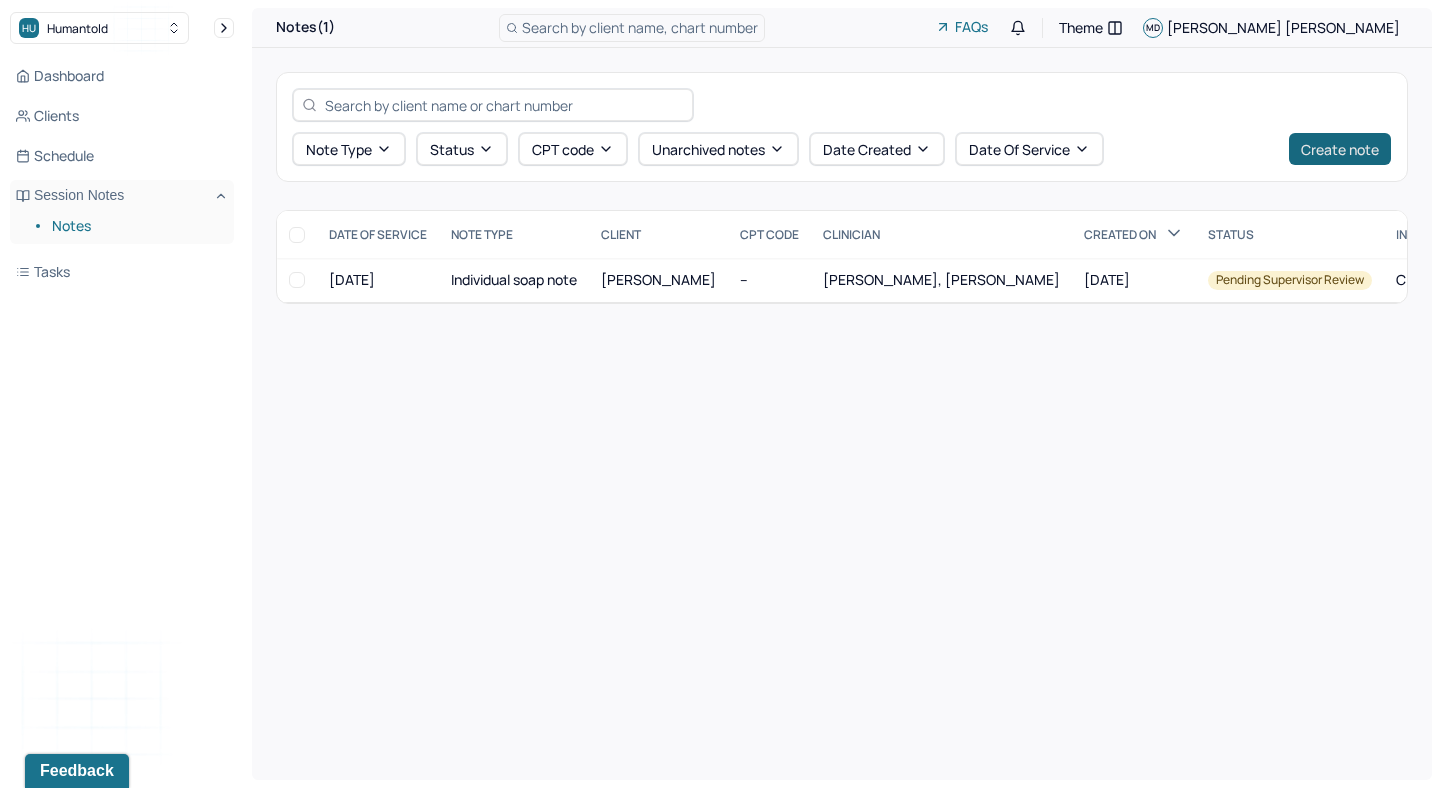 click on "Create note" at bounding box center [1340, 149] 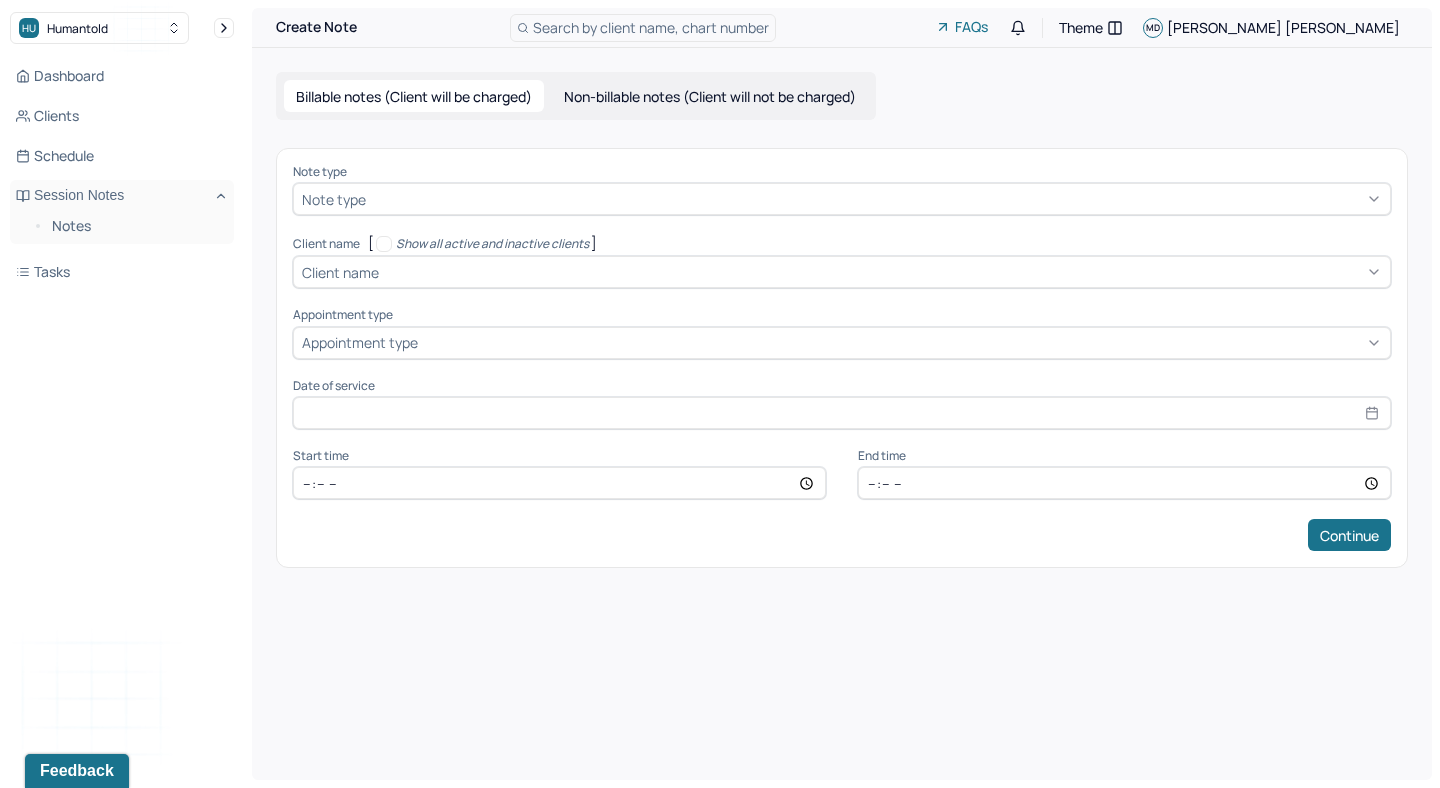 click at bounding box center [876, 199] 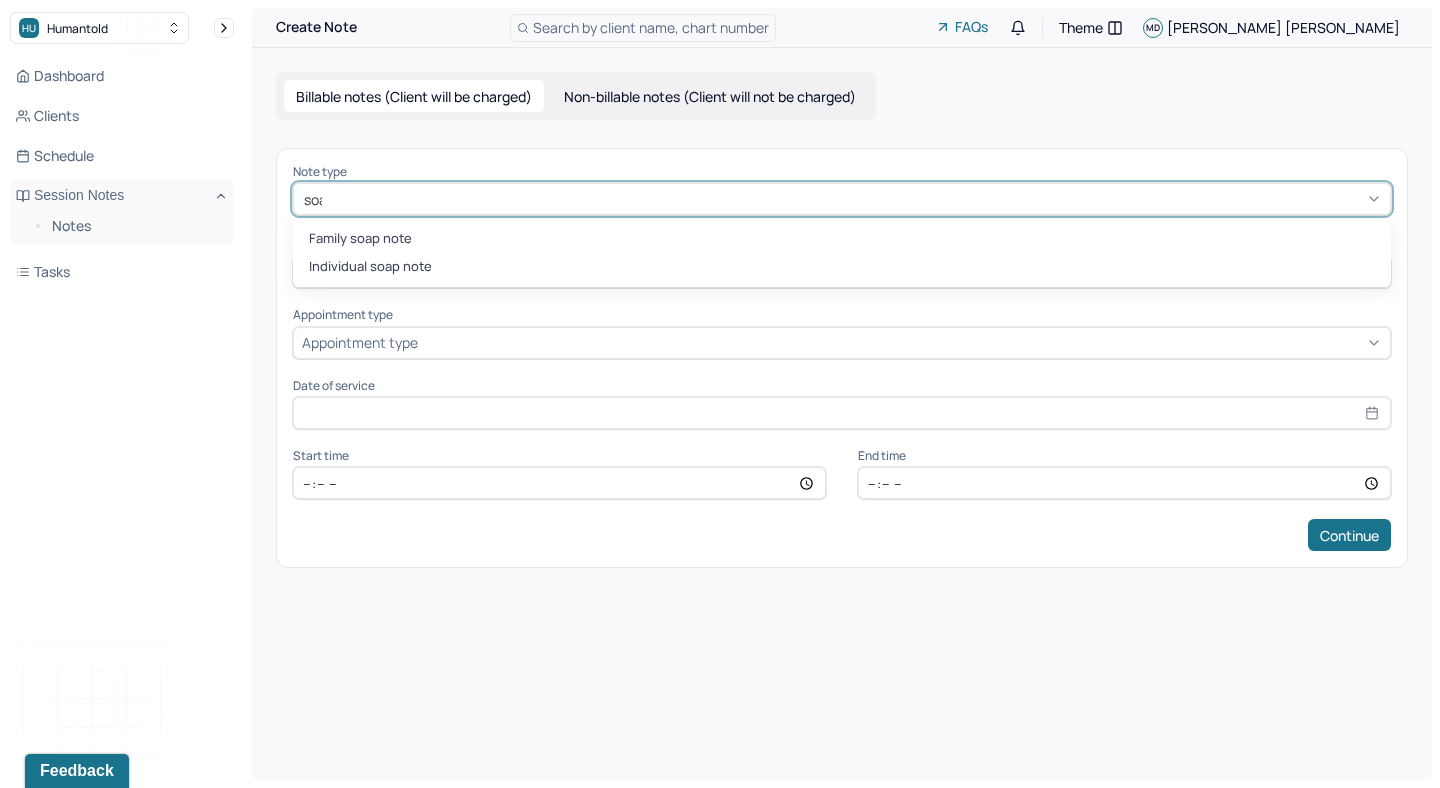 type on "soap" 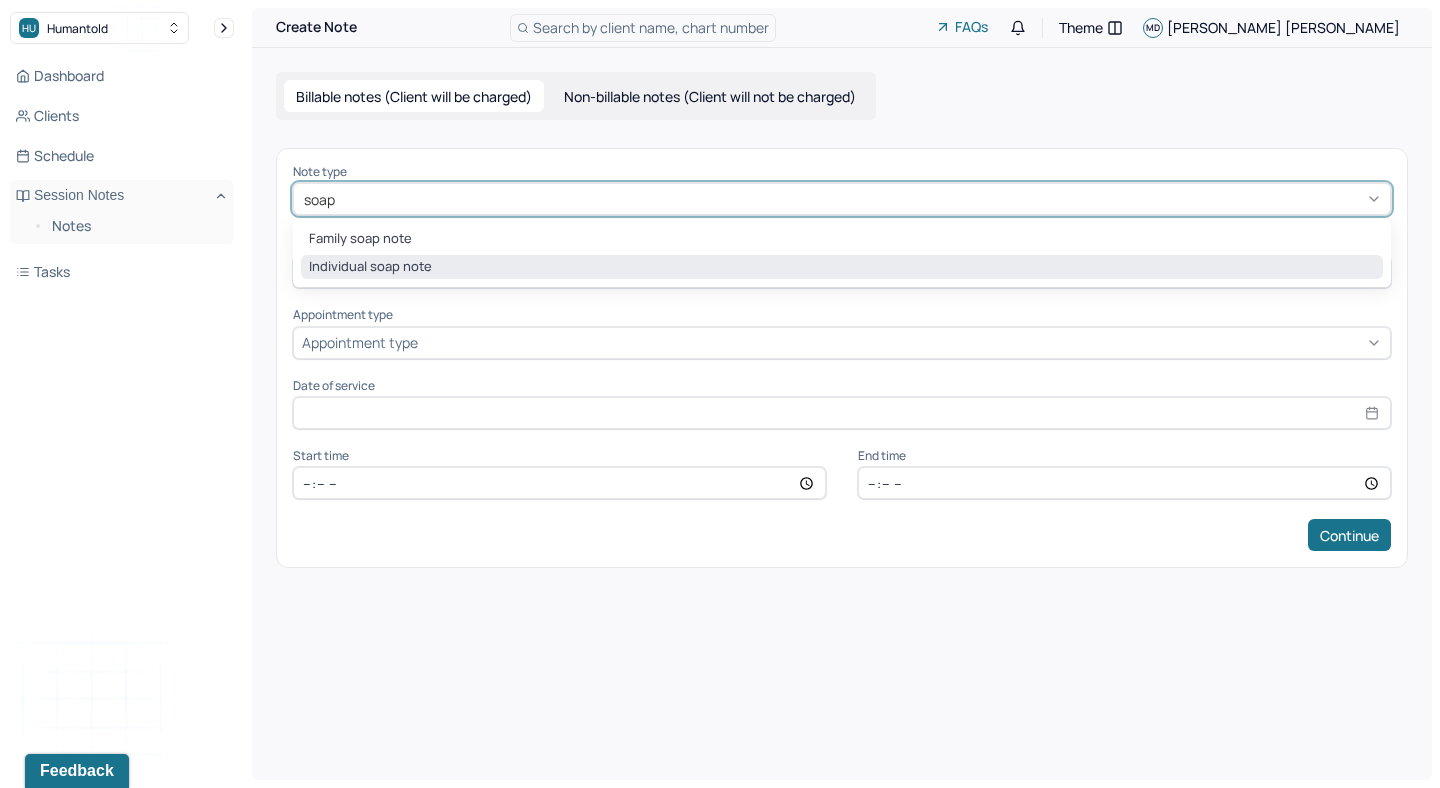 click on "Individual soap note" at bounding box center (842, 267) 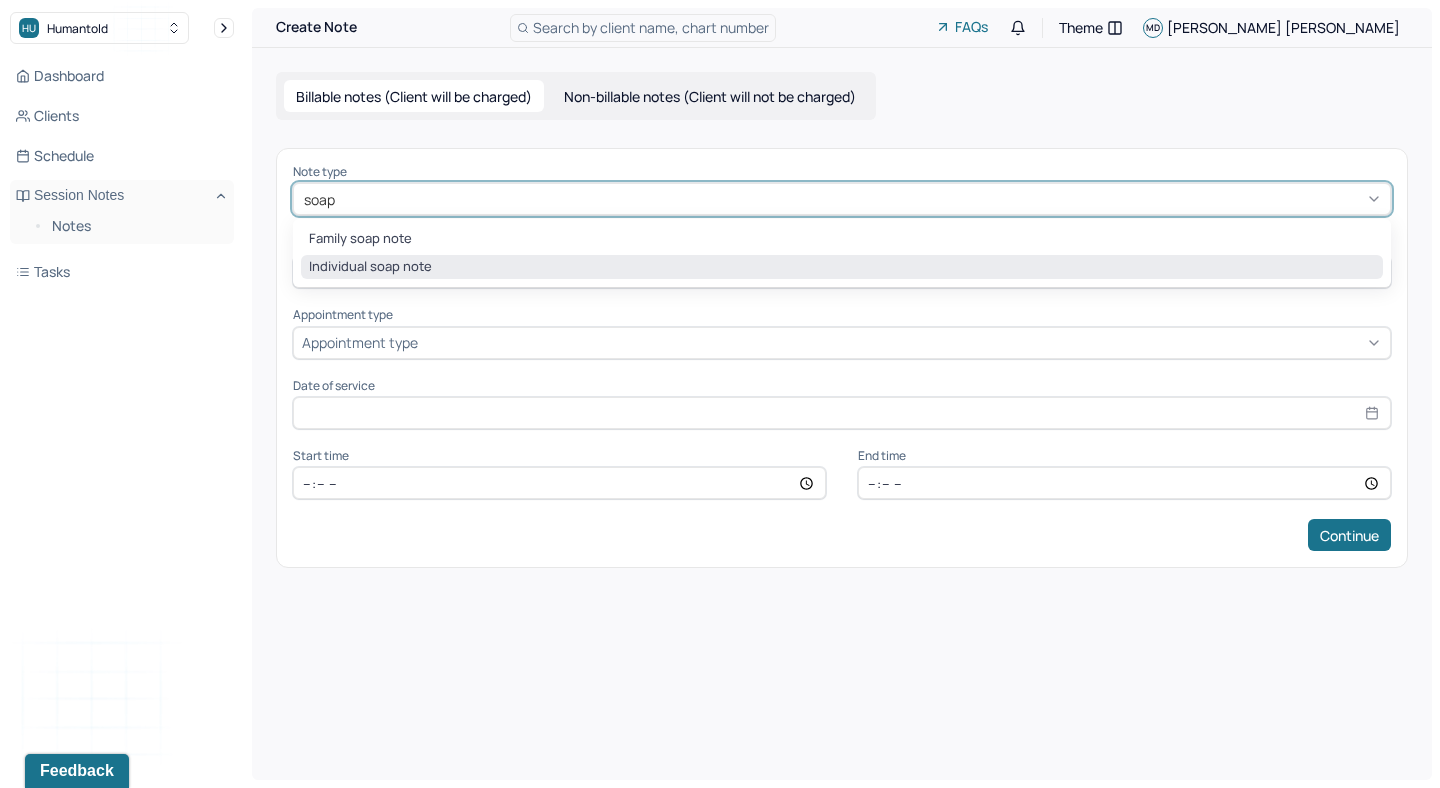 type 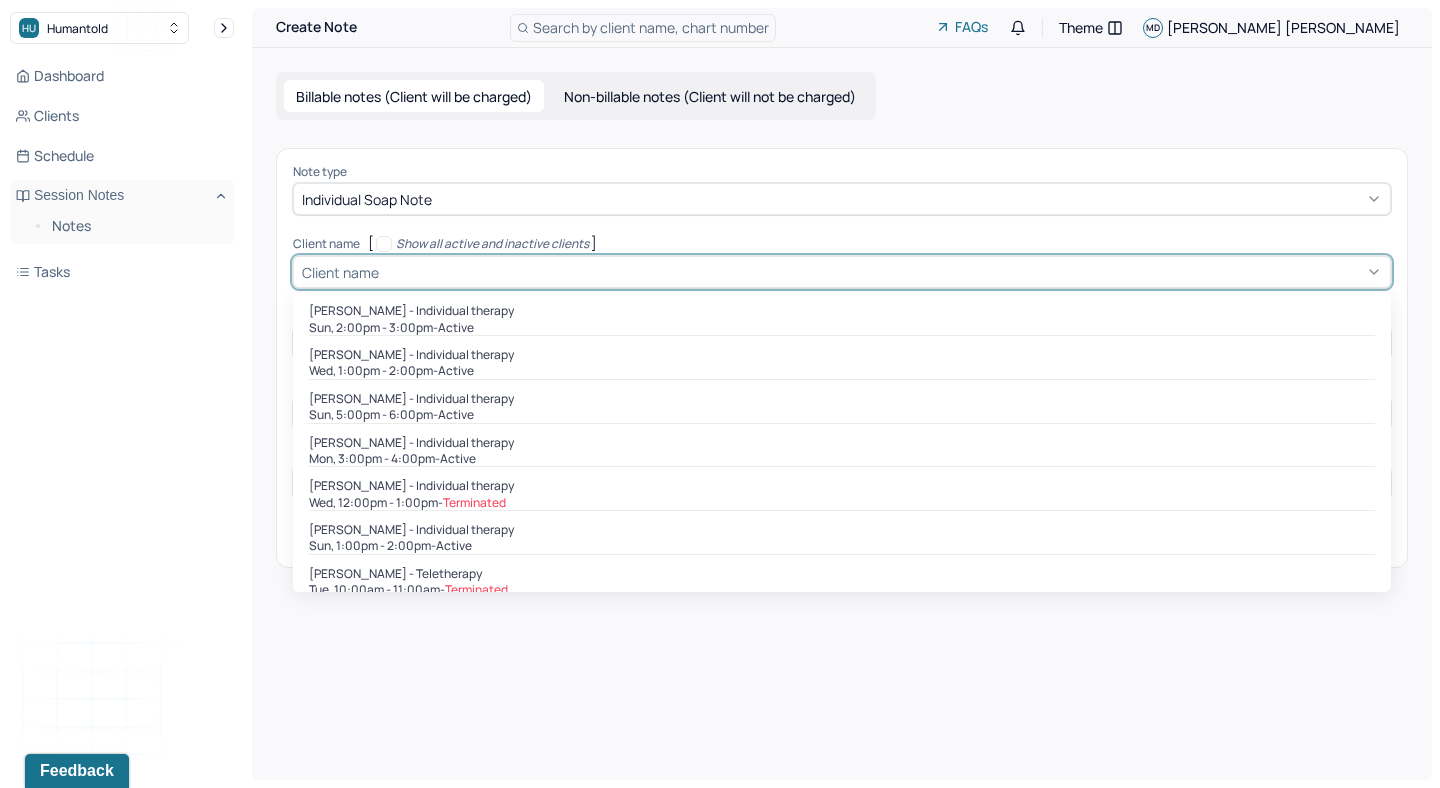 click on "Client name" at bounding box center [340, 272] 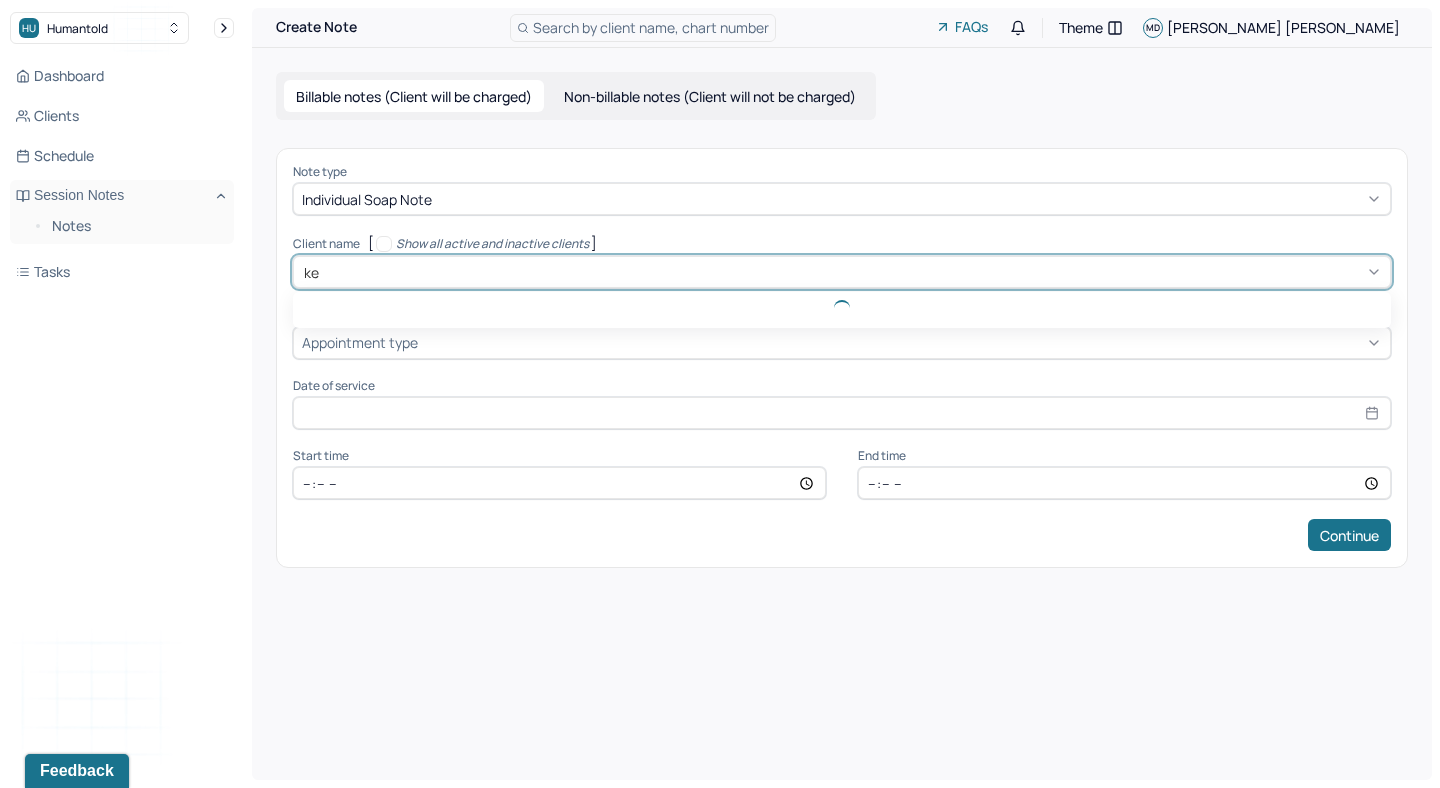 type on "ket" 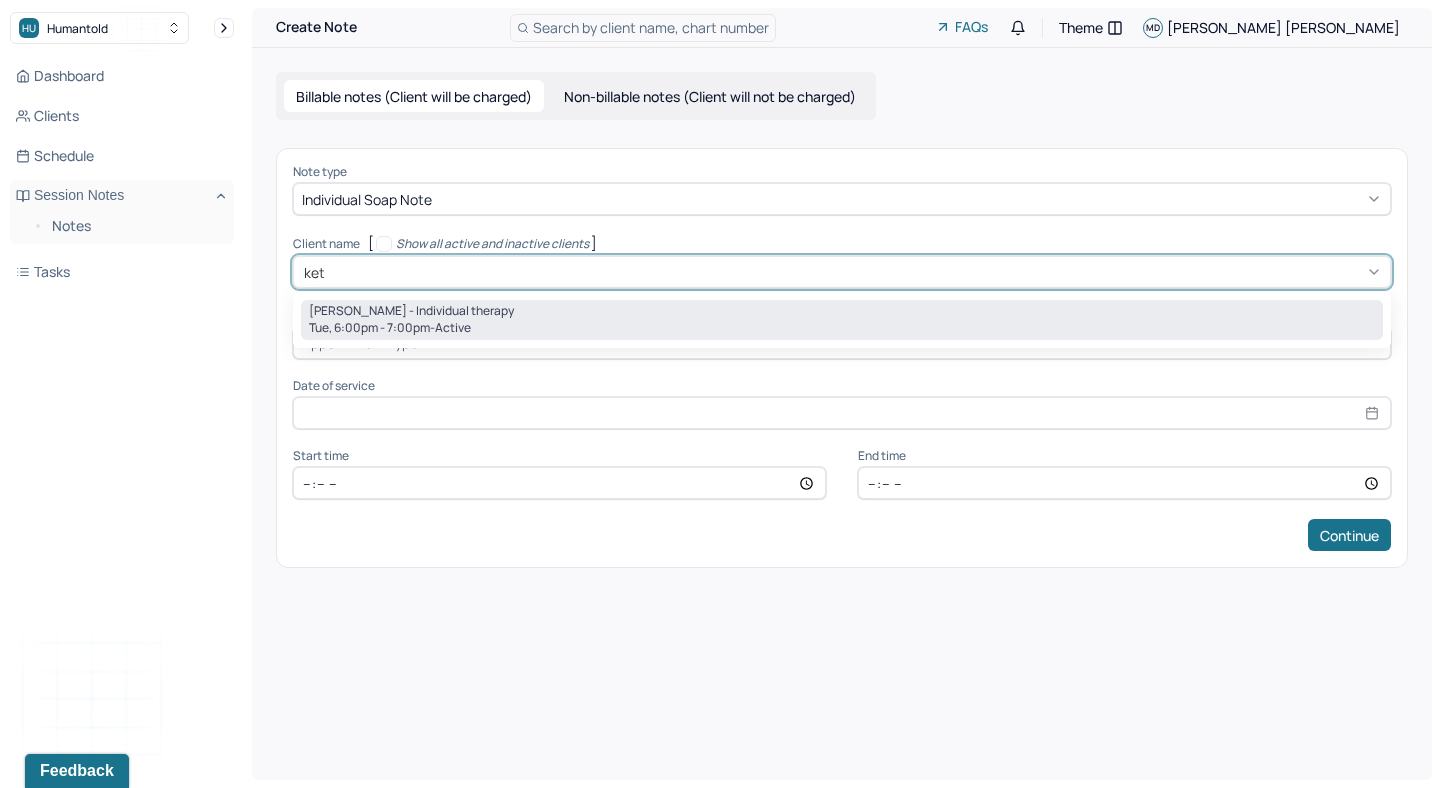 click on "[PERSON_NAME] - Individual therapy" at bounding box center (411, 311) 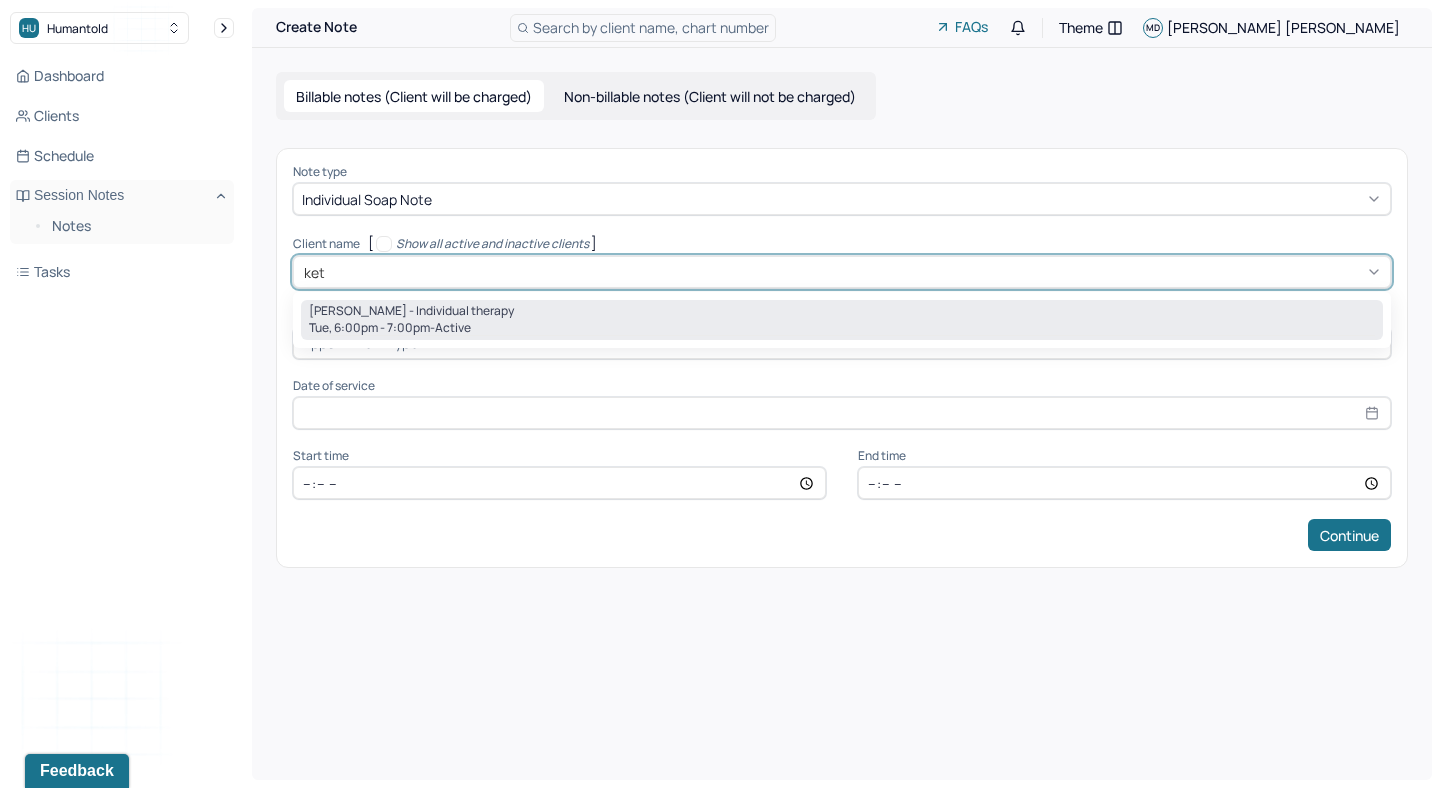 type 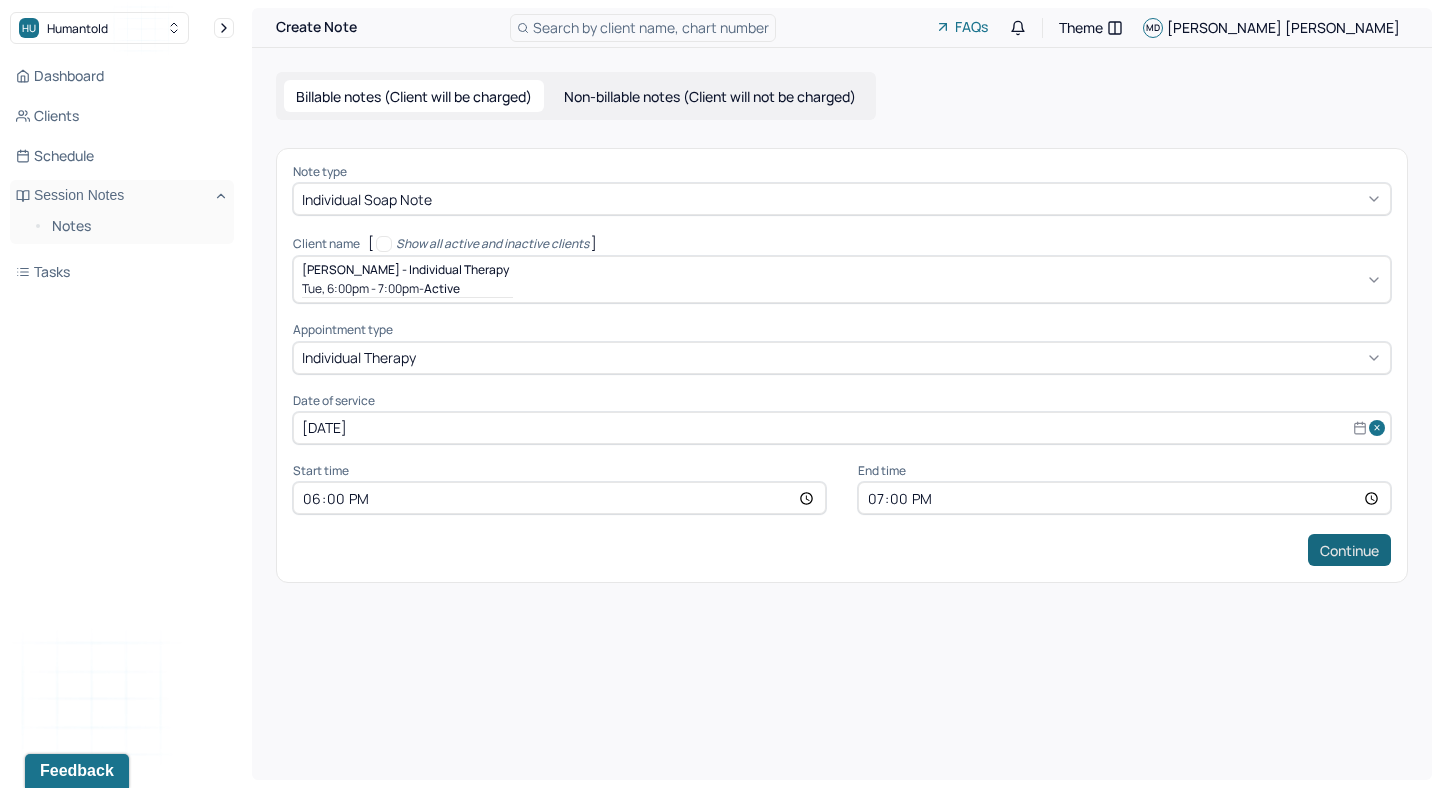 click on "Continue" at bounding box center [1349, 550] 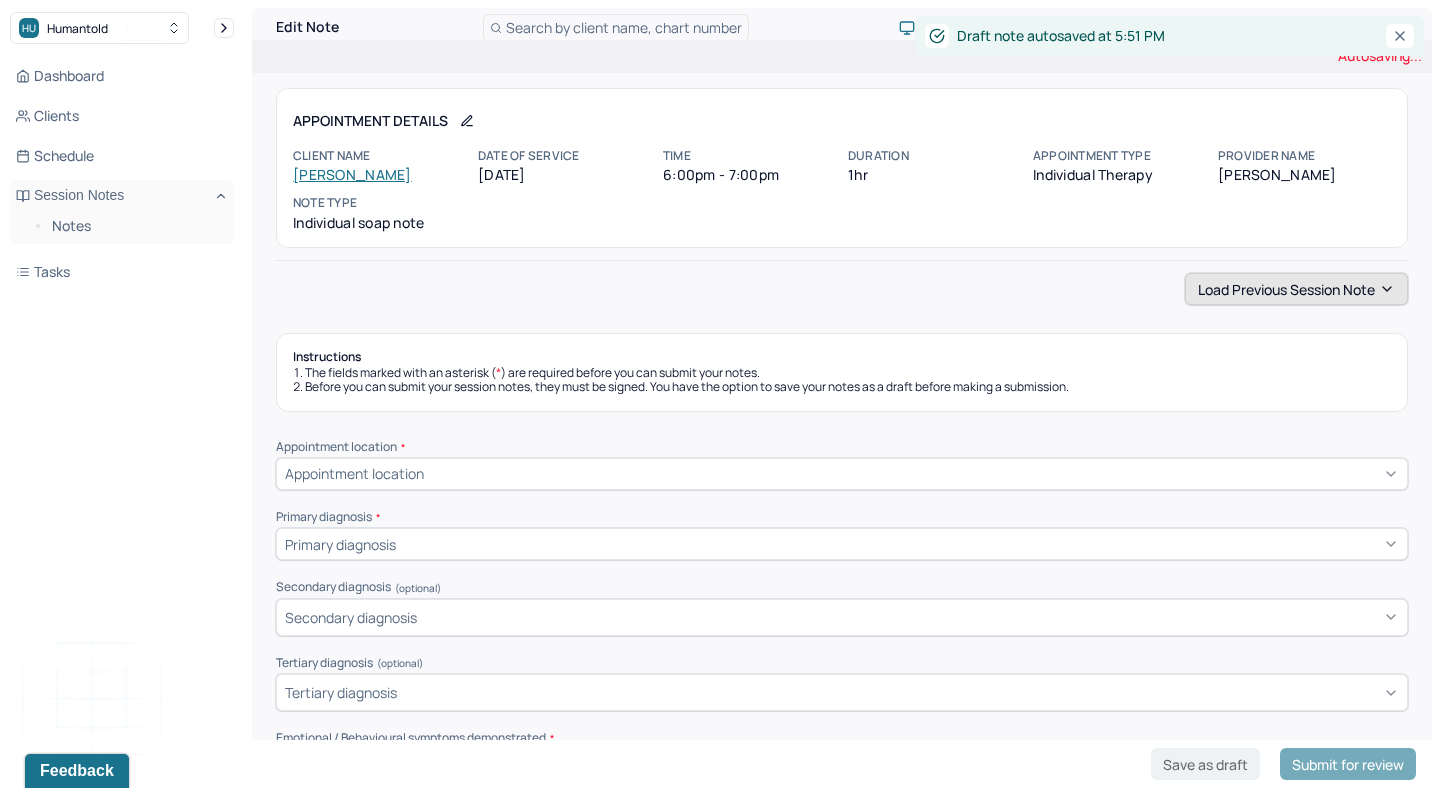 click on "Load previous session note" at bounding box center [1296, 289] 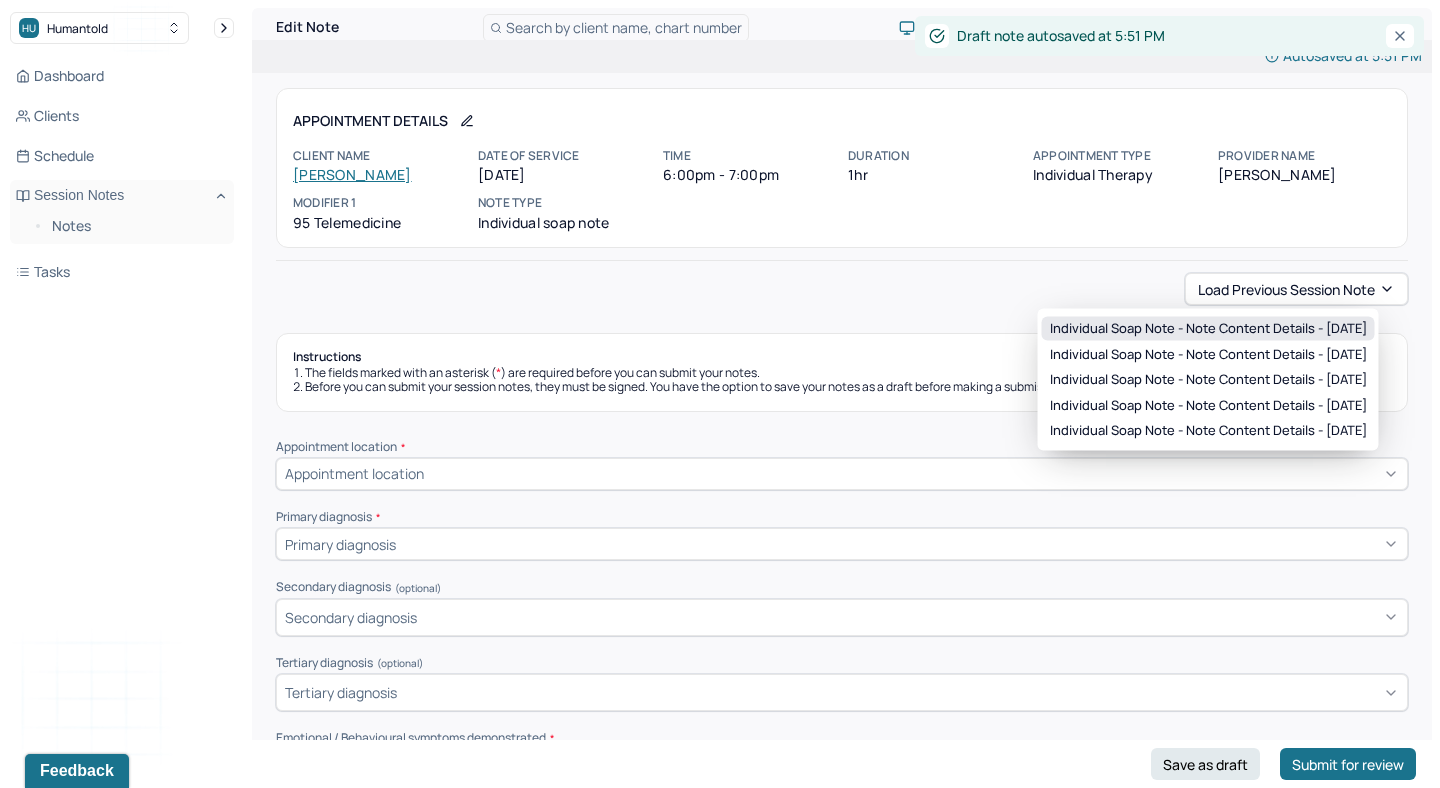 click on "Individual soap note   - Note content Details -   [DATE]" at bounding box center [1208, 329] 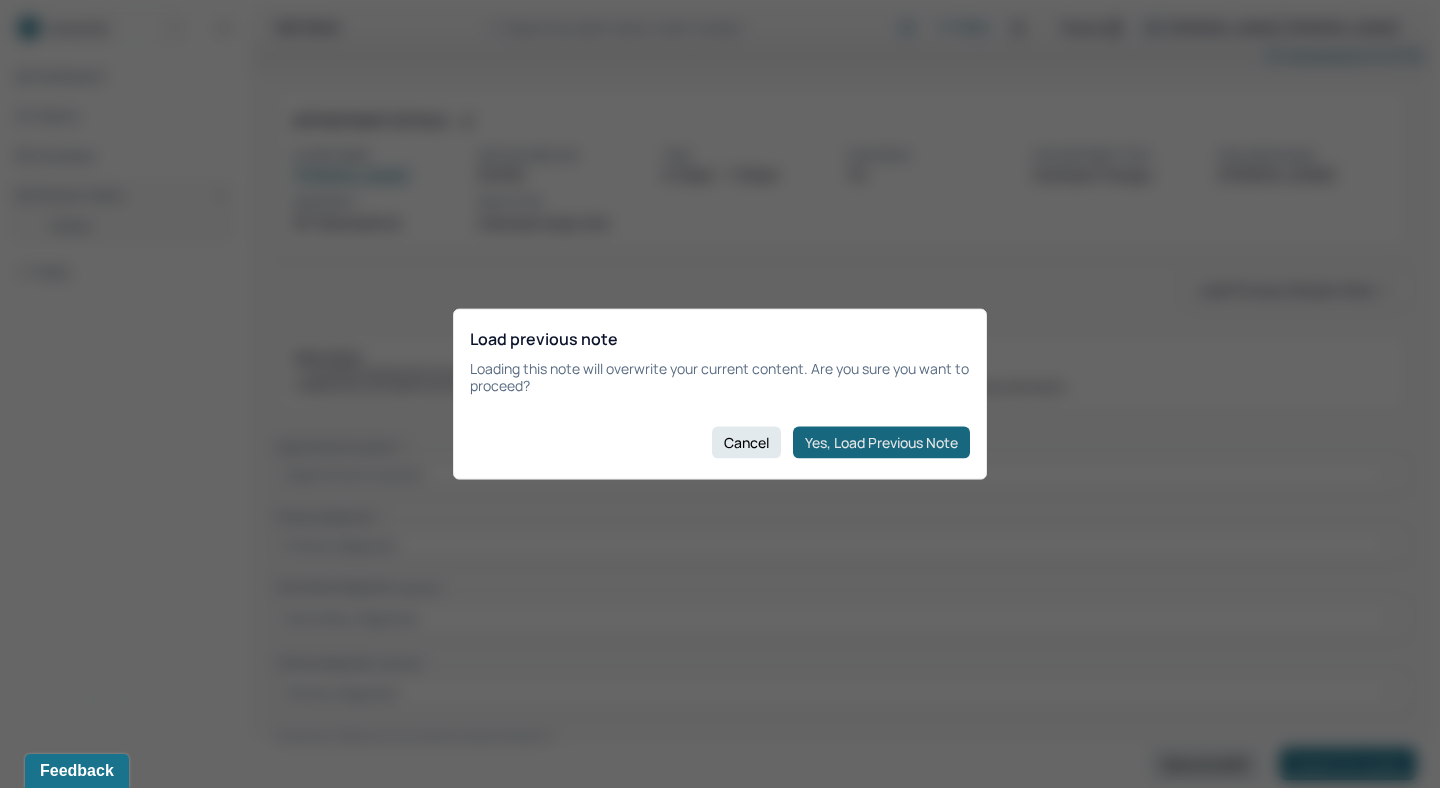 click on "Yes, Load Previous Note" at bounding box center (881, 442) 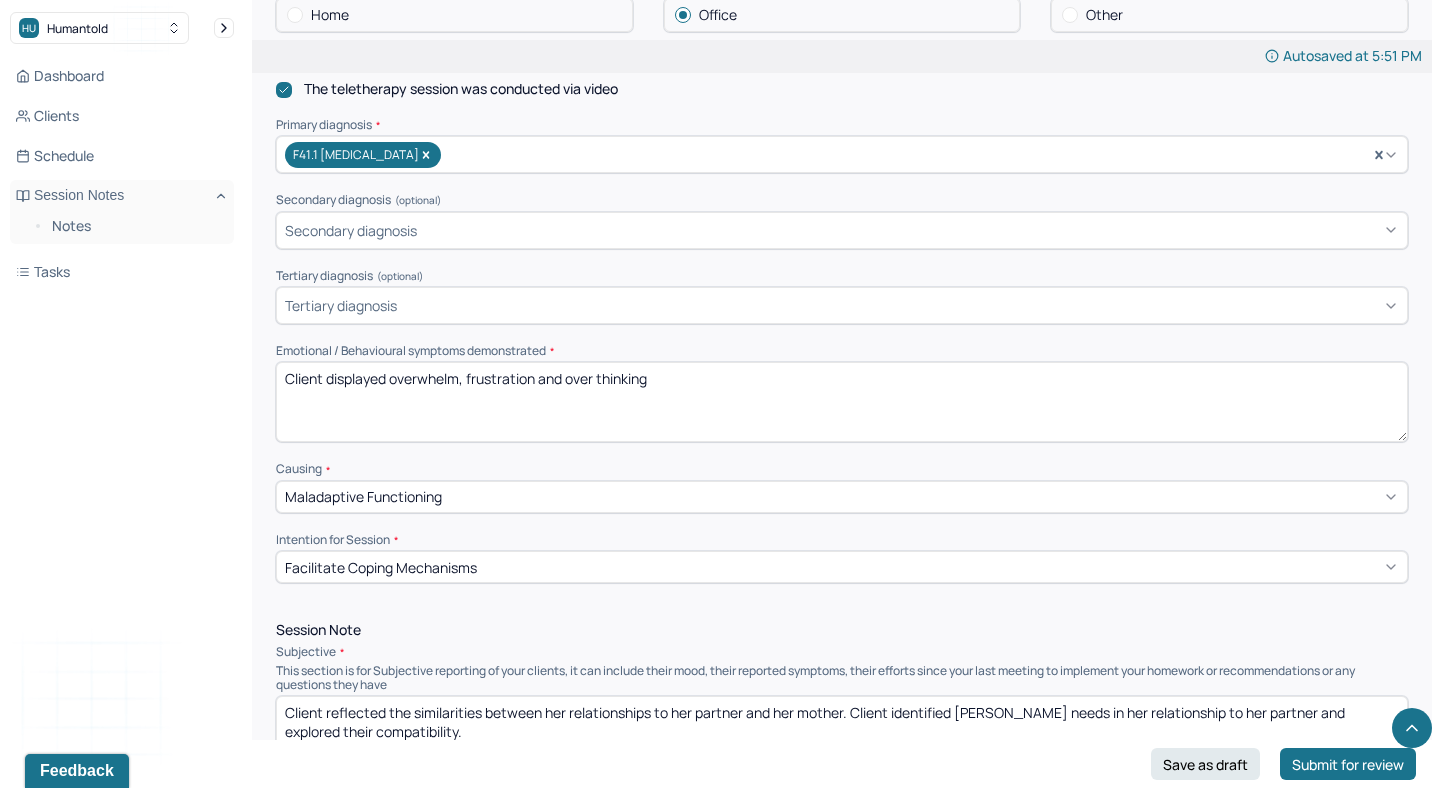 scroll, scrollTop: 606, scrollLeft: 0, axis: vertical 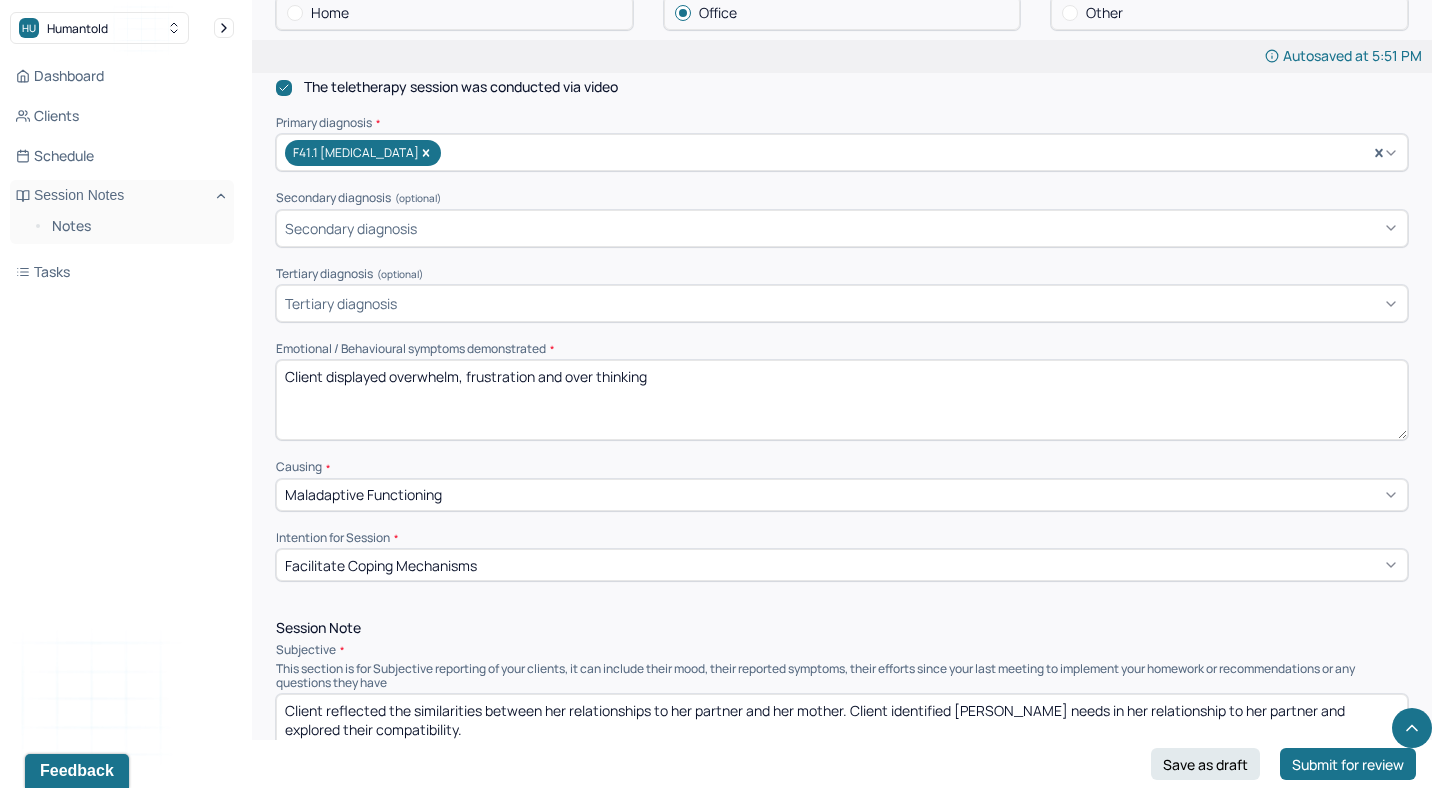 drag, startPoint x: 464, startPoint y: 372, endPoint x: 390, endPoint y: 368, distance: 74.10803 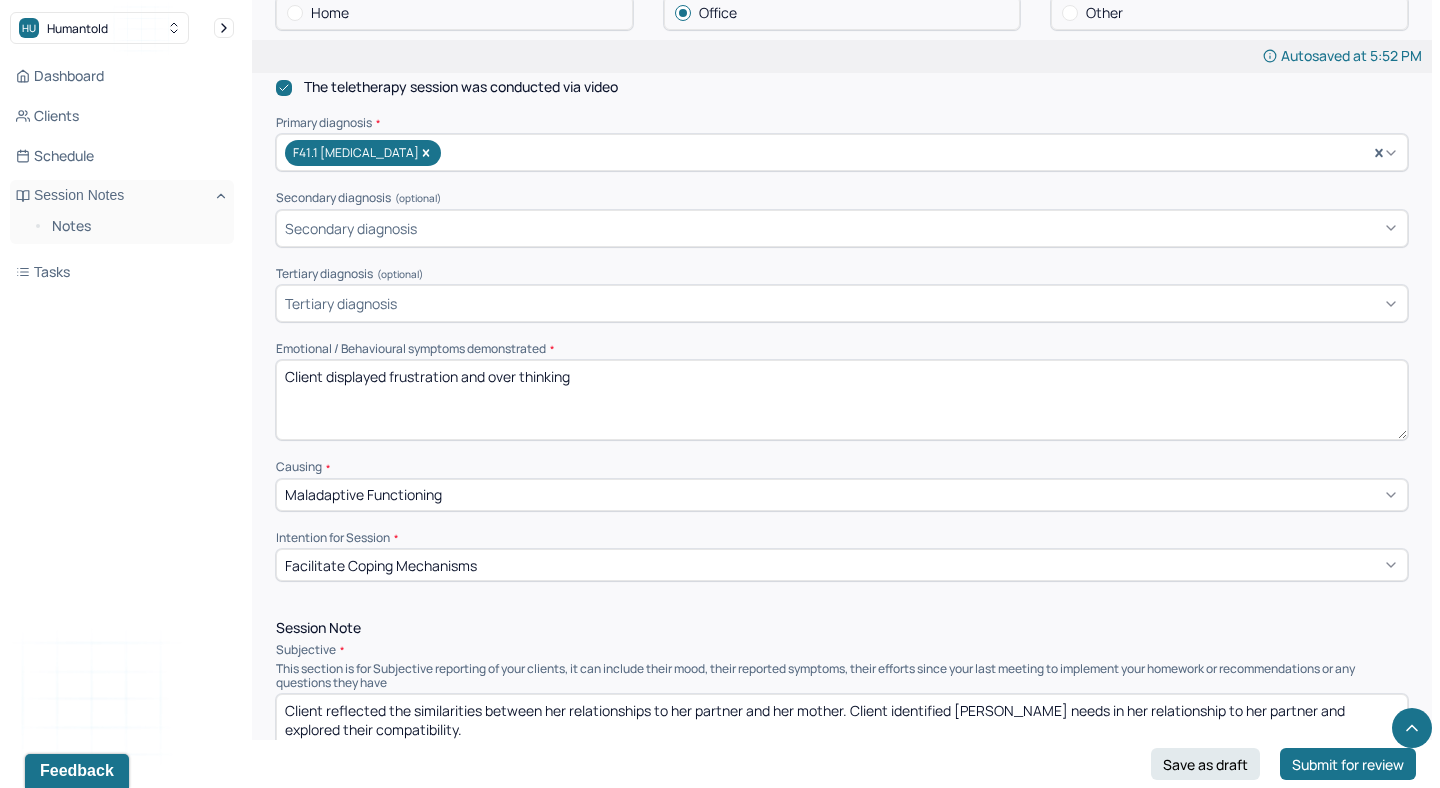 click on "Client displayed frustration and over thinking" at bounding box center (842, 400) 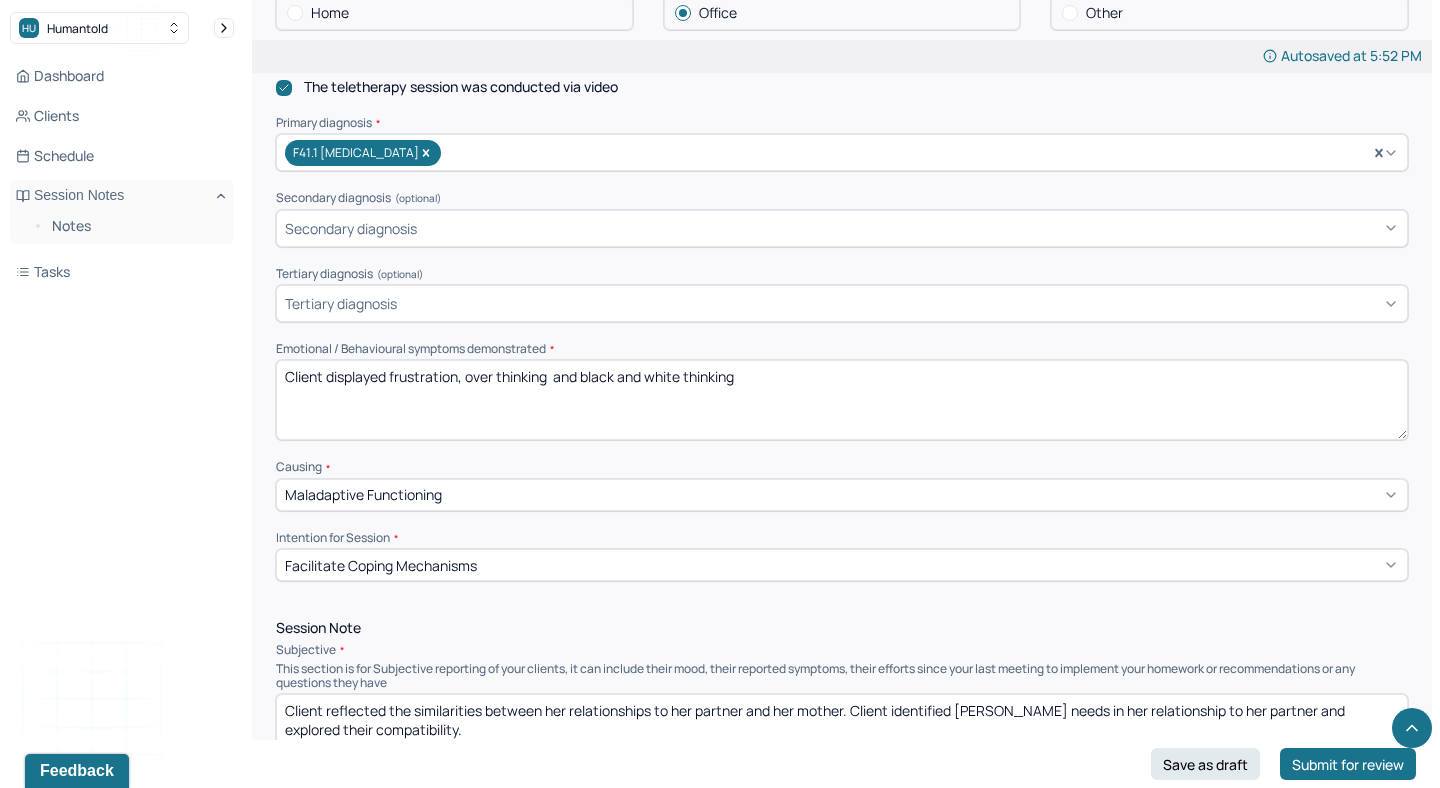 drag, startPoint x: 744, startPoint y: 369, endPoint x: 392, endPoint y: 367, distance: 352.00568 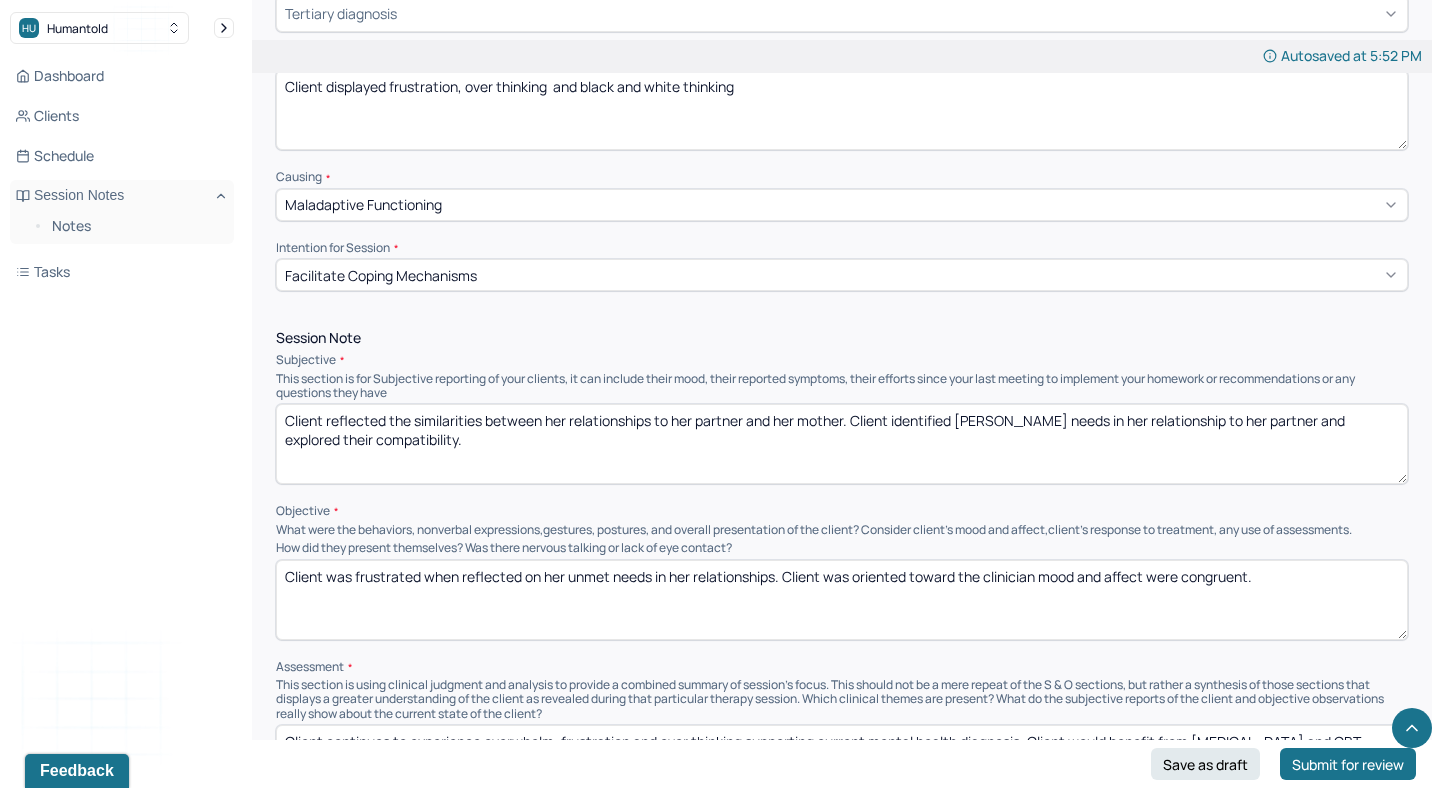 scroll, scrollTop: 907, scrollLeft: 0, axis: vertical 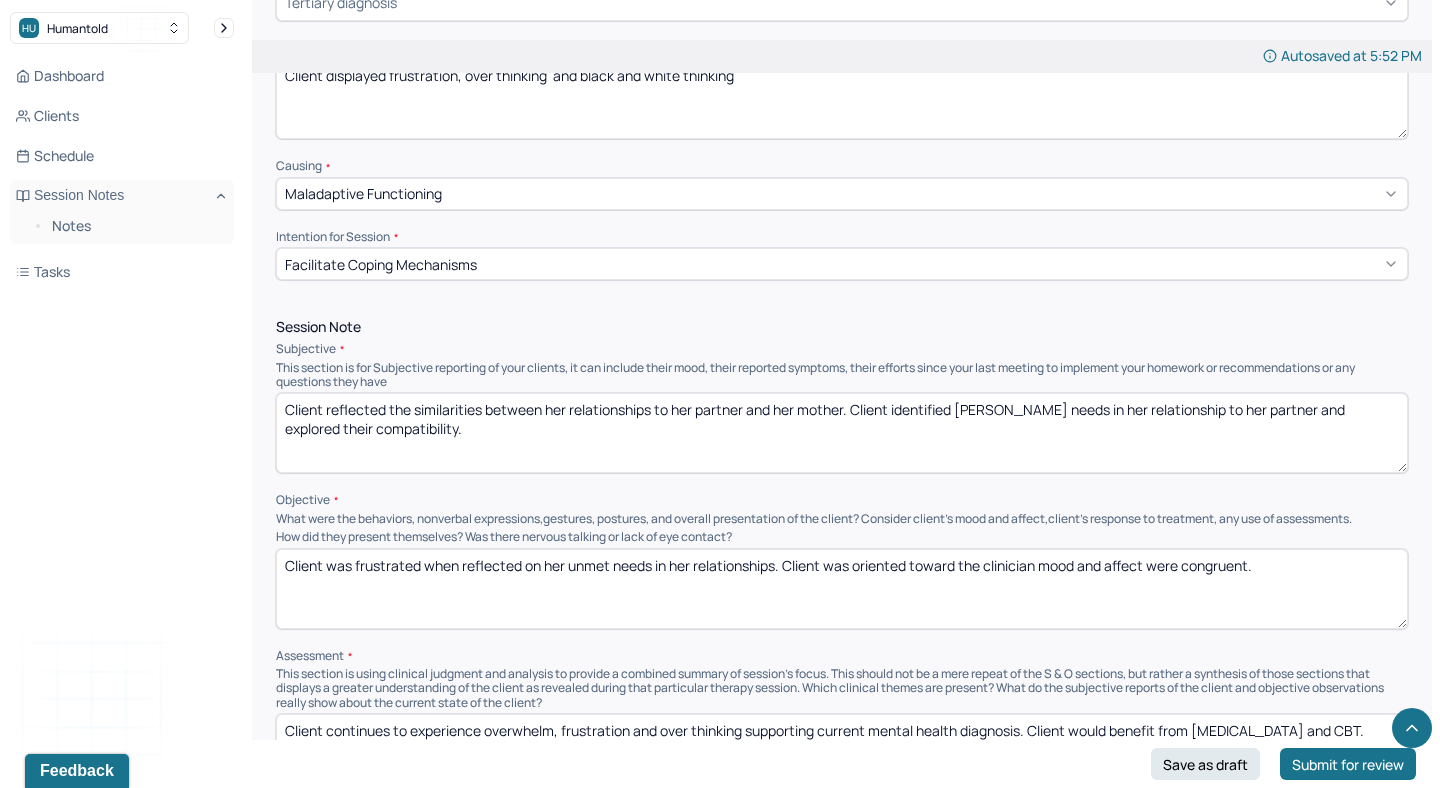 type on "Client displayed frustration, over thinking  and black and white thinking" 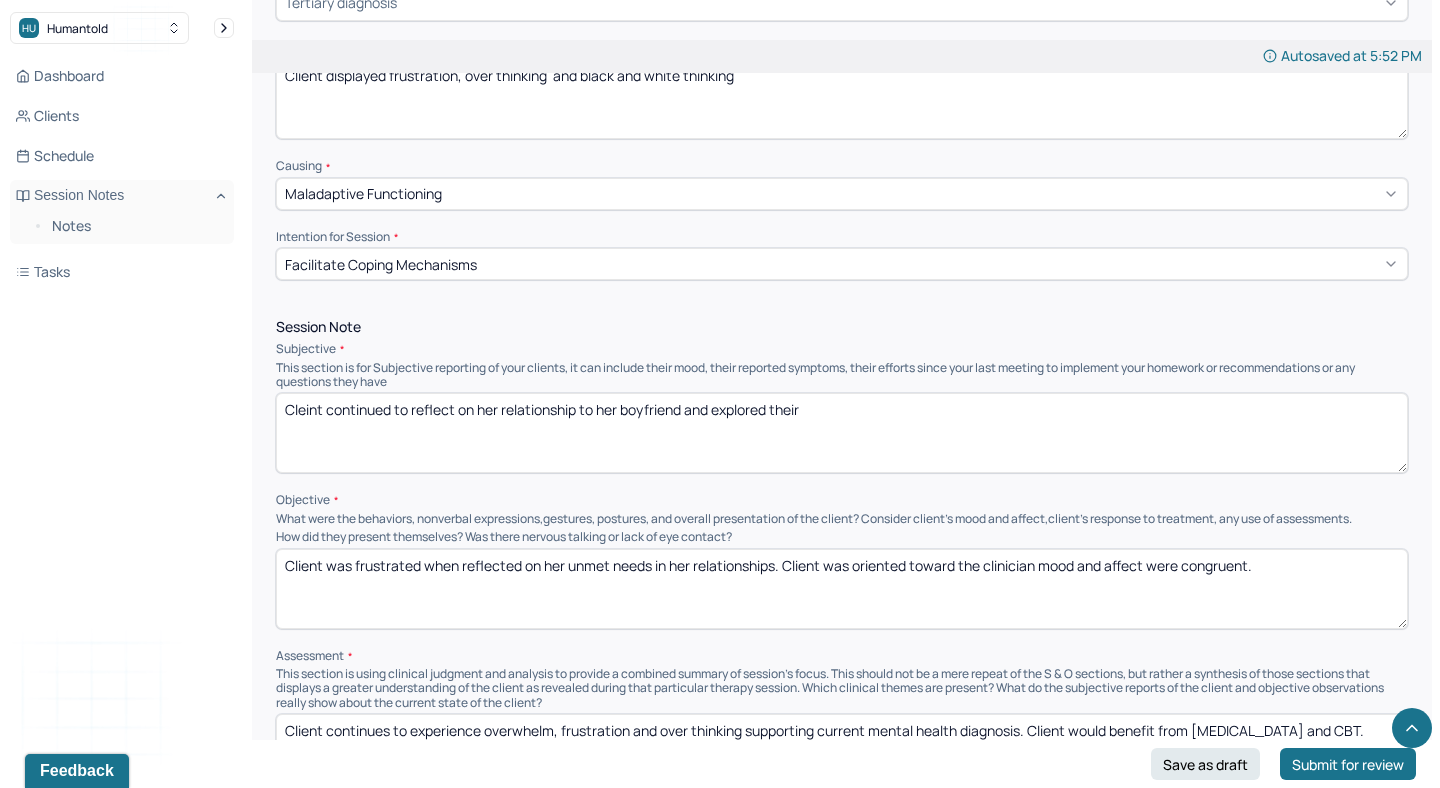 click on "Cleint continued to reflect on her relationship to her boyfriend and explored their" at bounding box center [842, 433] 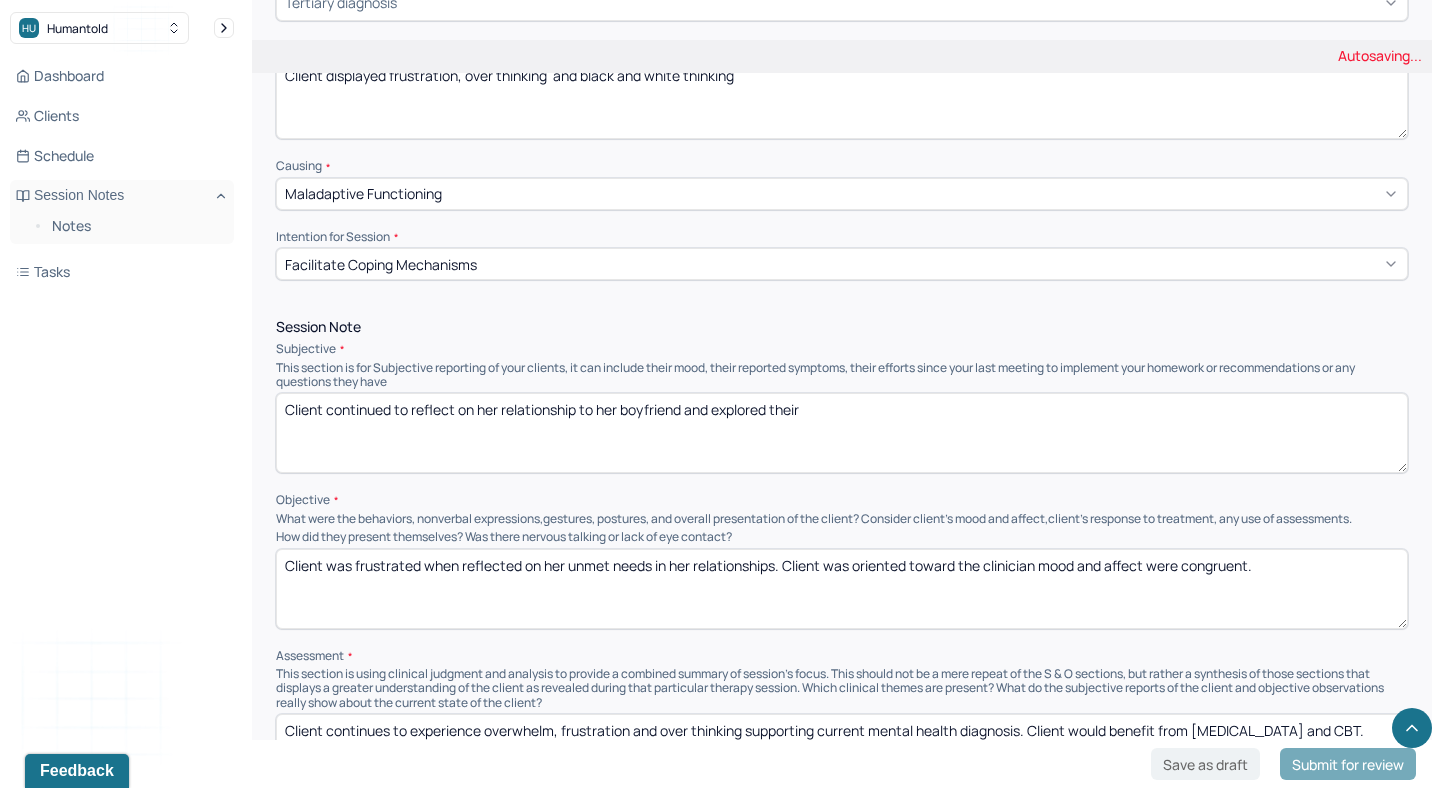 click on "Cleint continued to reflect on her relationship to her boyfriend and explored their" at bounding box center [842, 433] 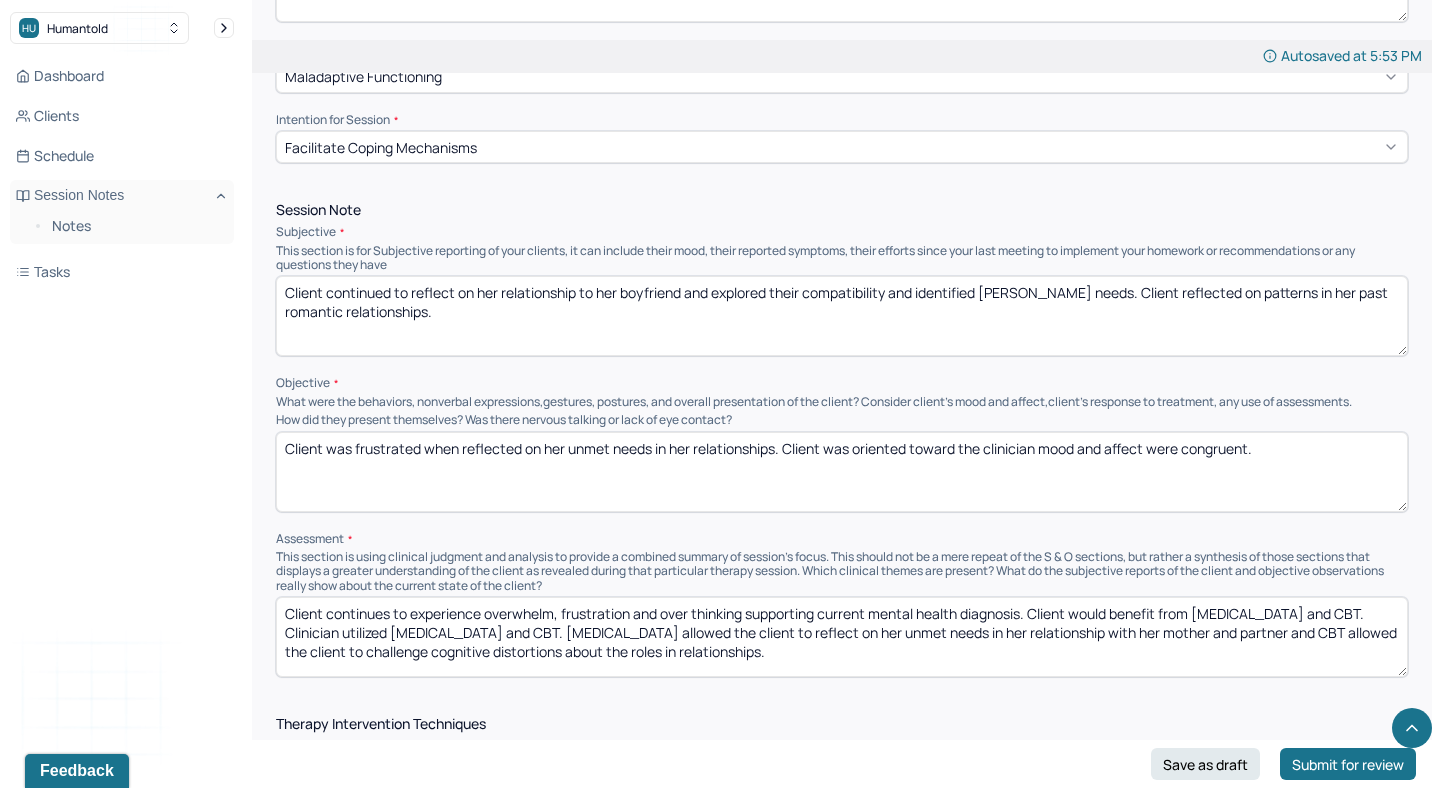 scroll, scrollTop: 1029, scrollLeft: 0, axis: vertical 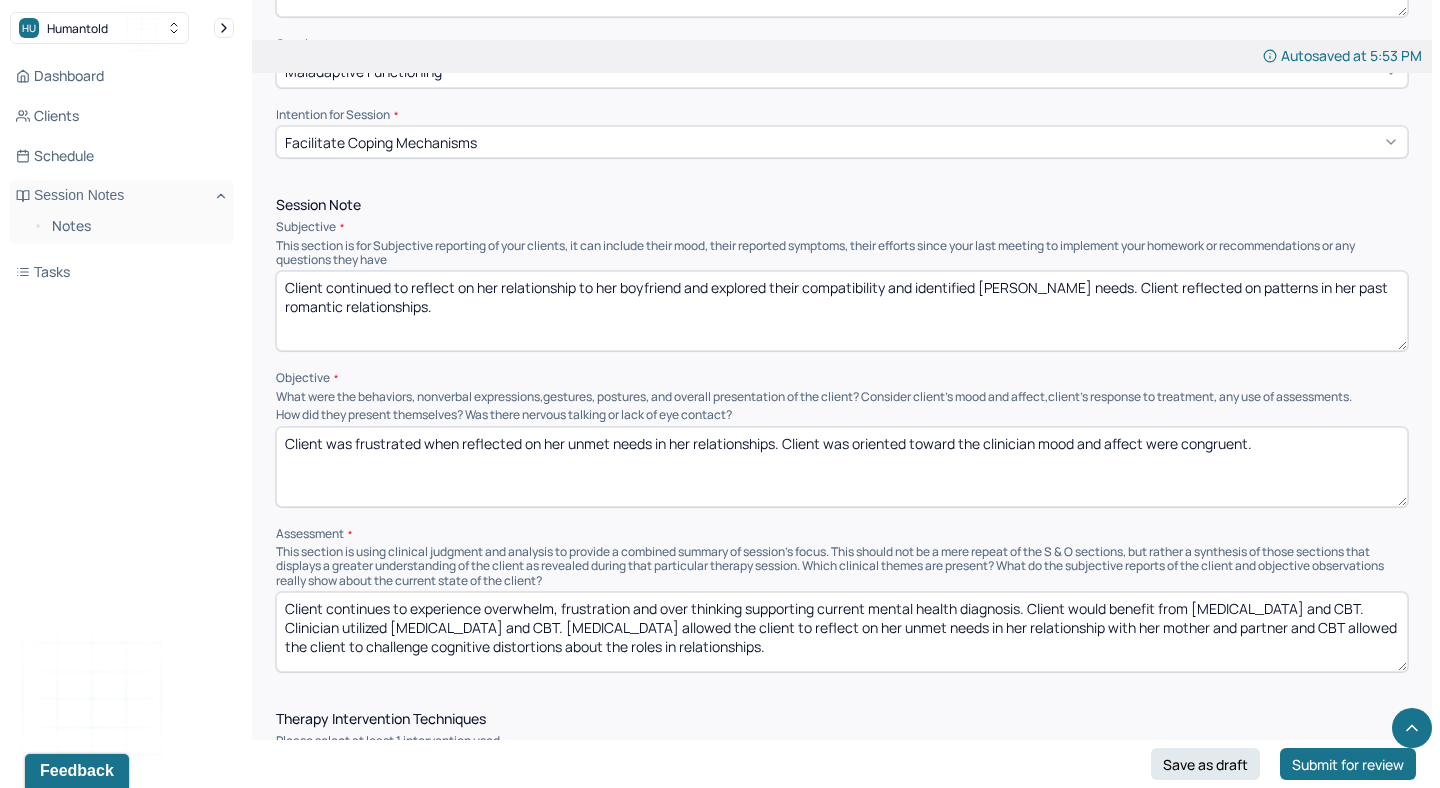 type on "Client continued to reflect on her relationship to her boyfriend and explored their compatibility and identified [PERSON_NAME] needs. Client reflected on patterns in her past romantic relationships." 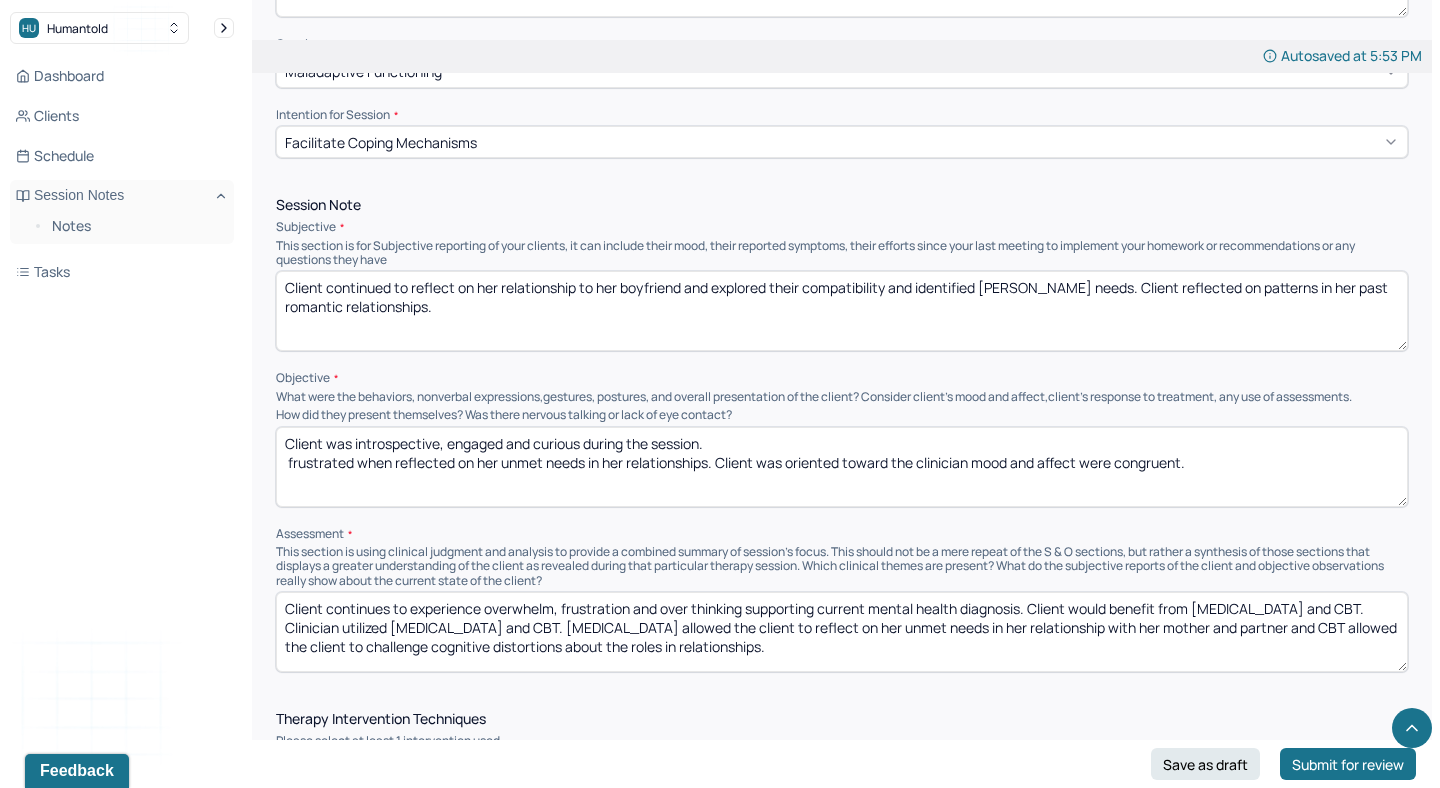 drag, startPoint x: 716, startPoint y: 460, endPoint x: 283, endPoint y: 460, distance: 433 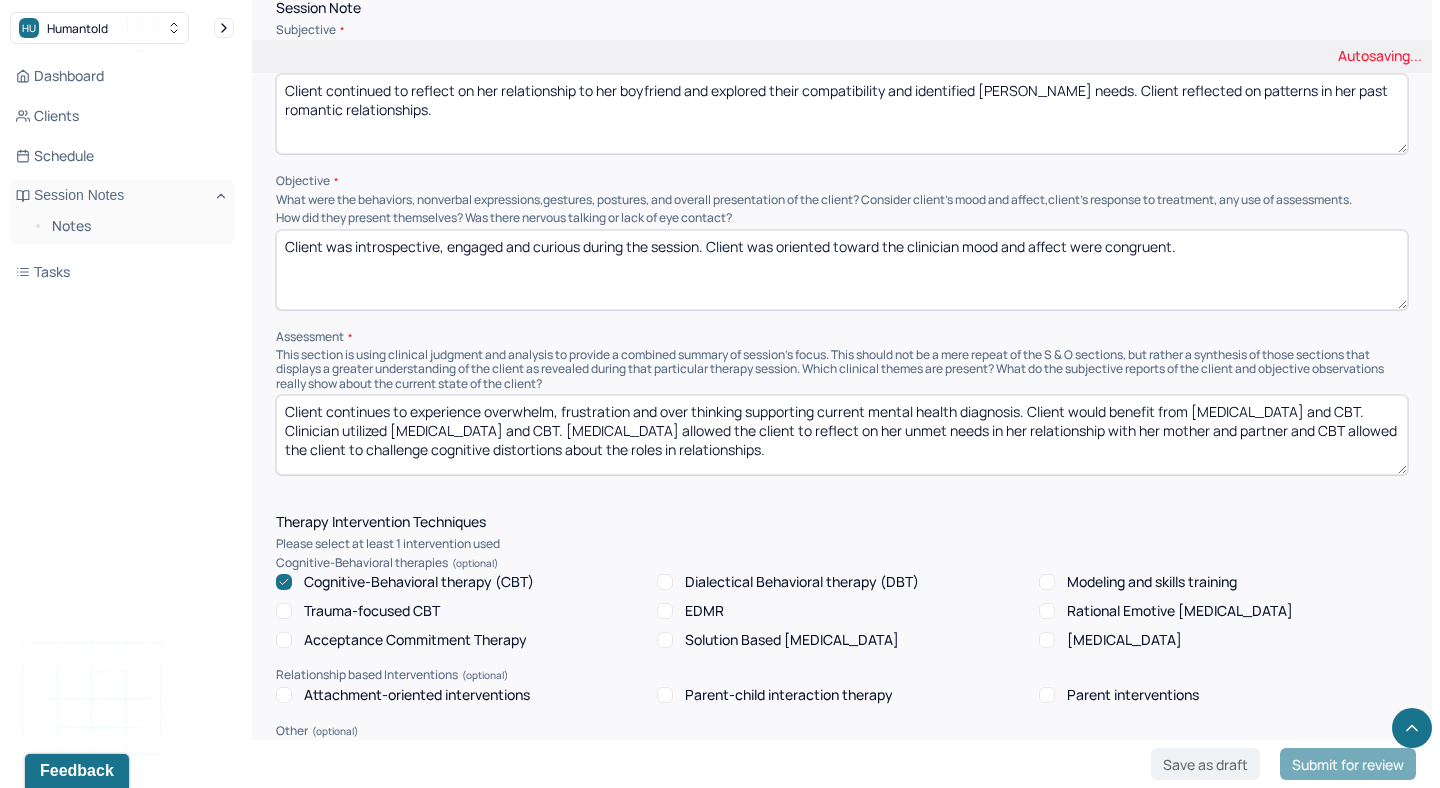 scroll, scrollTop: 1235, scrollLeft: 0, axis: vertical 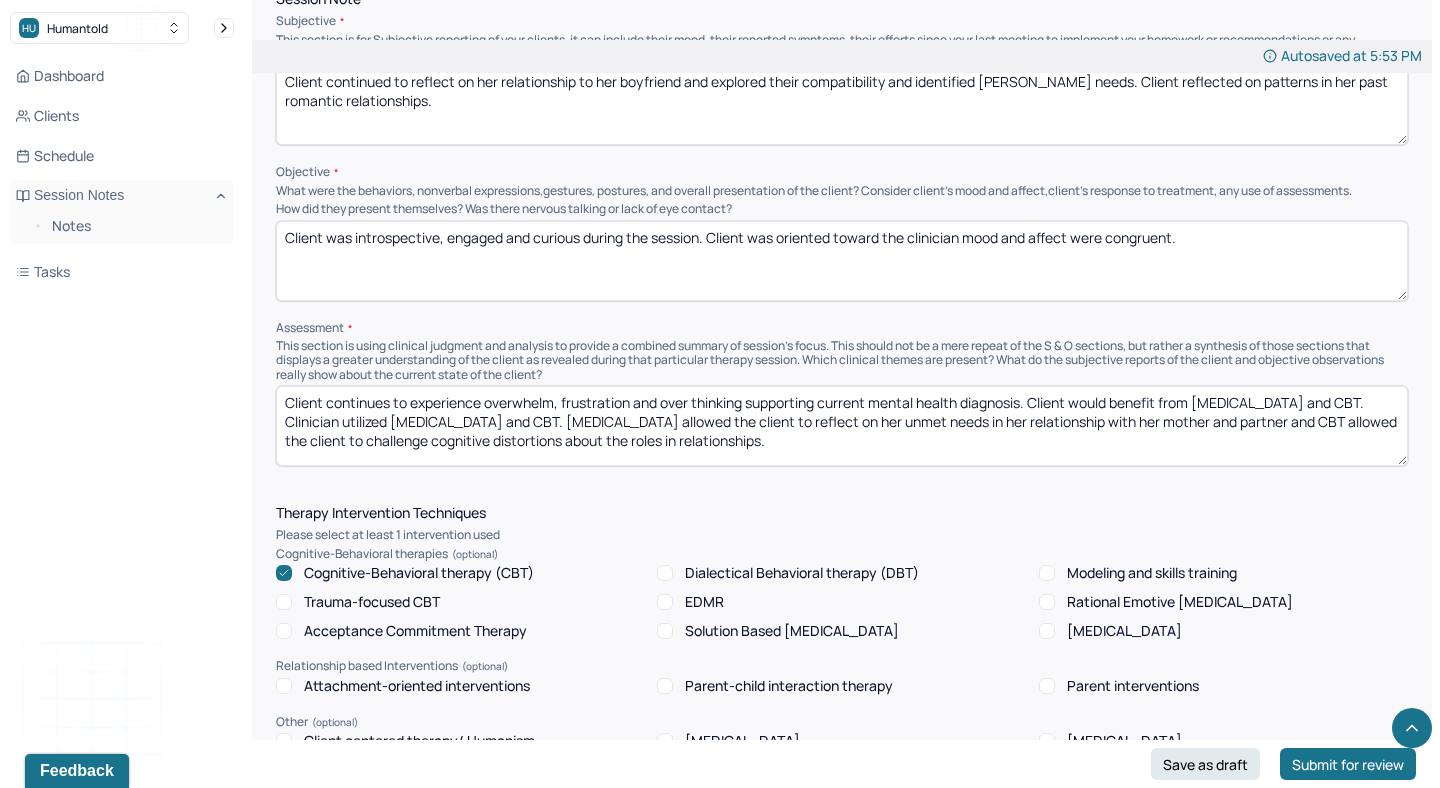 type on "Client was introspective, engaged and curious during the session. Client was oriented toward the clinician mood and affect were congruent." 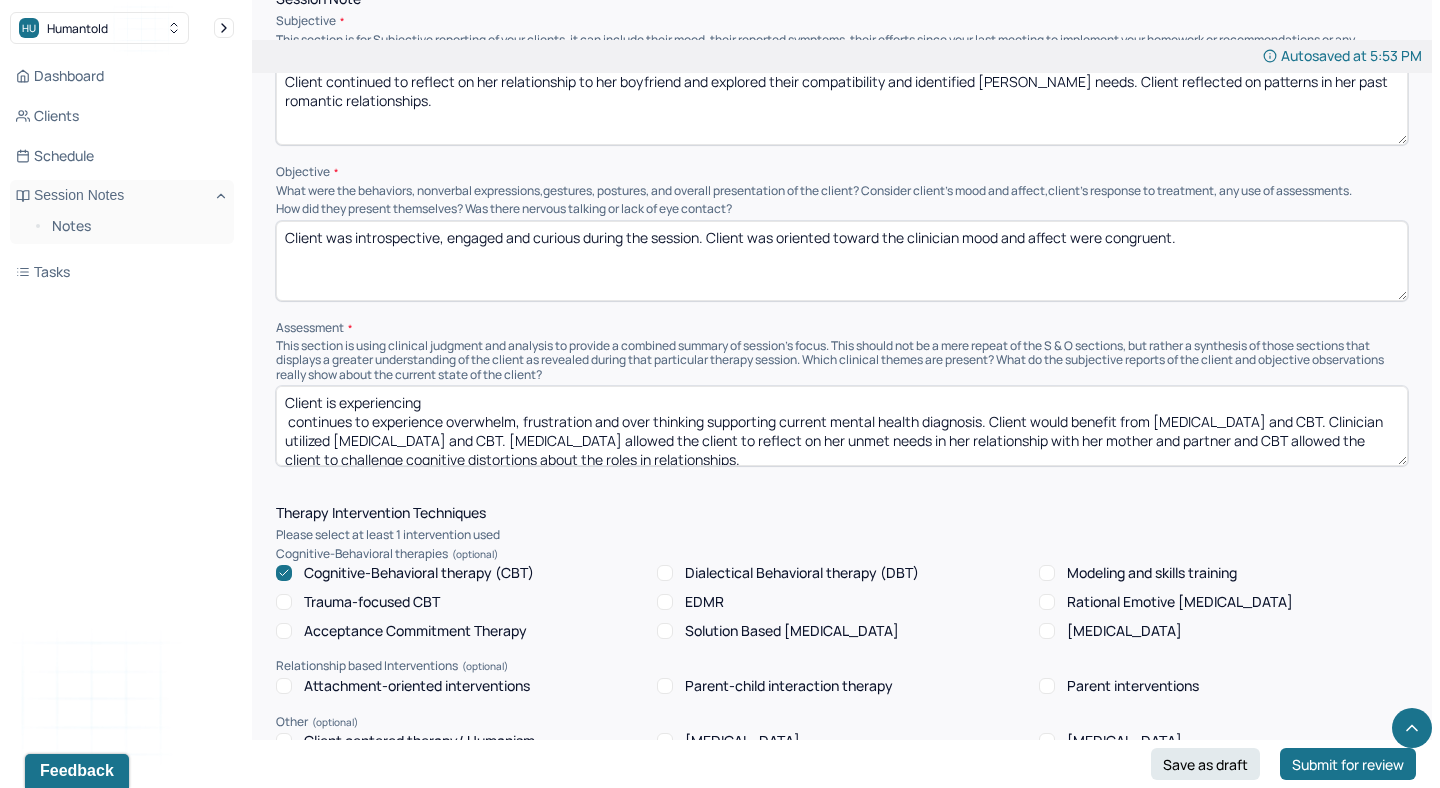 paste on "frustration, over thinking  and [PERSON_NAME] and white thinking" 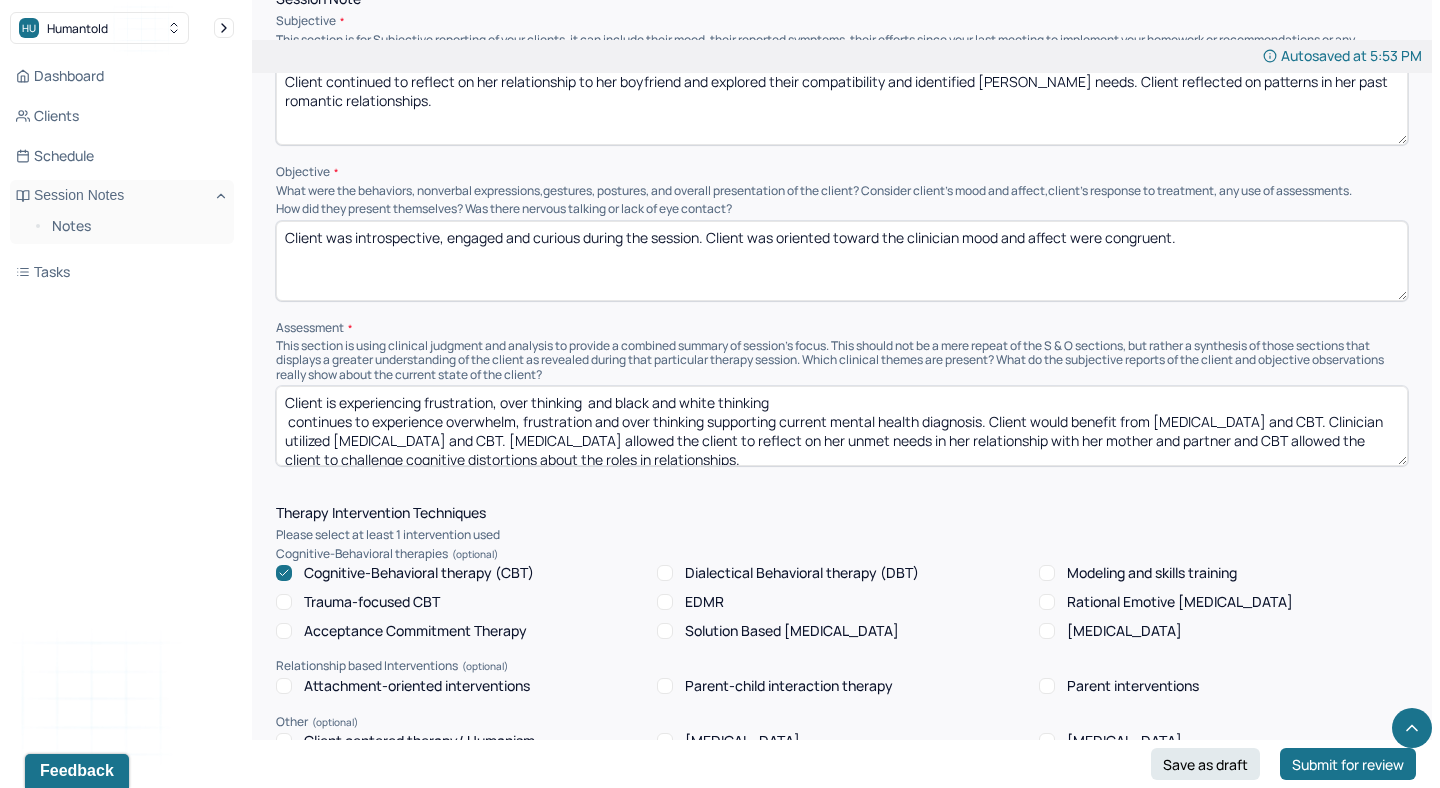 drag, startPoint x: 706, startPoint y: 414, endPoint x: 255, endPoint y: 412, distance: 451.00443 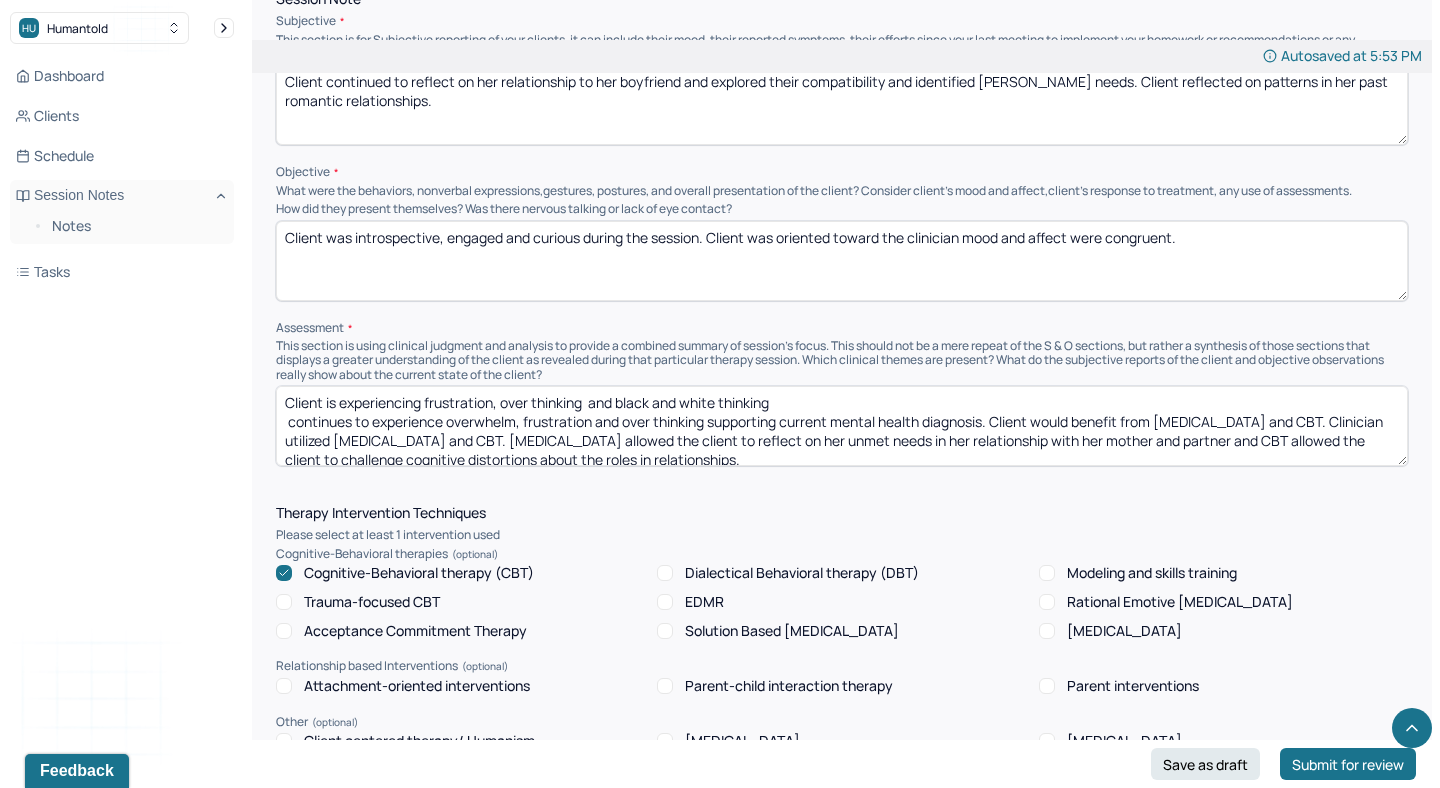 click on "Autosaved at 5:53 PM Appointment Details Client name [PERSON_NAME] Date of service [DATE] Time 6:00pm - 7:00pm Duration 1hr Appointment type individual therapy Provider name [PERSON_NAME] Modifier 1 95 Telemedicine Note type Individual soap note Load previous session note Instructions The fields marked with an asterisk ( * ) are required before you can submit your notes. Before you can submit your session notes, they must be signed. You have the option to save your notes as a draft before making a submission. Appointment location * Teletherapy Client Teletherapy Location here Home Office Other Provider Teletherapy Location Home Office Other Consent was received for the teletherapy session The teletherapy session was conducted via video Primary diagnosis * F41.1 [MEDICAL_DATA] Secondary diagnosis (optional) Secondary diagnosis Tertiary diagnosis (optional) Tertiary diagnosis Emotional / Behavioural symptoms demonstrated * Causing * Maladaptive Functioning Intention for Session * Session Note *" at bounding box center (842, 575) 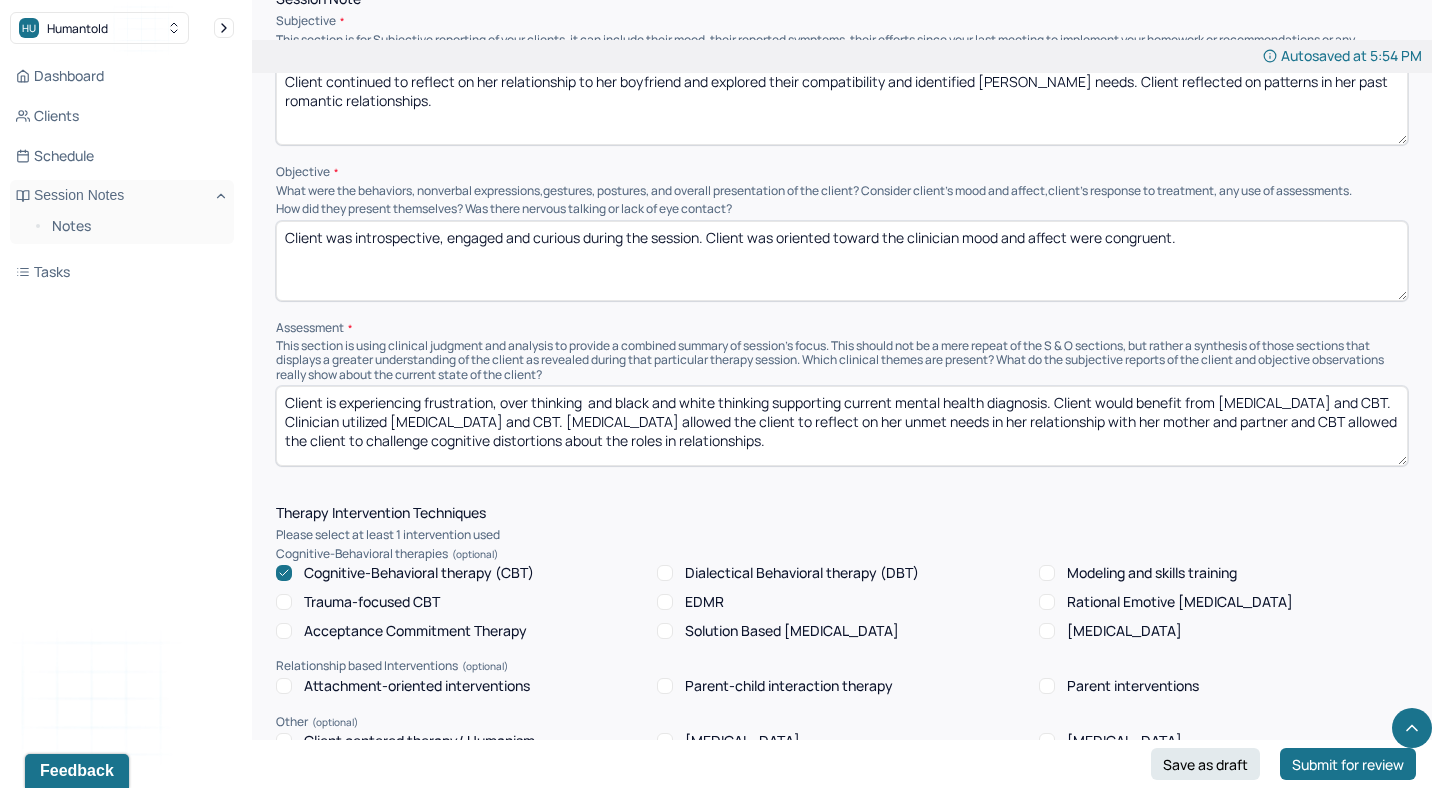 click on "Client is experiencing frustration, over thinking  and black and white thinking  supporting current mental health diagnosis. Client would benefit from [MEDICAL_DATA] and CBT. Clinician utilized [MEDICAL_DATA] and CBT. [MEDICAL_DATA] allowed the client to reflect on her unmet needs in her relationship with her mother and partner and CBT allowed the client to challenge cognitive distortions about the roles in relationships." at bounding box center [842, 426] 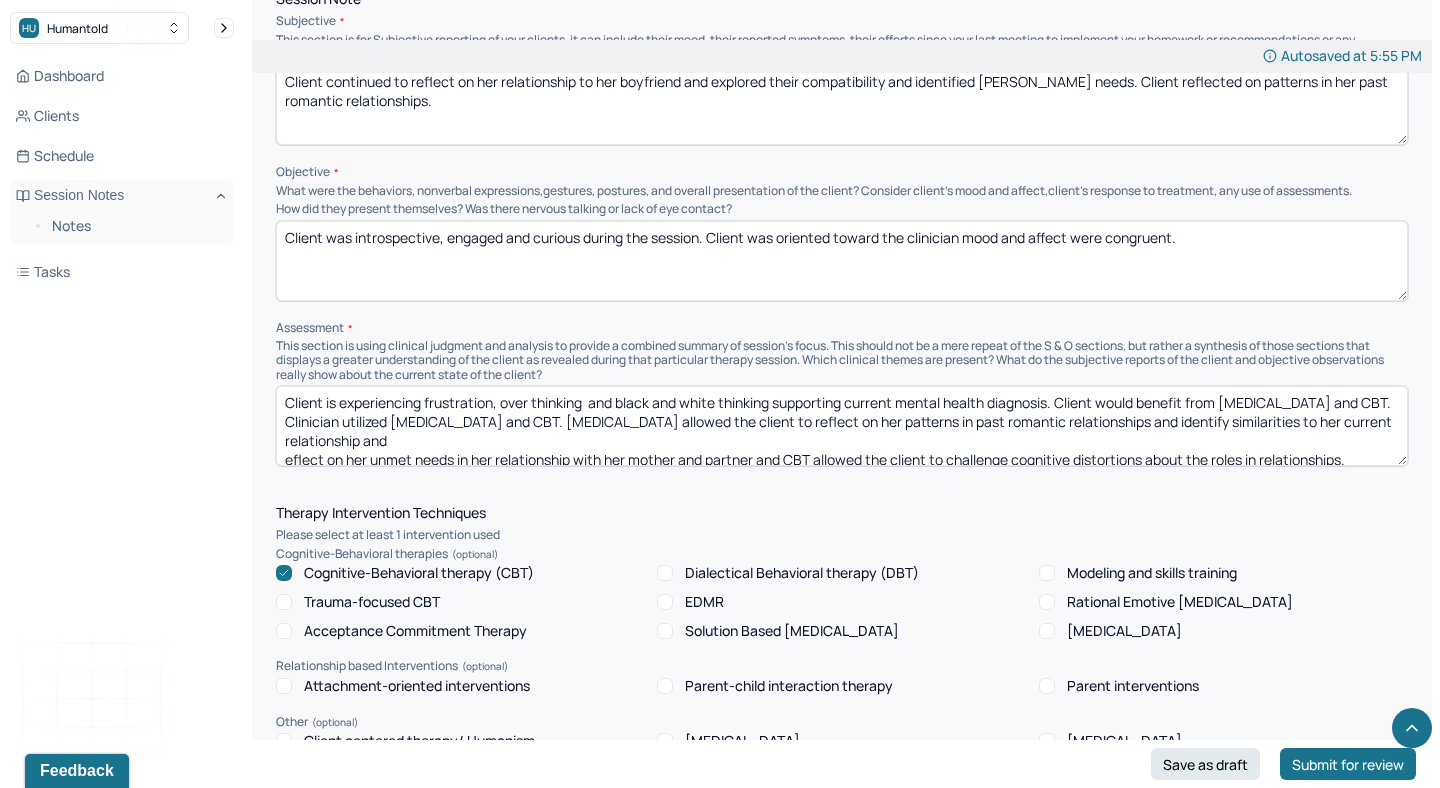 drag, startPoint x: 785, startPoint y: 451, endPoint x: 296, endPoint y: 448, distance: 489.00922 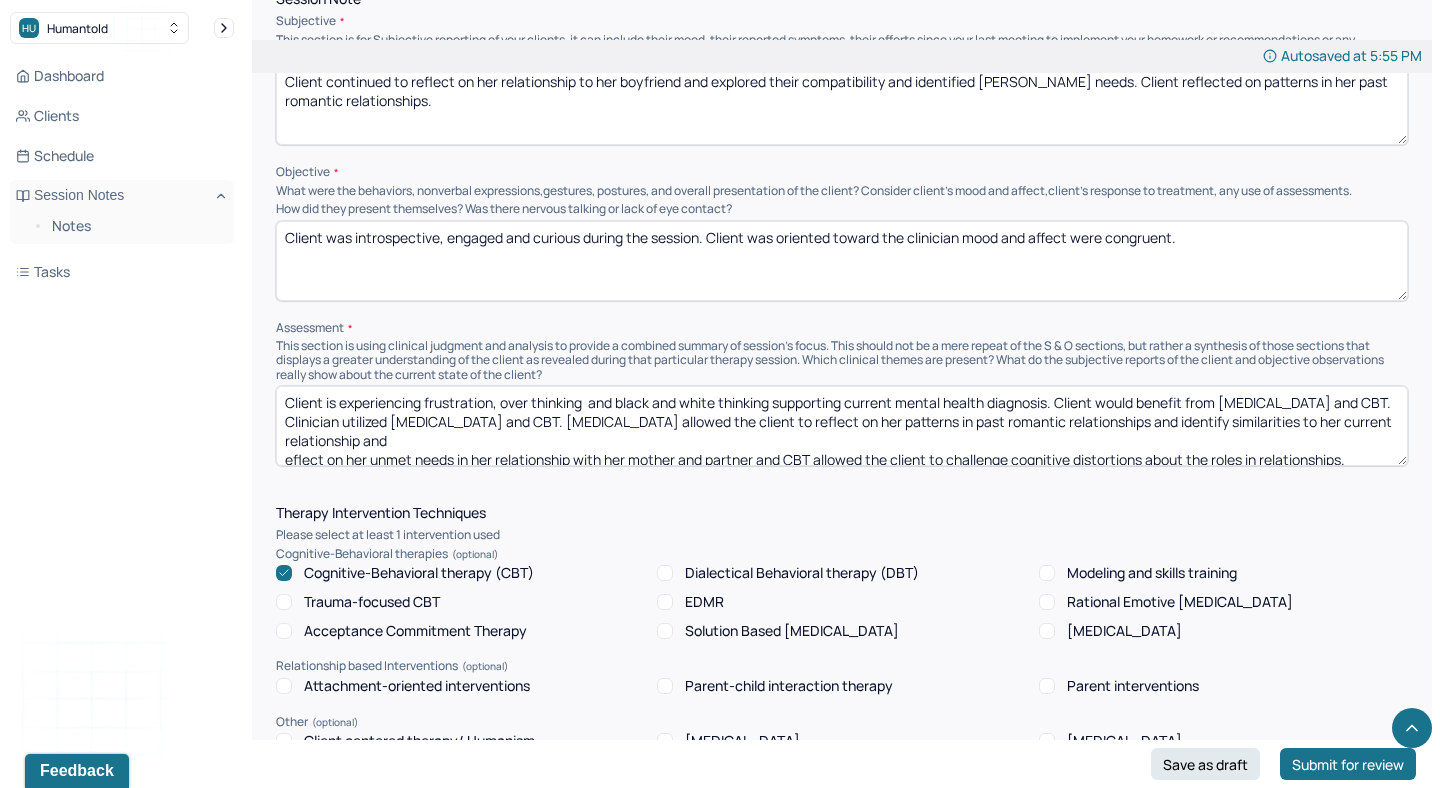 click on "Client is experiencing frustration, over thinking  and black and white thinking supporting current mental health diagnosis. Client would benefit from [MEDICAL_DATA] and CBT. Clinician utilized [MEDICAL_DATA] and CBT. [MEDICAL_DATA] allowed the client to reflect on her patterns in past romantic relationships and identify similarities to her current relationship and
eflect on her unmet needs in her relationship with her mother and partner and CBT allowed the client to challenge cognitive distortions about the roles in relationships." at bounding box center (842, 426) 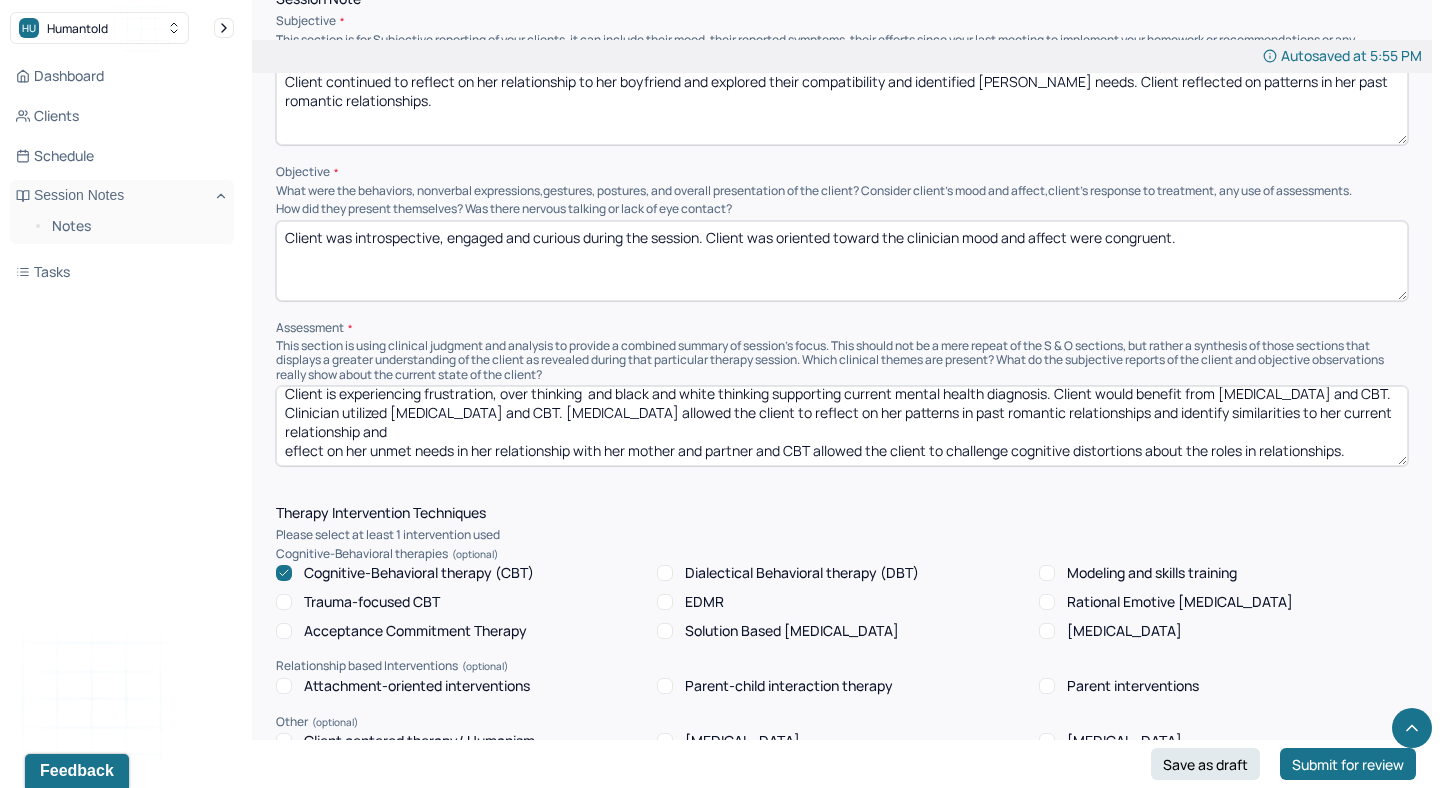 drag, startPoint x: 283, startPoint y: 456, endPoint x: 789, endPoint y: 450, distance: 506.03558 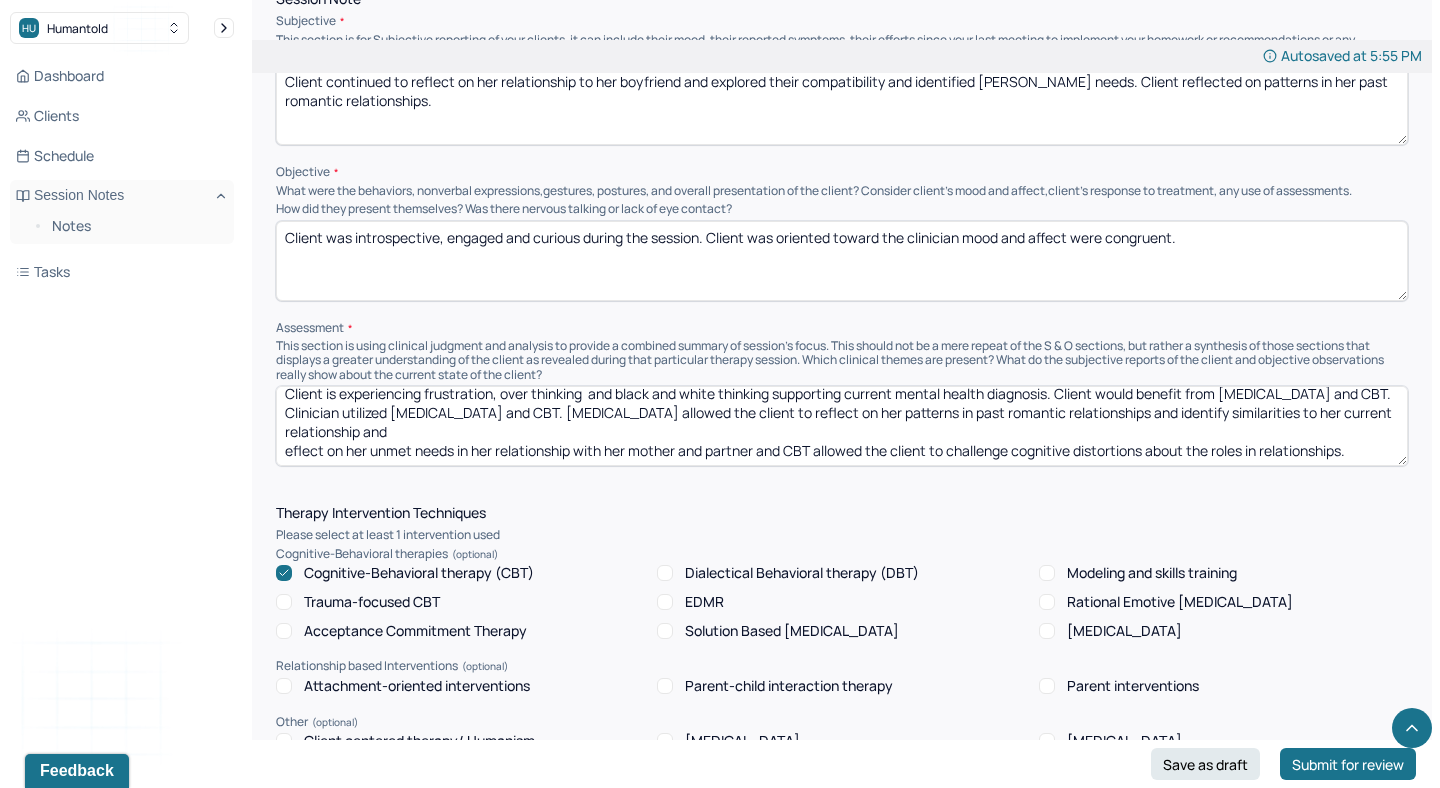 click on "Client is experiencing frustration, over thinking  and black and white thinking supporting current mental health diagnosis. Client would benefit from [MEDICAL_DATA] and CBT. Clinician utilized [MEDICAL_DATA] and CBT. [MEDICAL_DATA] allowed the client to reflect on her patterns in past romantic relationships and identify similarities to her current relationship and
eflect on her unmet needs in her relationship with her mother and partner and CBT allowed the client to challenge cognitive distortions about the roles in relationships." at bounding box center (842, 426) 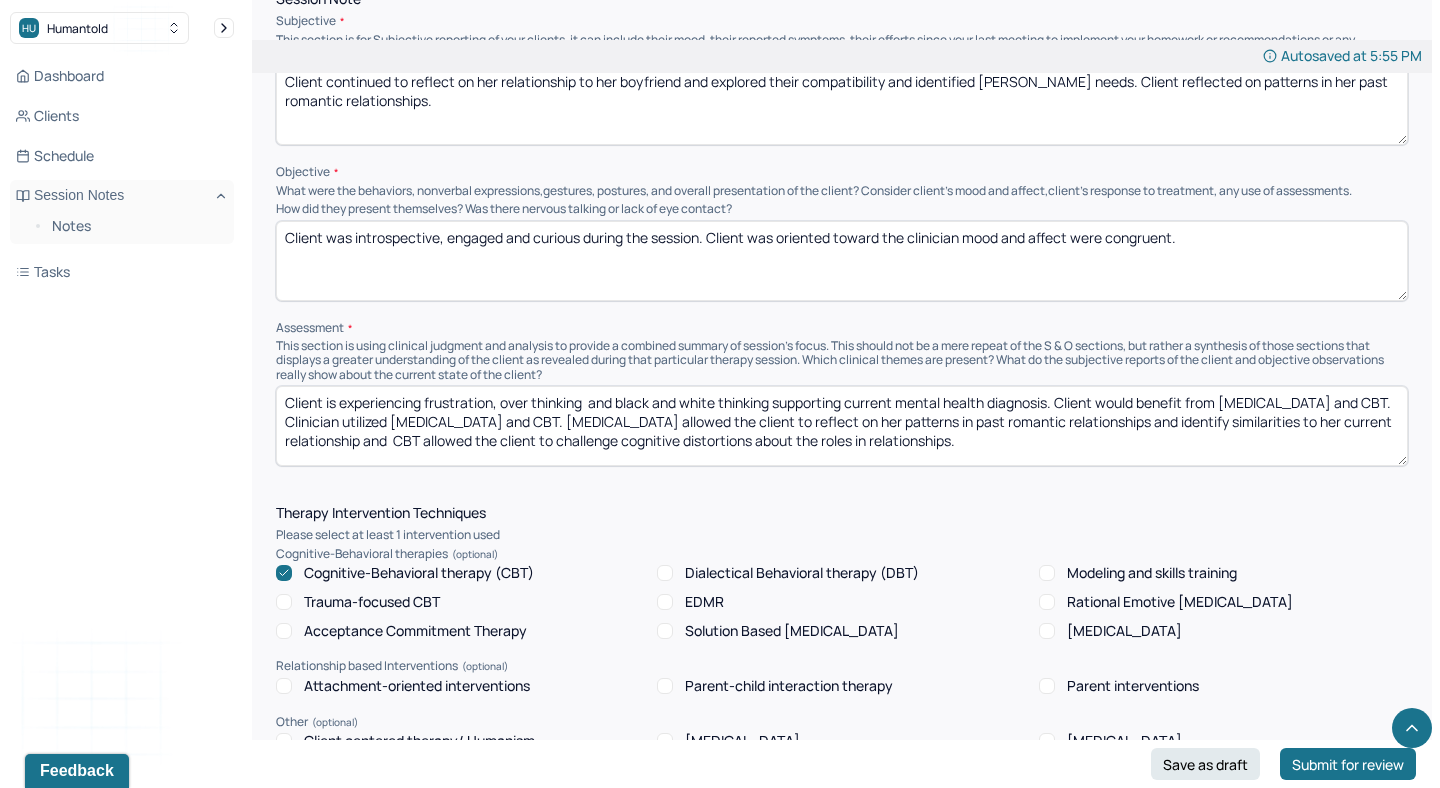 scroll, scrollTop: 0, scrollLeft: 0, axis: both 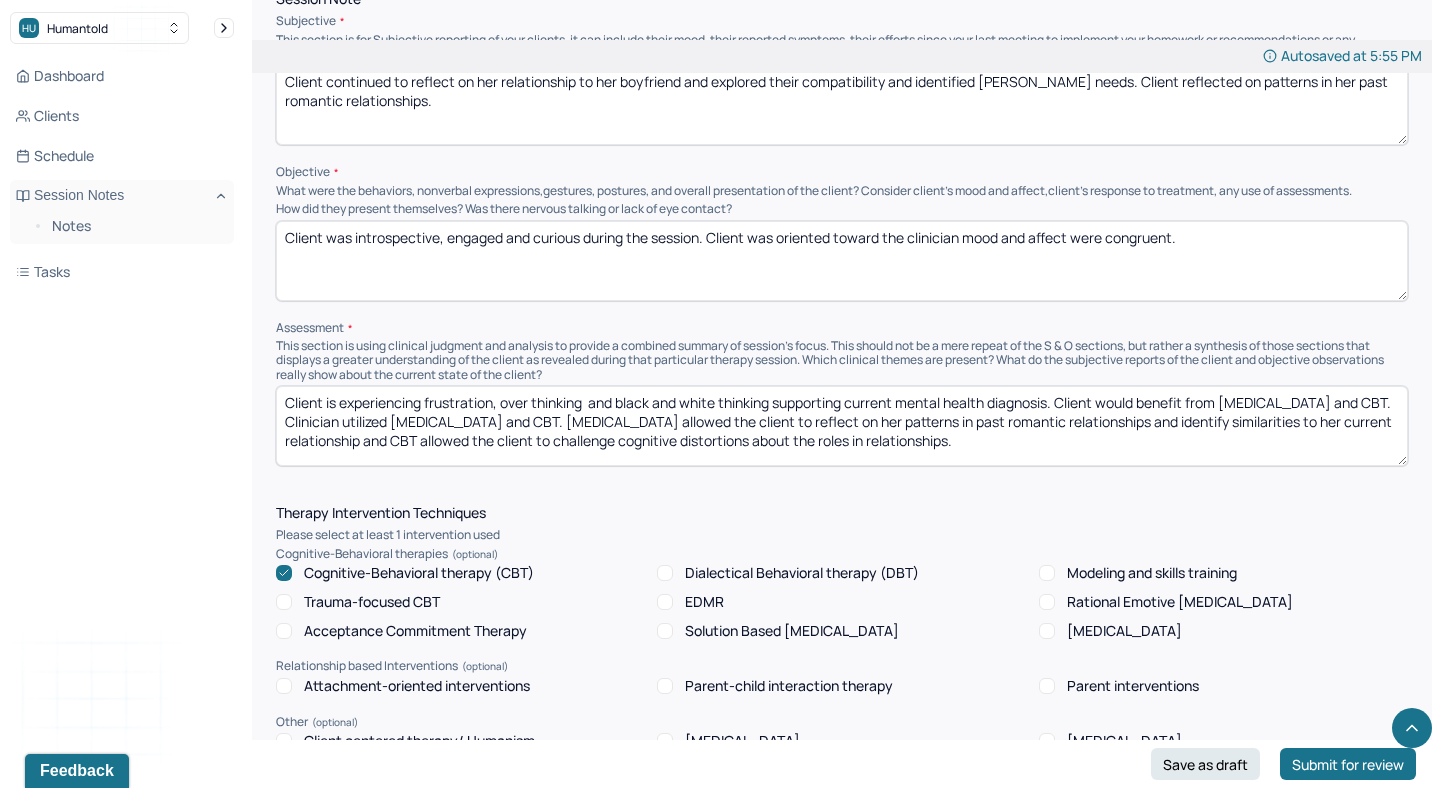 drag, startPoint x: 797, startPoint y: 434, endPoint x: 1150, endPoint y: 514, distance: 361.95166 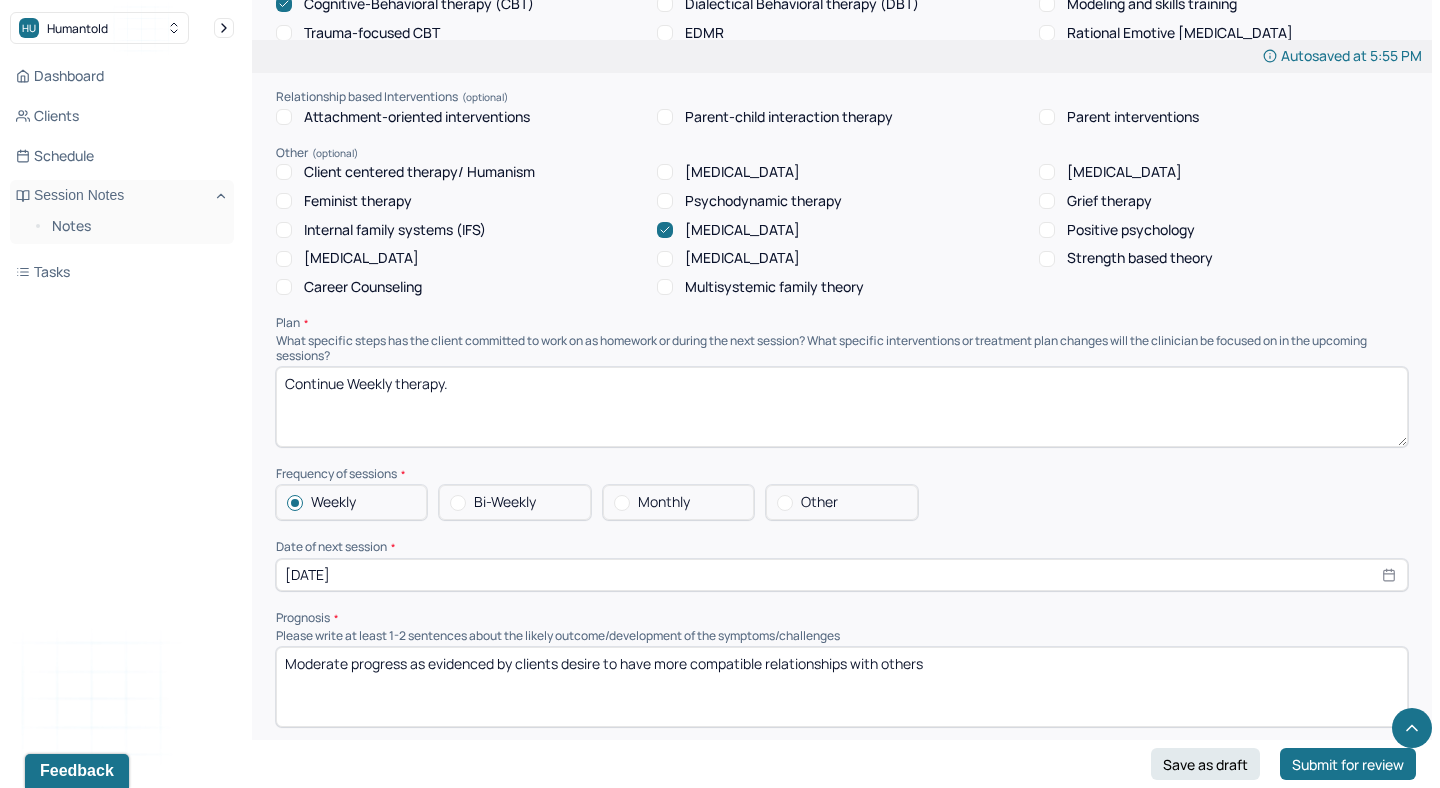 scroll, scrollTop: 1806, scrollLeft: 0, axis: vertical 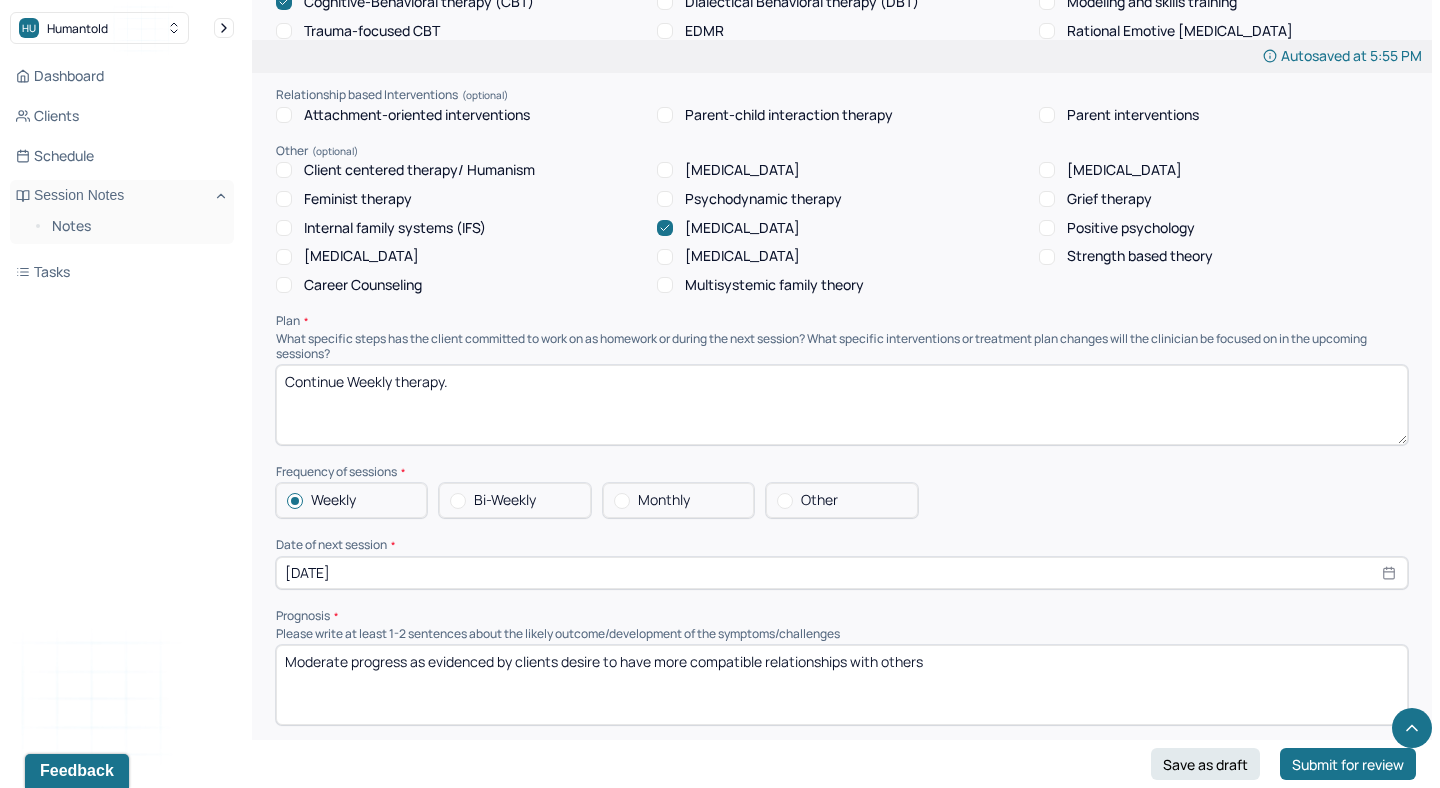 type on "Client is experiencing frustration, over thinking  and black and white thinking supporting current mental health diagnosis. Client would benefit from [MEDICAL_DATA] and CBT. Clinician utilized [MEDICAL_DATA] and CBT. [MEDICAL_DATA] allowed the client to reflect on her patterns in past romantic relationships and identify similarities to her current relationship and CBT allowed the client to challenge cognitive distortions about getting needs met in relationships." 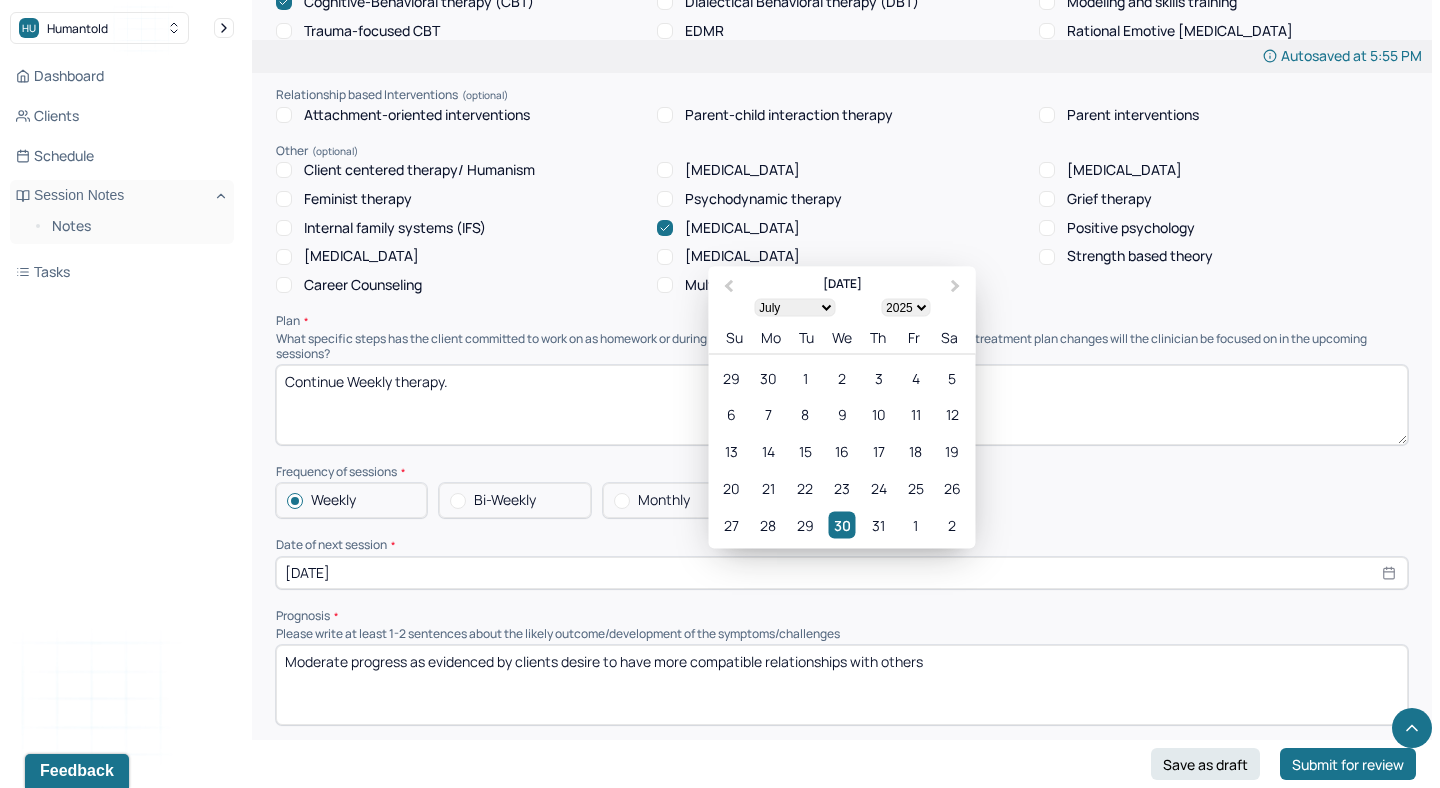 click on "[DATE]" at bounding box center (842, 573) 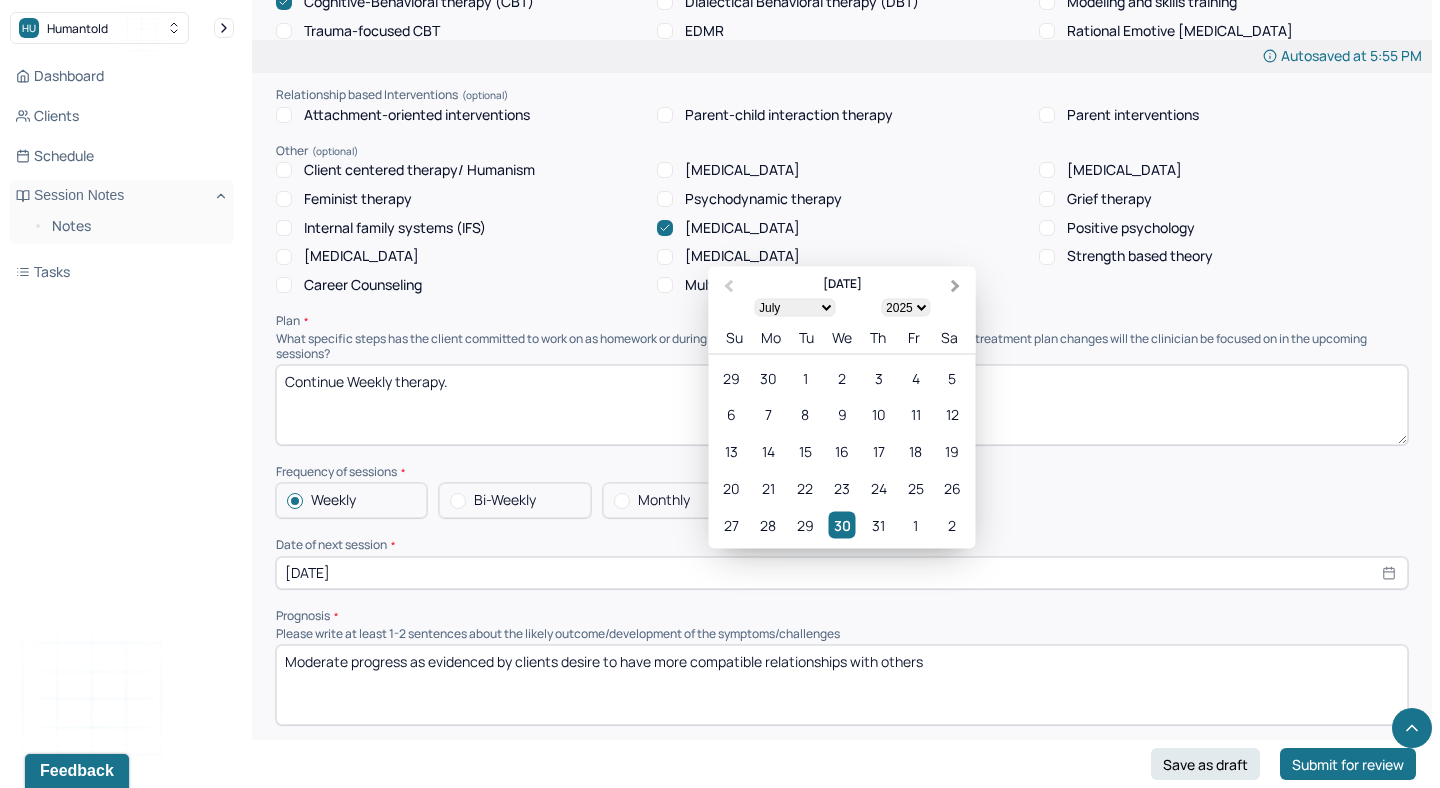 click on "Next Month" at bounding box center (956, 286) 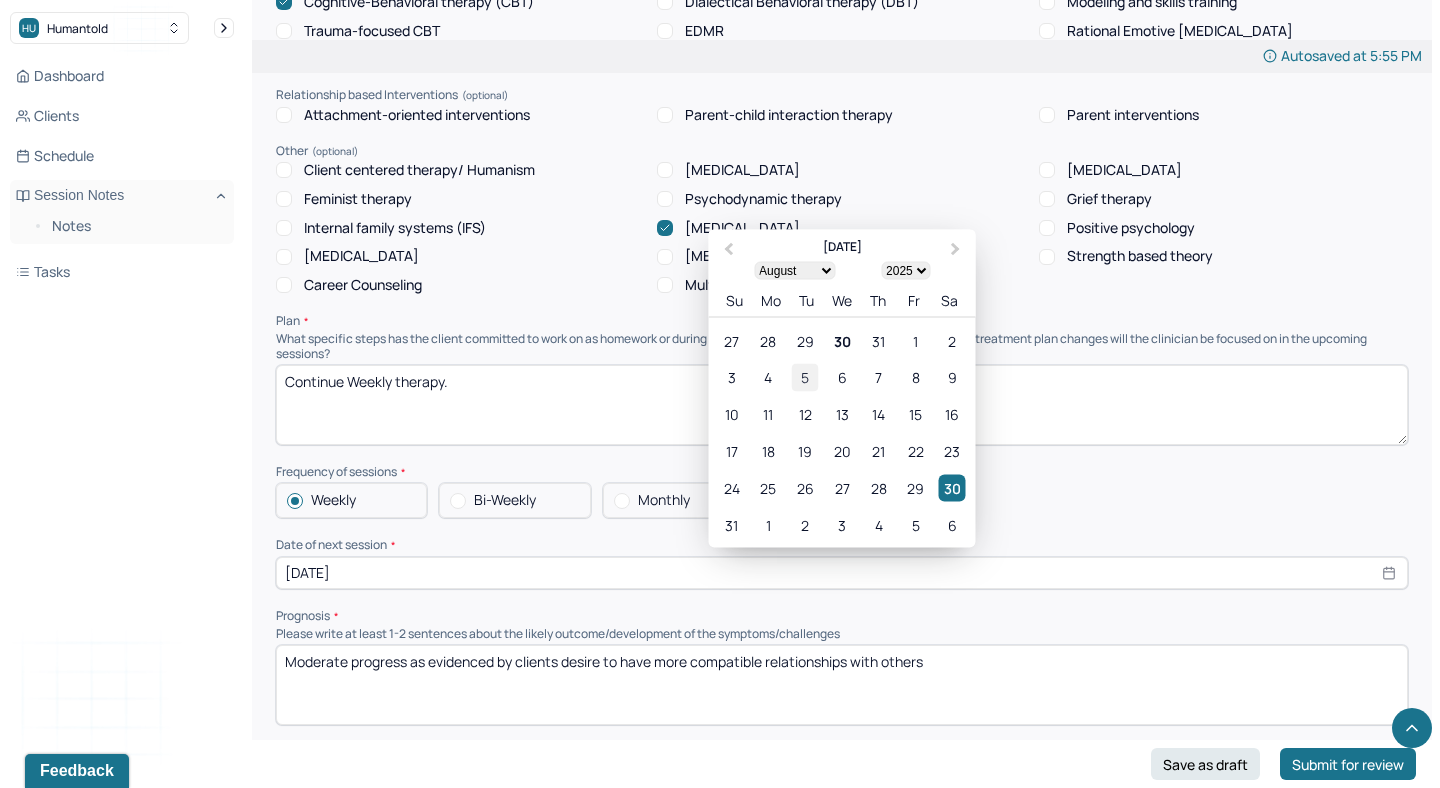 click on "5" at bounding box center [805, 377] 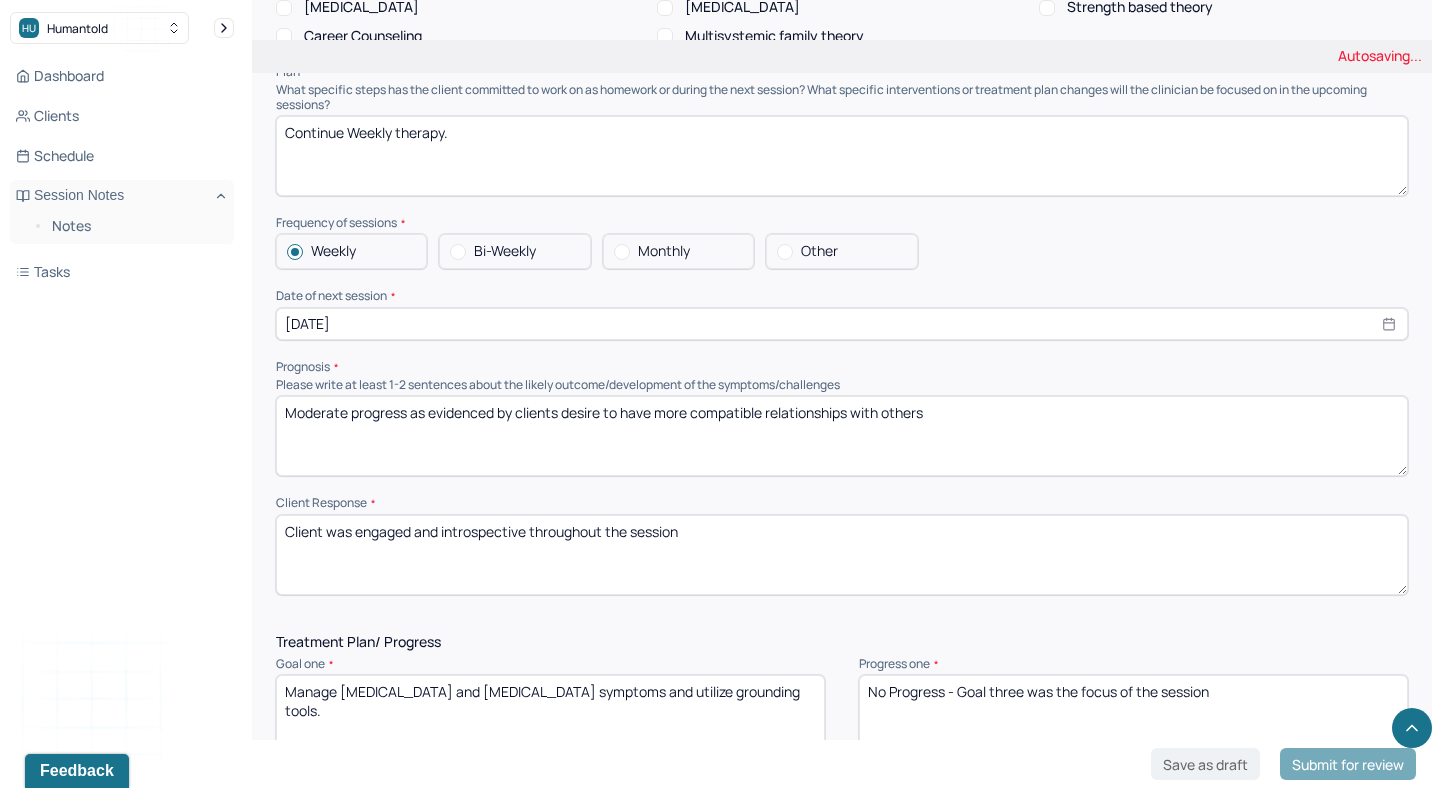scroll, scrollTop: 2057, scrollLeft: 0, axis: vertical 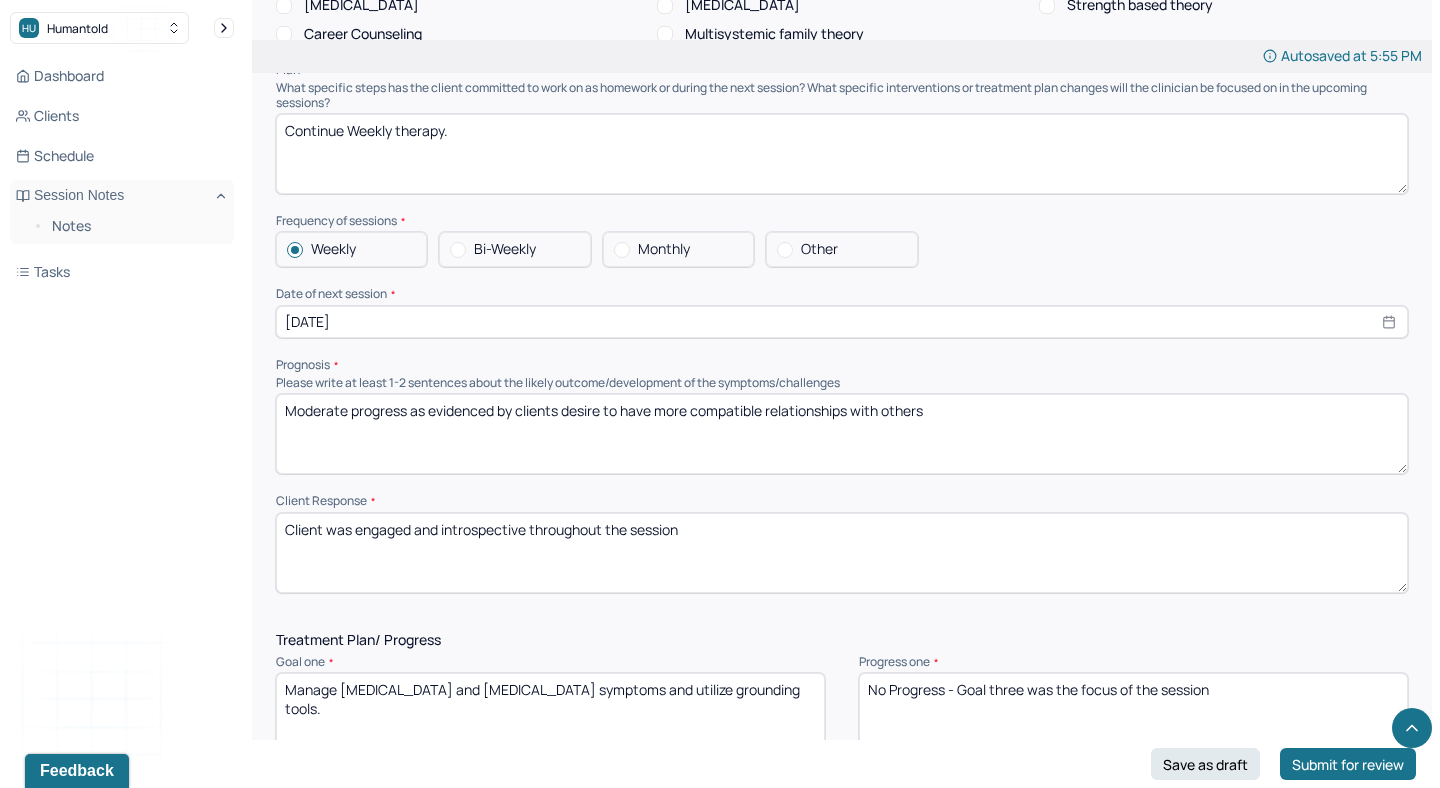 select on "7" 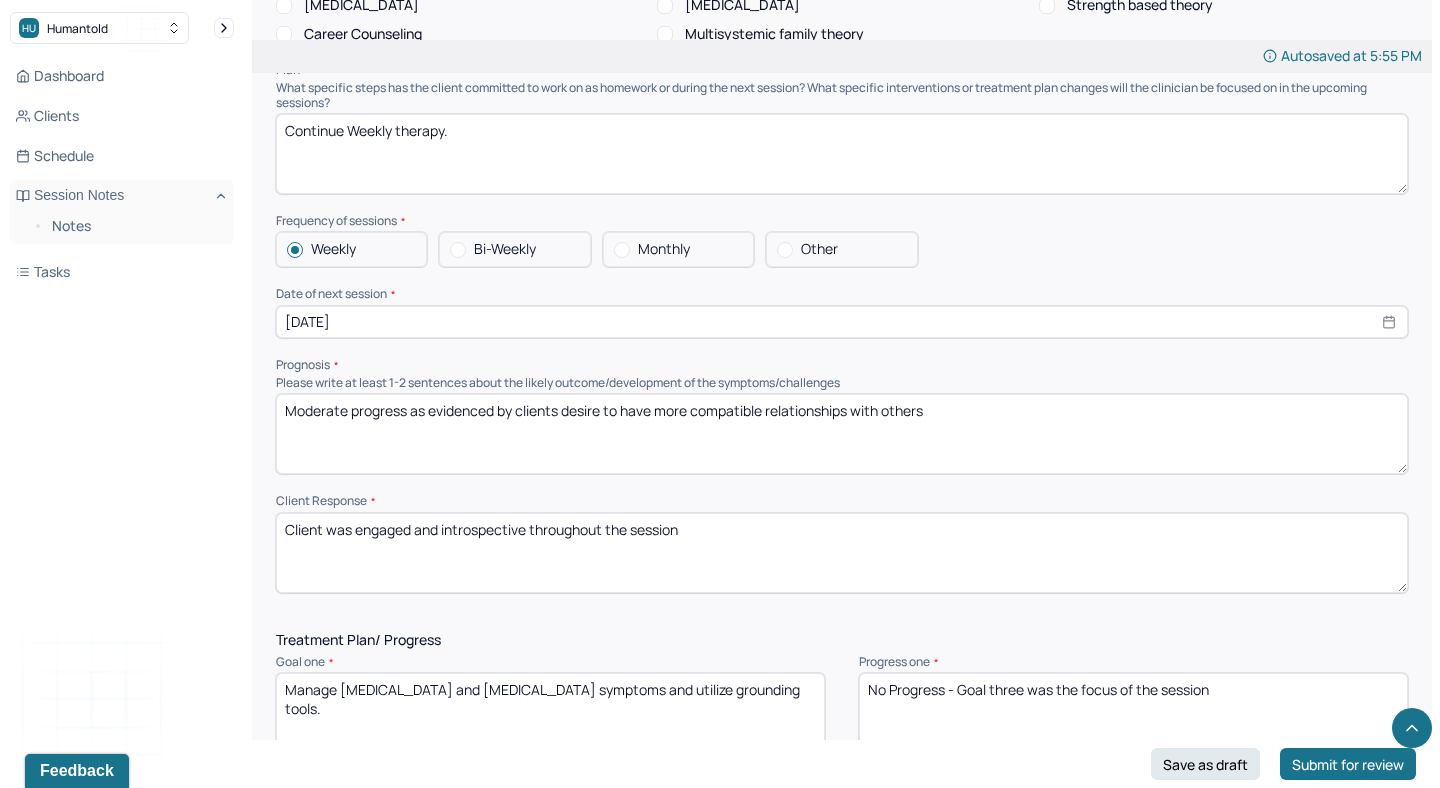 click on "Client was engaged and introspective throughout the session" at bounding box center (842, 553) 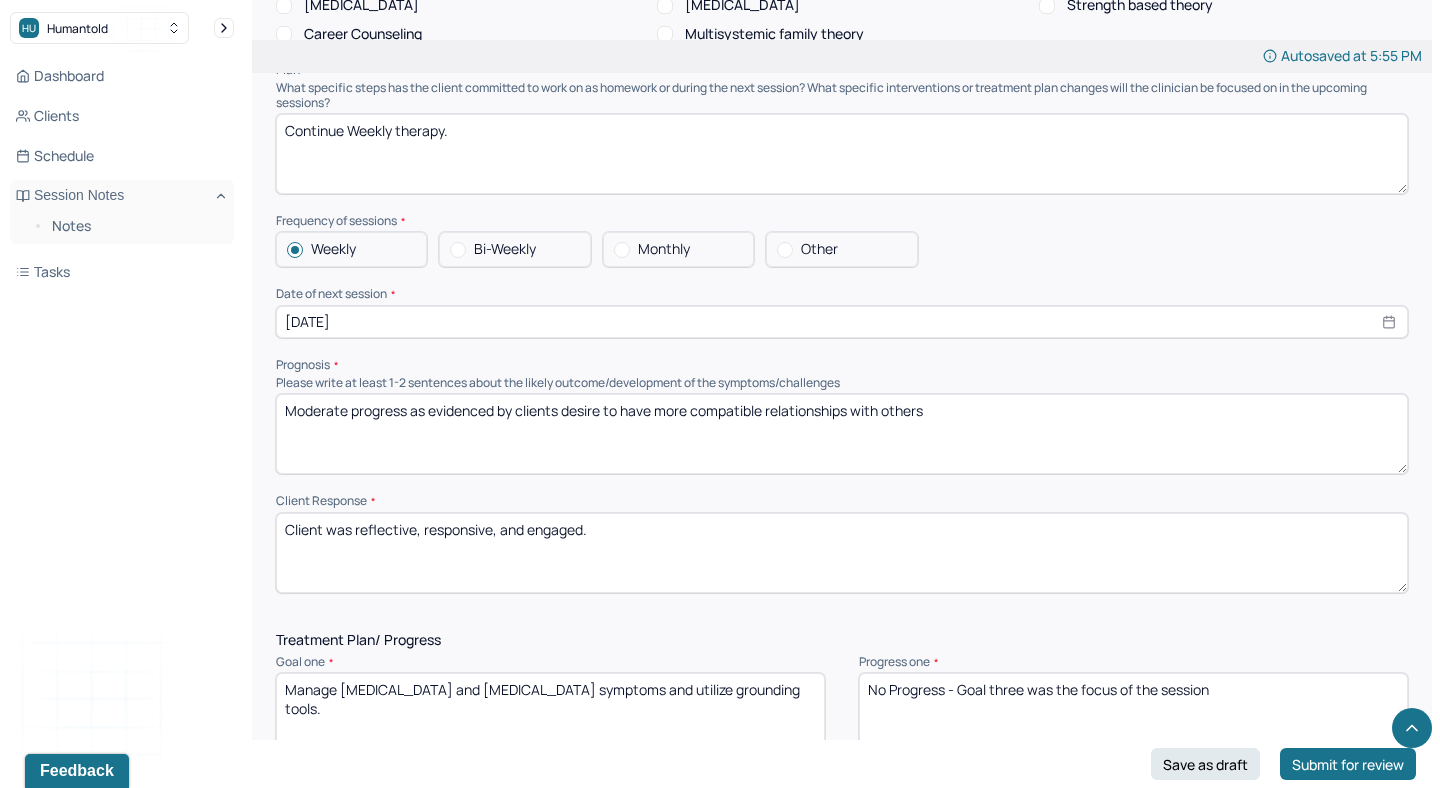 type on "Client was reflective, responsive, and engaged." 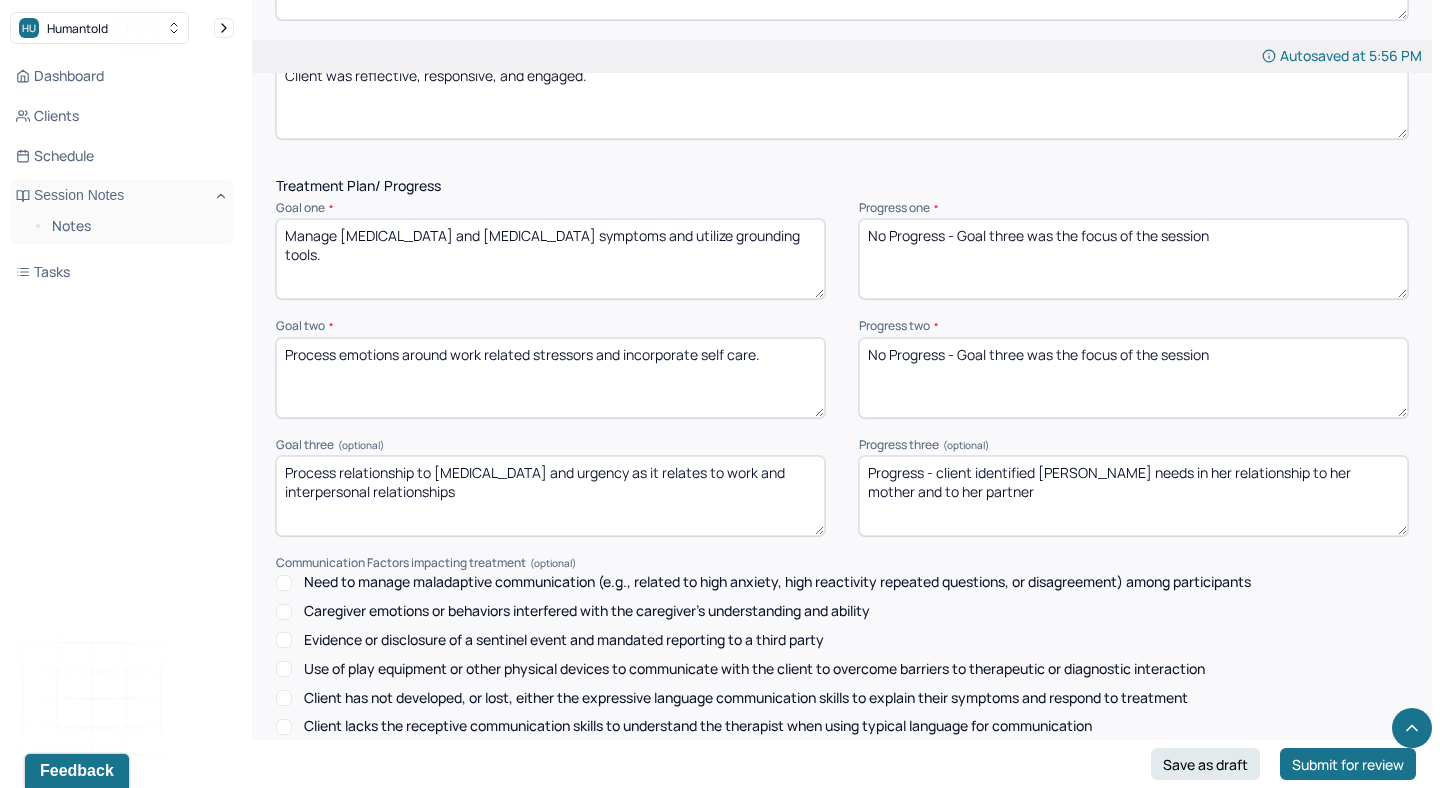 scroll, scrollTop: 2512, scrollLeft: 0, axis: vertical 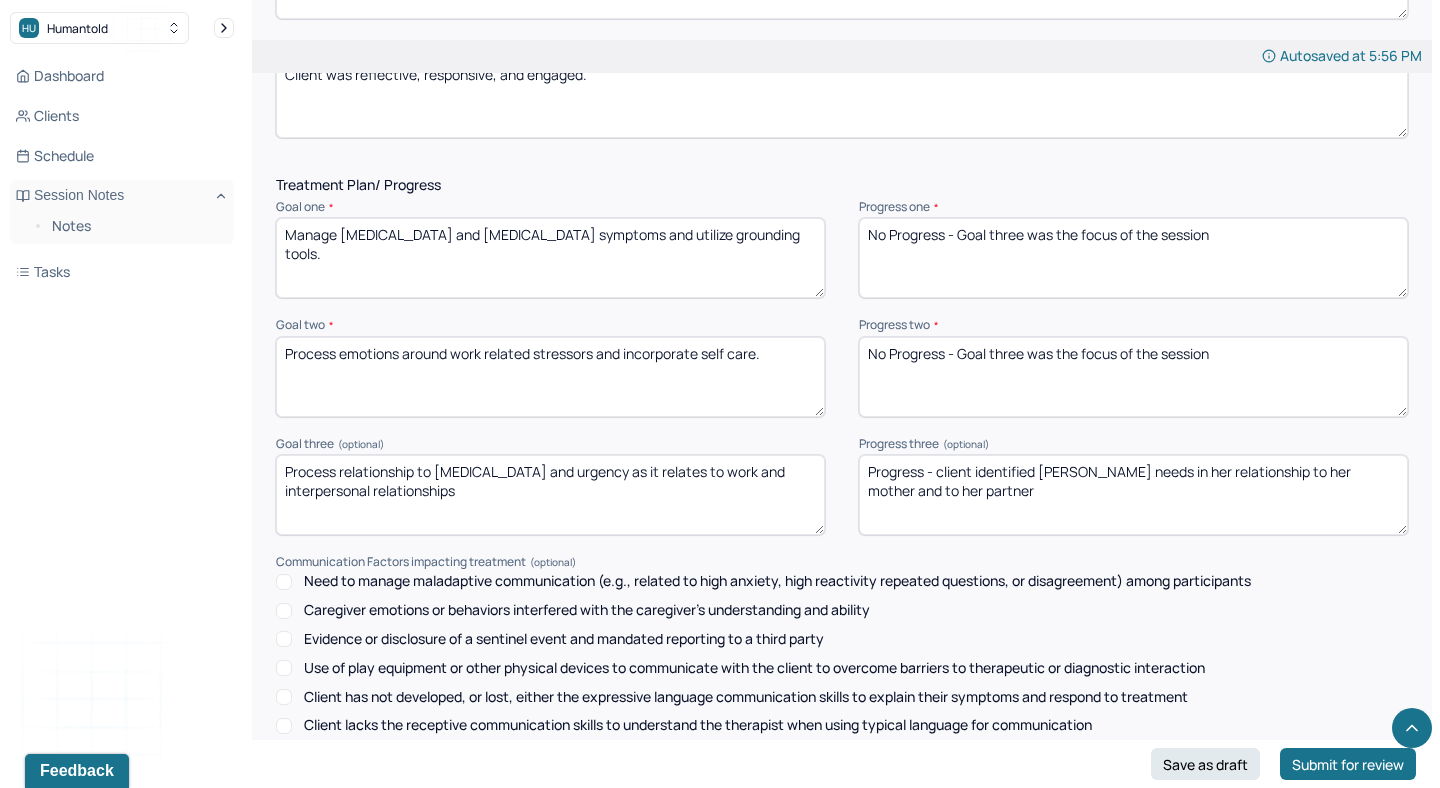type on "Moderate progress as evidenced by clients increased insight into unmet needs in relationships" 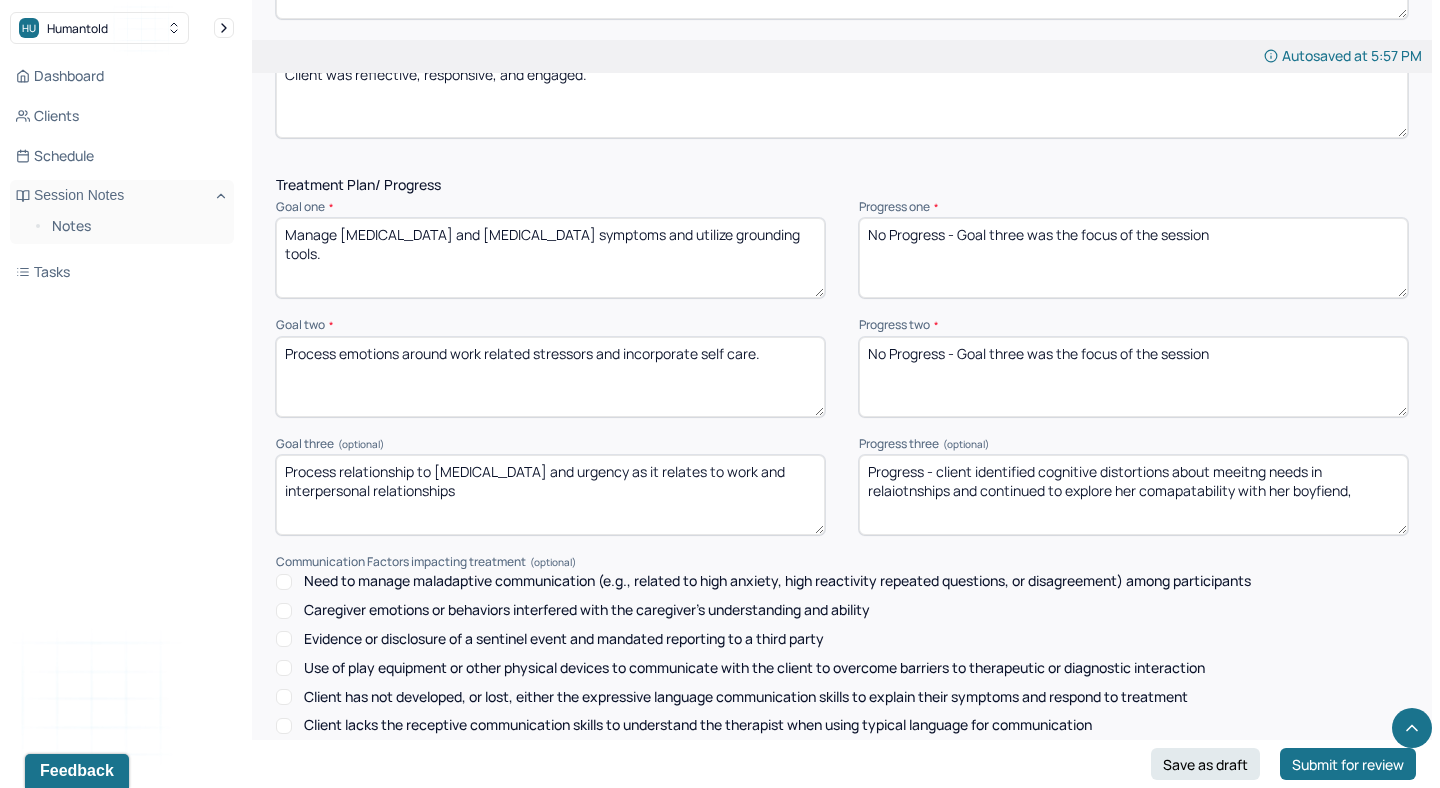 click on "Progress - client identified cognitive distortions about meeitng needs in relaiotnships and continued to explore her comapatability with her boyfiend," at bounding box center [1133, 495] 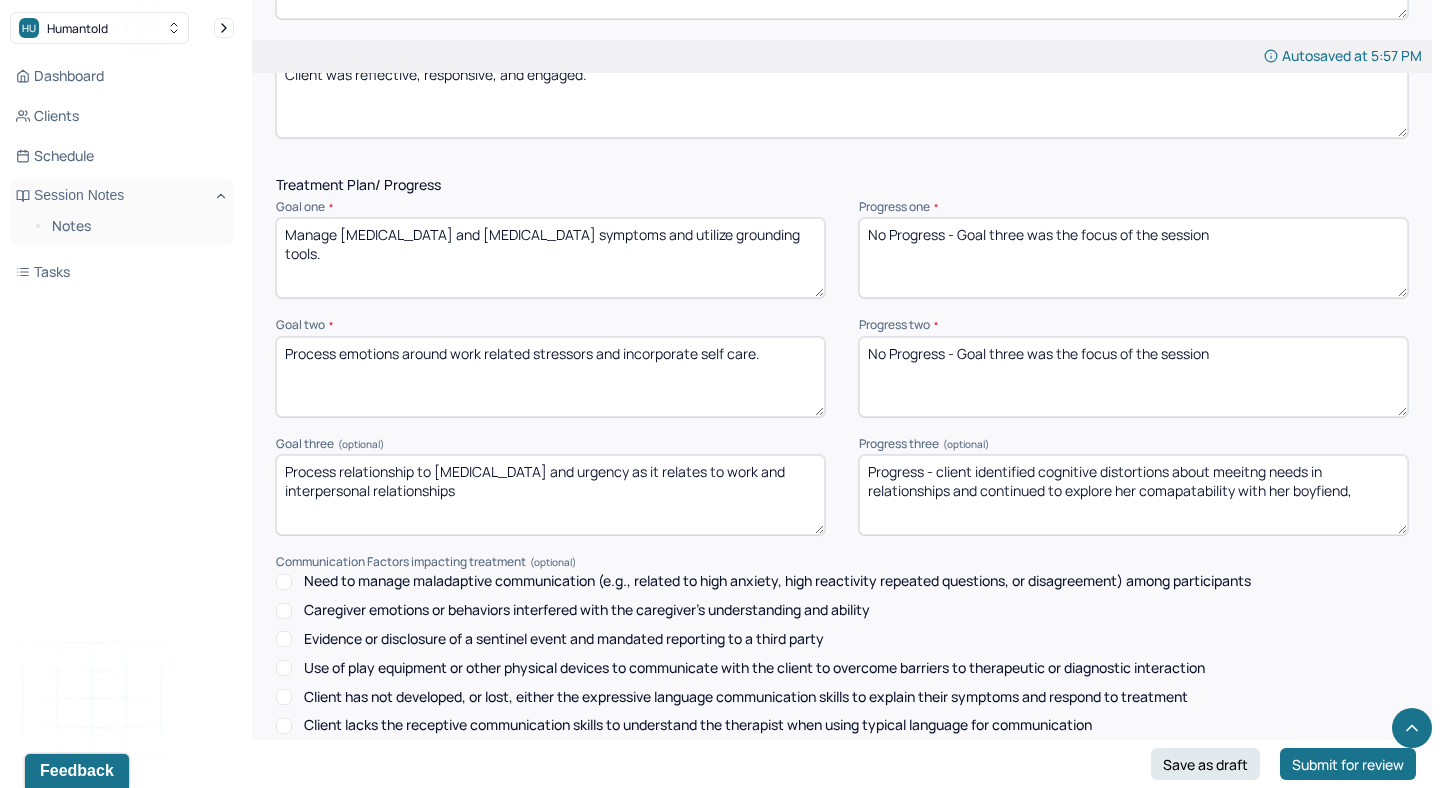 click on "Progress - client identified cognitive distortions about meeitng needs in relatnships and continued to explore her comapatability with her boyfiend," at bounding box center (1133, 495) 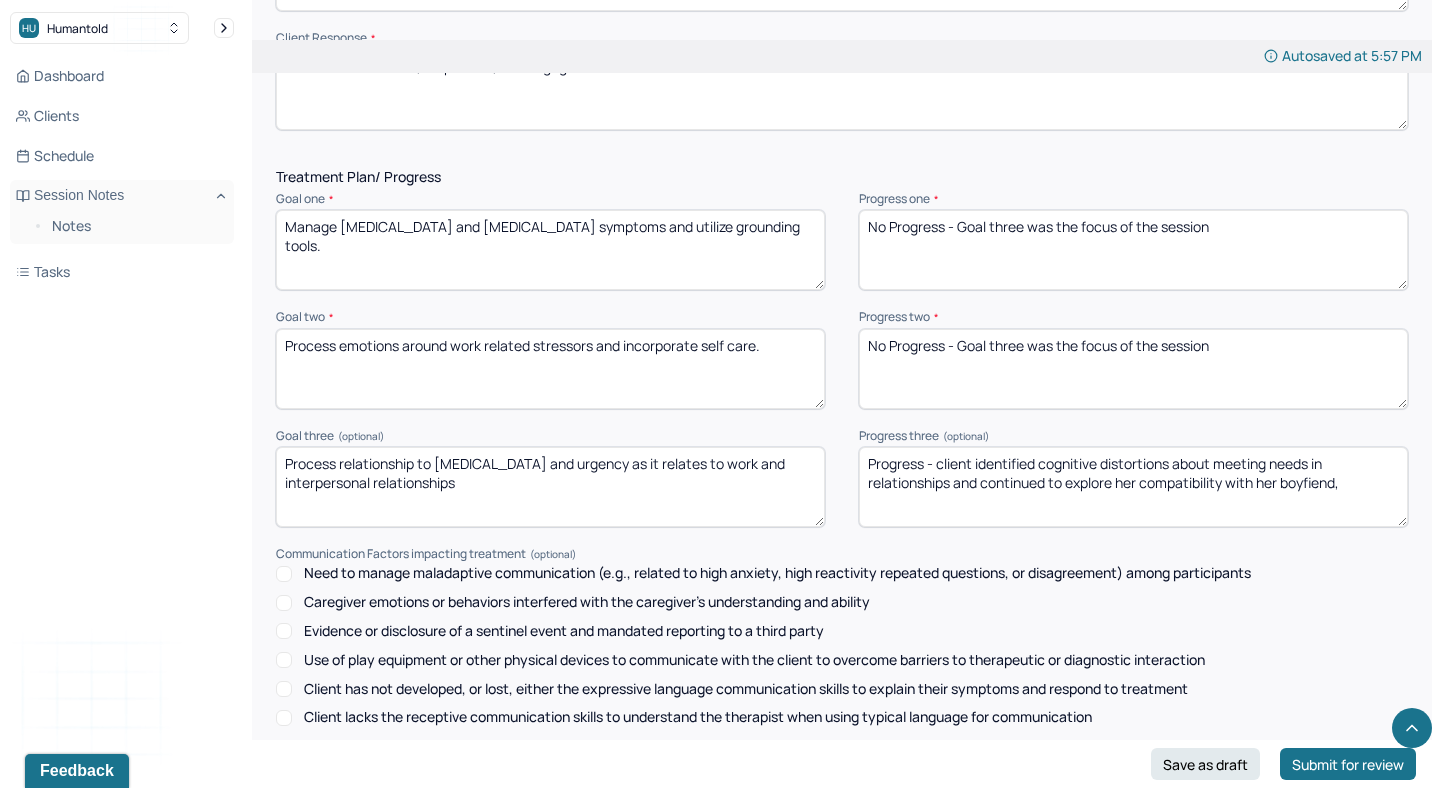 scroll, scrollTop: 2522, scrollLeft: 0, axis: vertical 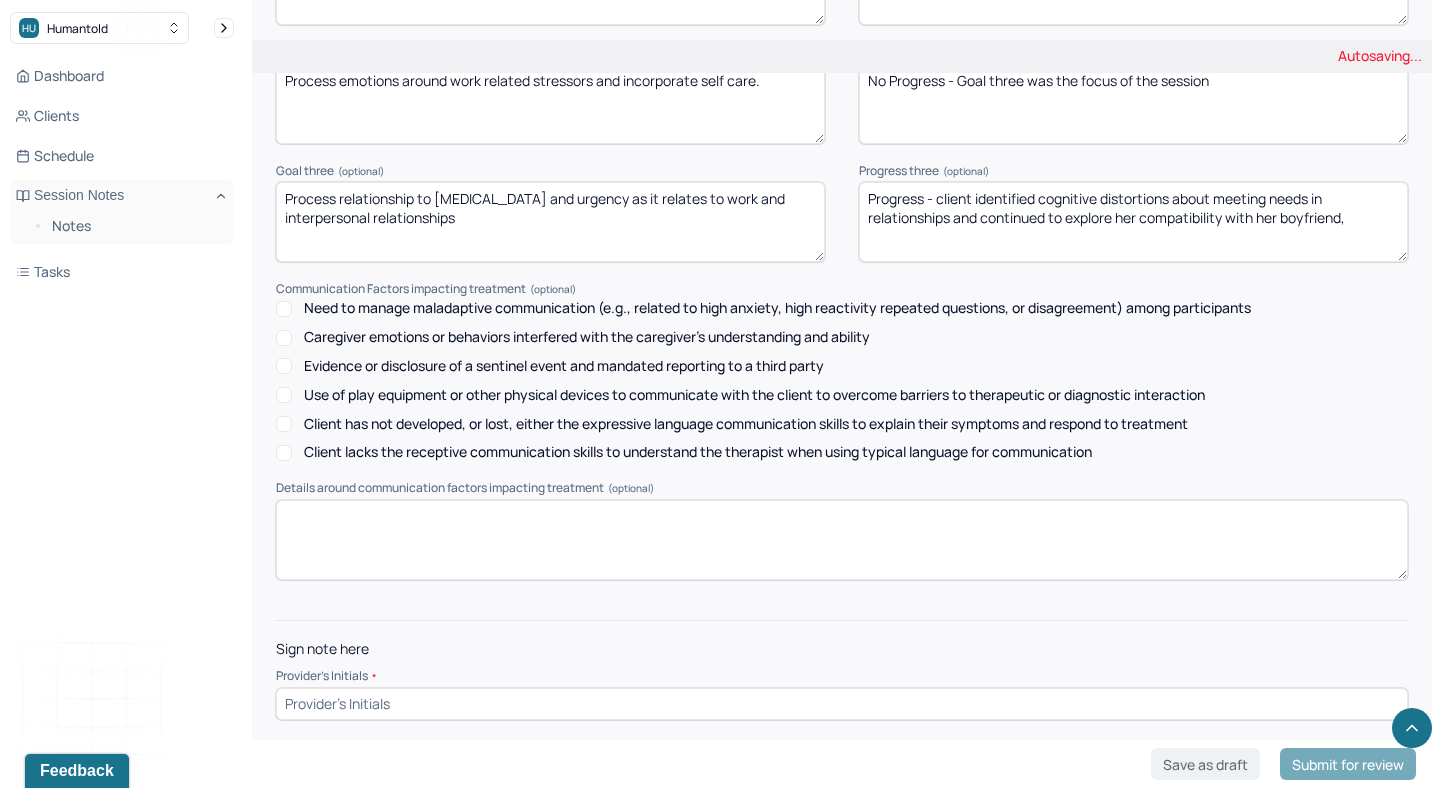 type on "Progress - client identified cognitive distortions about meeting needs in relationships and continued to explore her compatibility with her boyfriend," 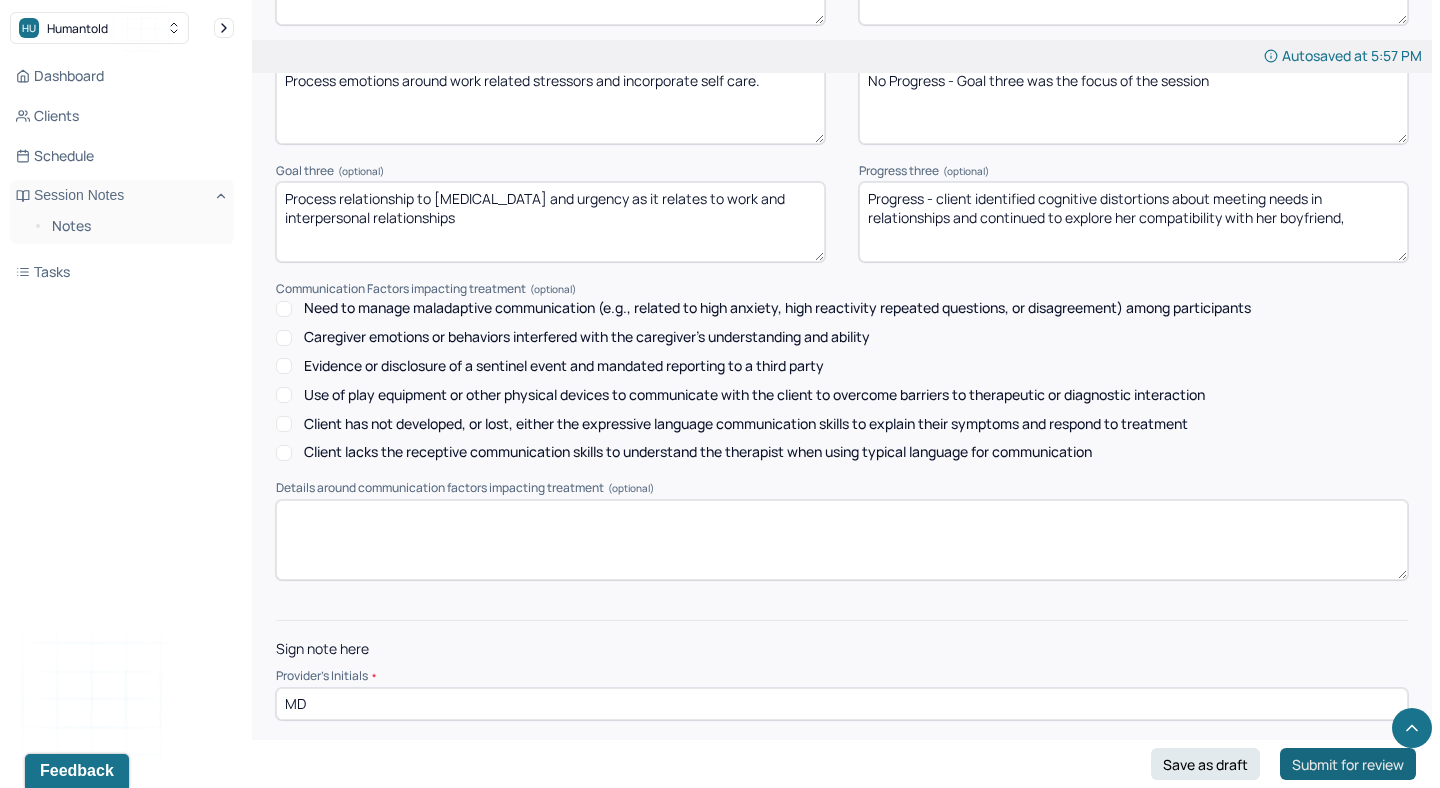 type on "MD" 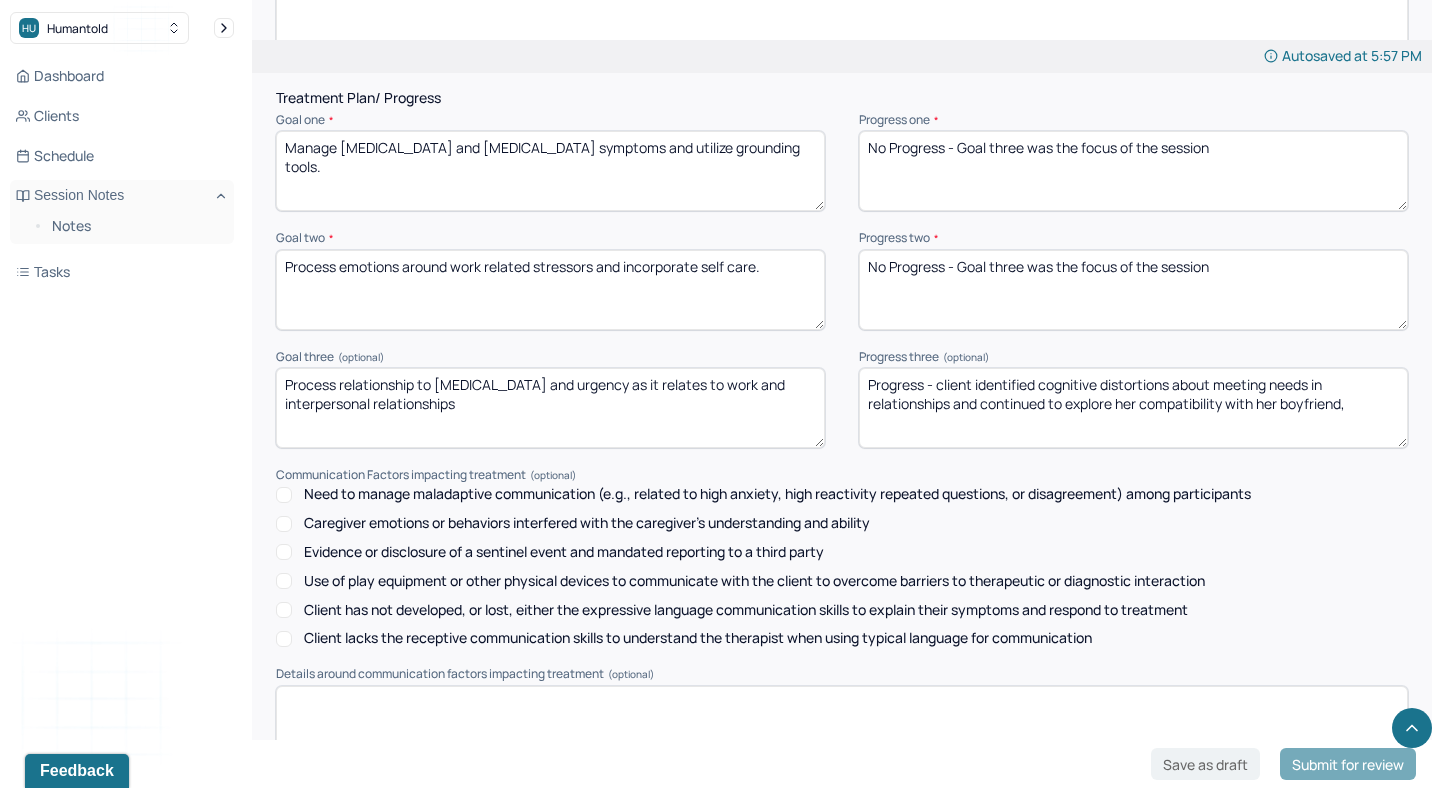 scroll, scrollTop: 2785, scrollLeft: 0, axis: vertical 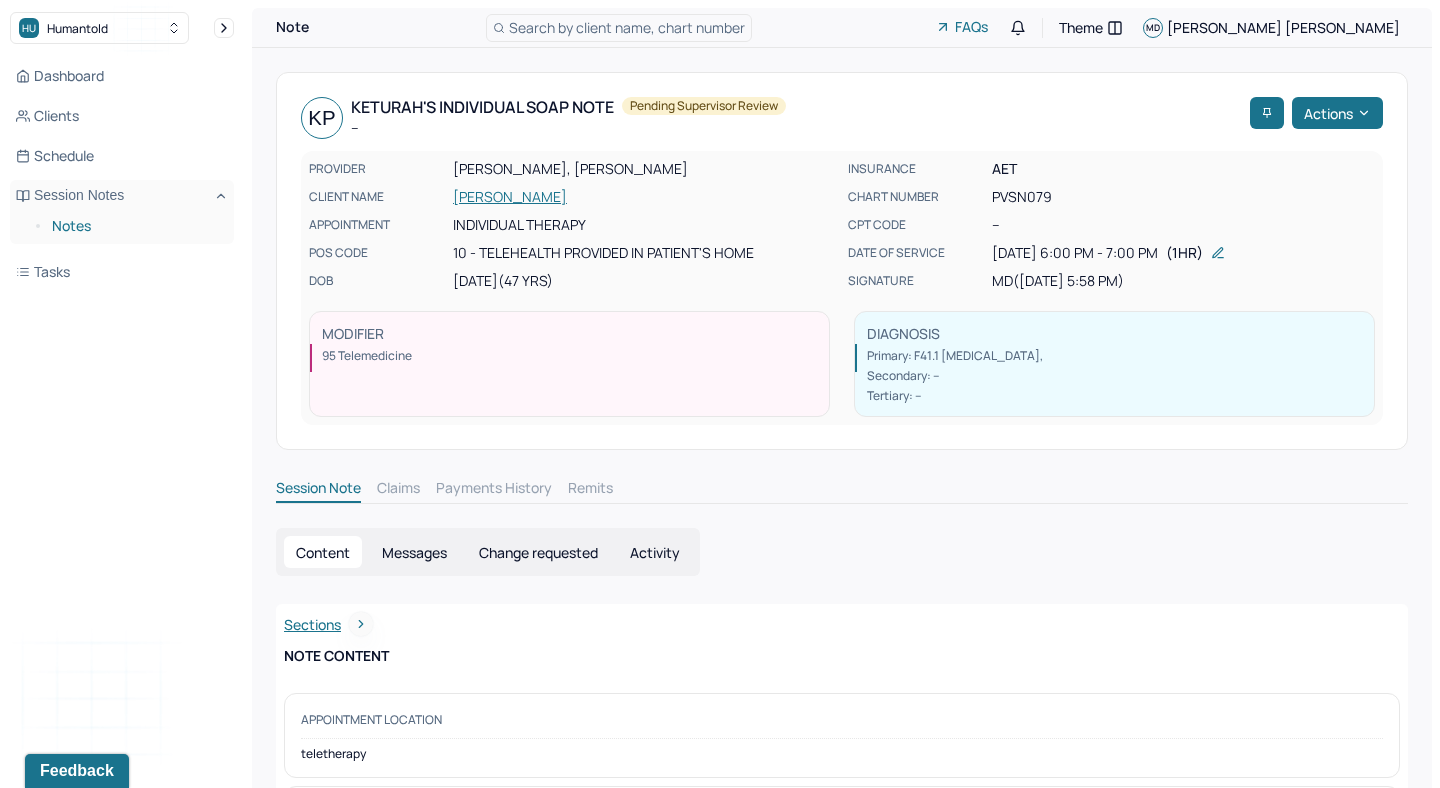 click on "Notes" at bounding box center (135, 226) 